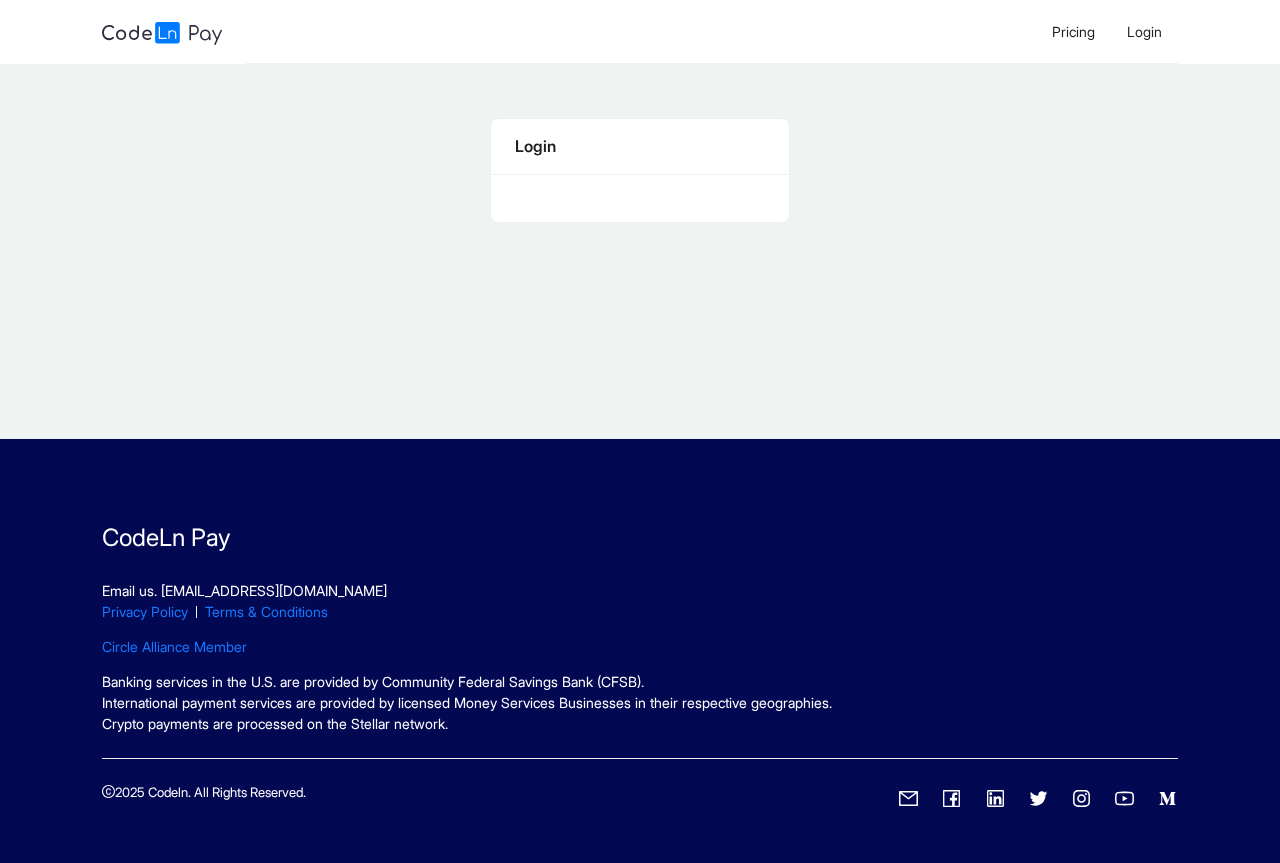 scroll, scrollTop: 0, scrollLeft: 0, axis: both 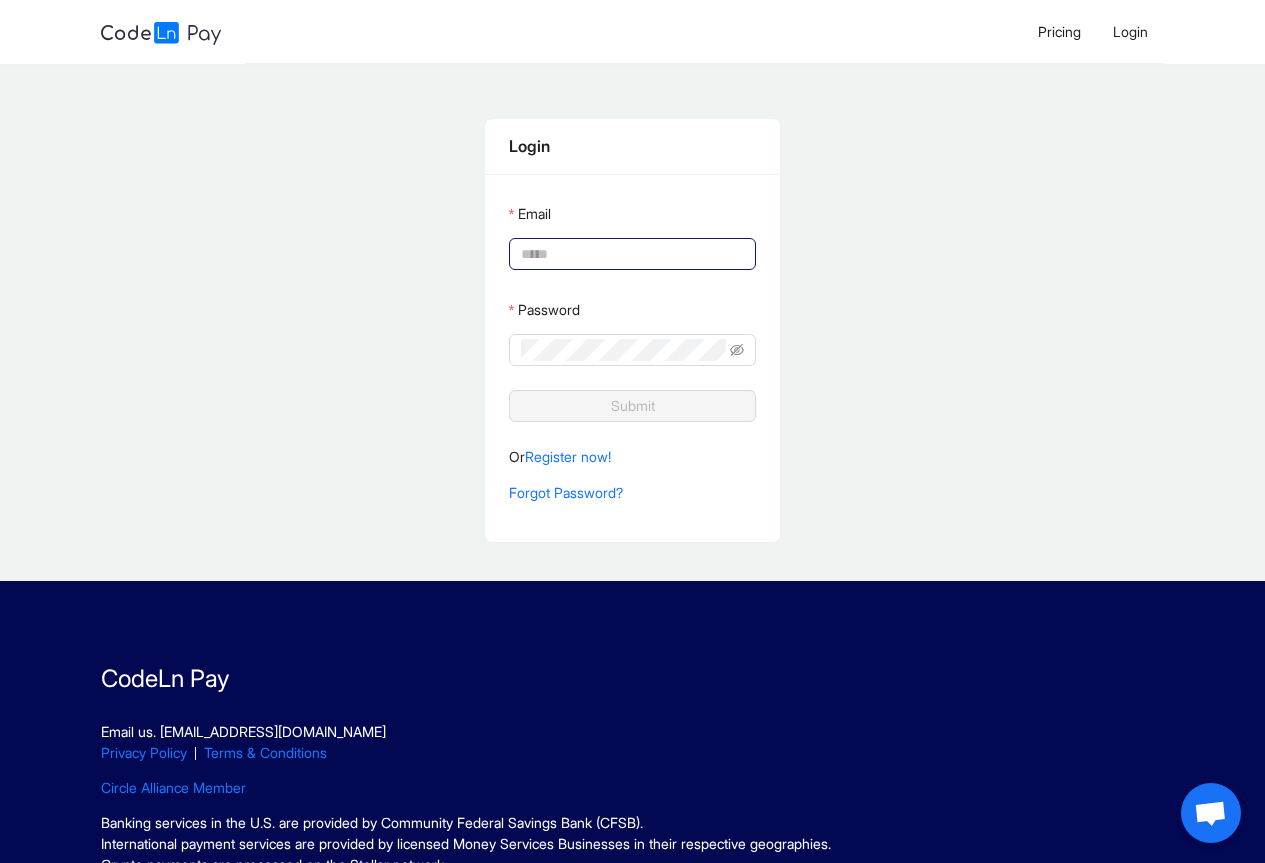 click on "Email" at bounding box center (630, 254) 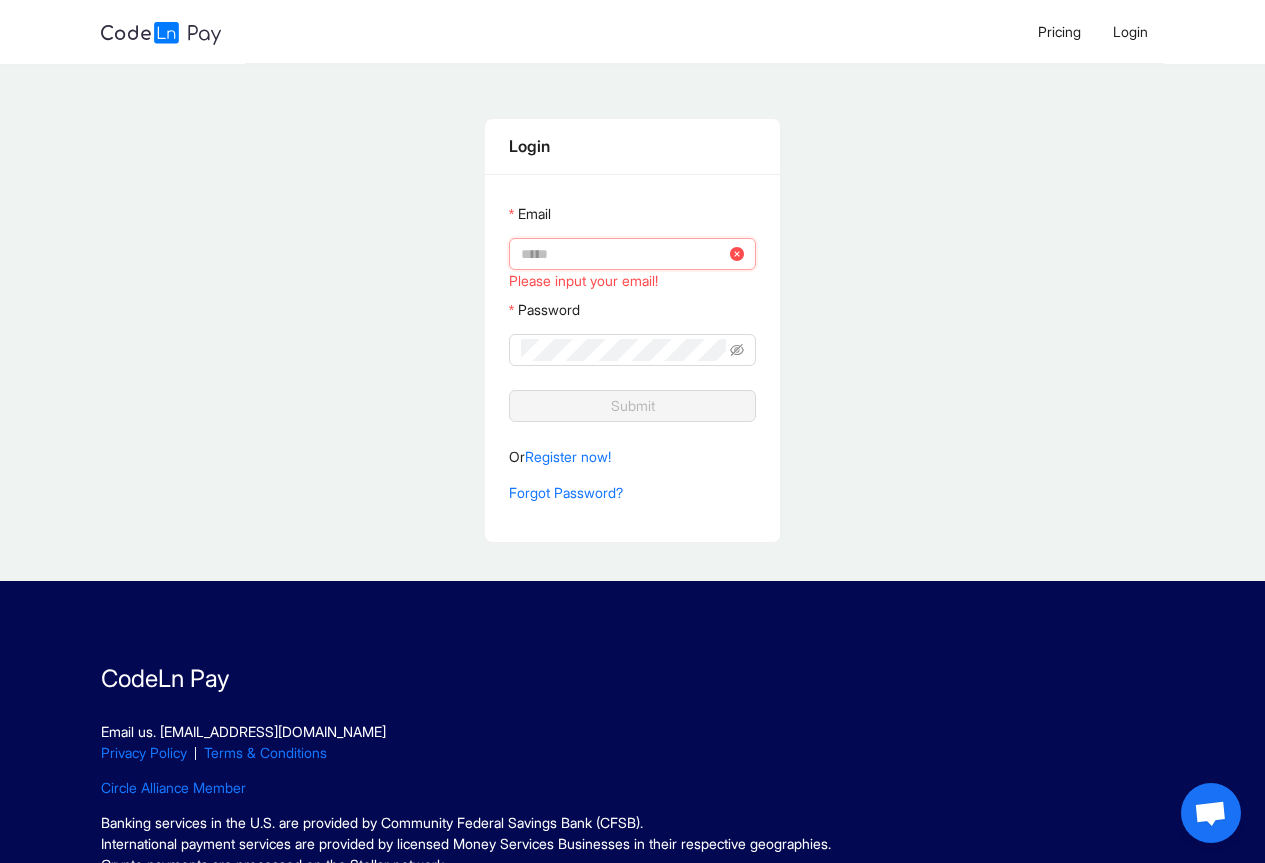 click on "Email" at bounding box center [623, 254] 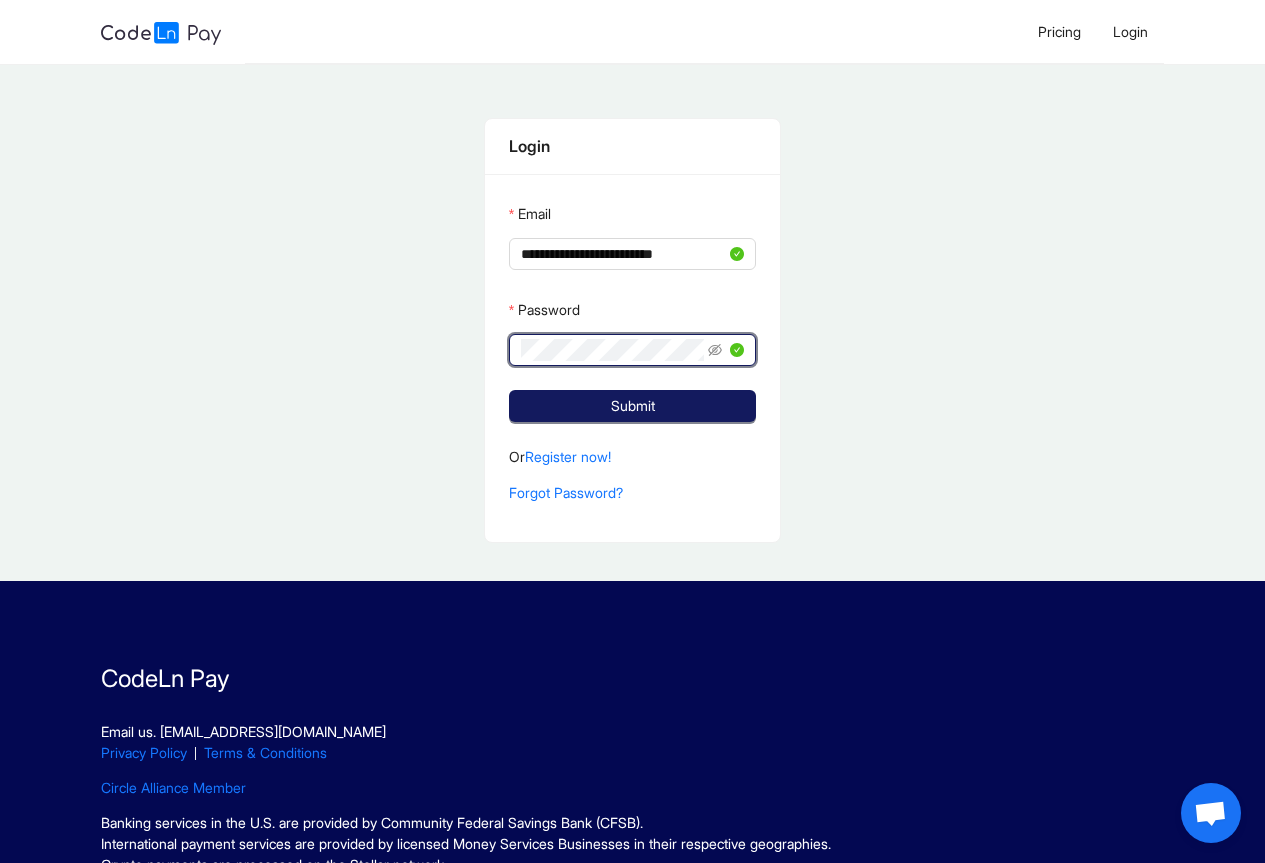 click on "Submit" 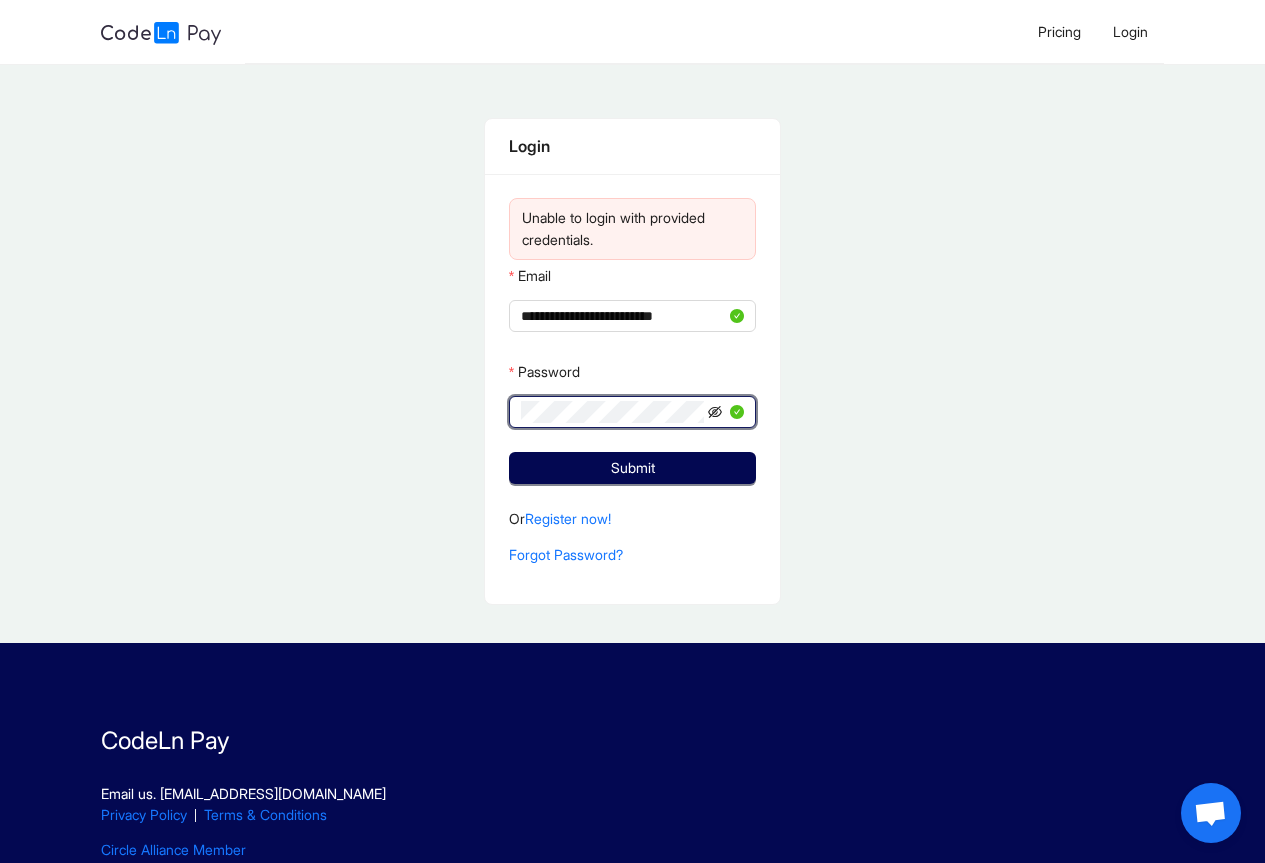 click 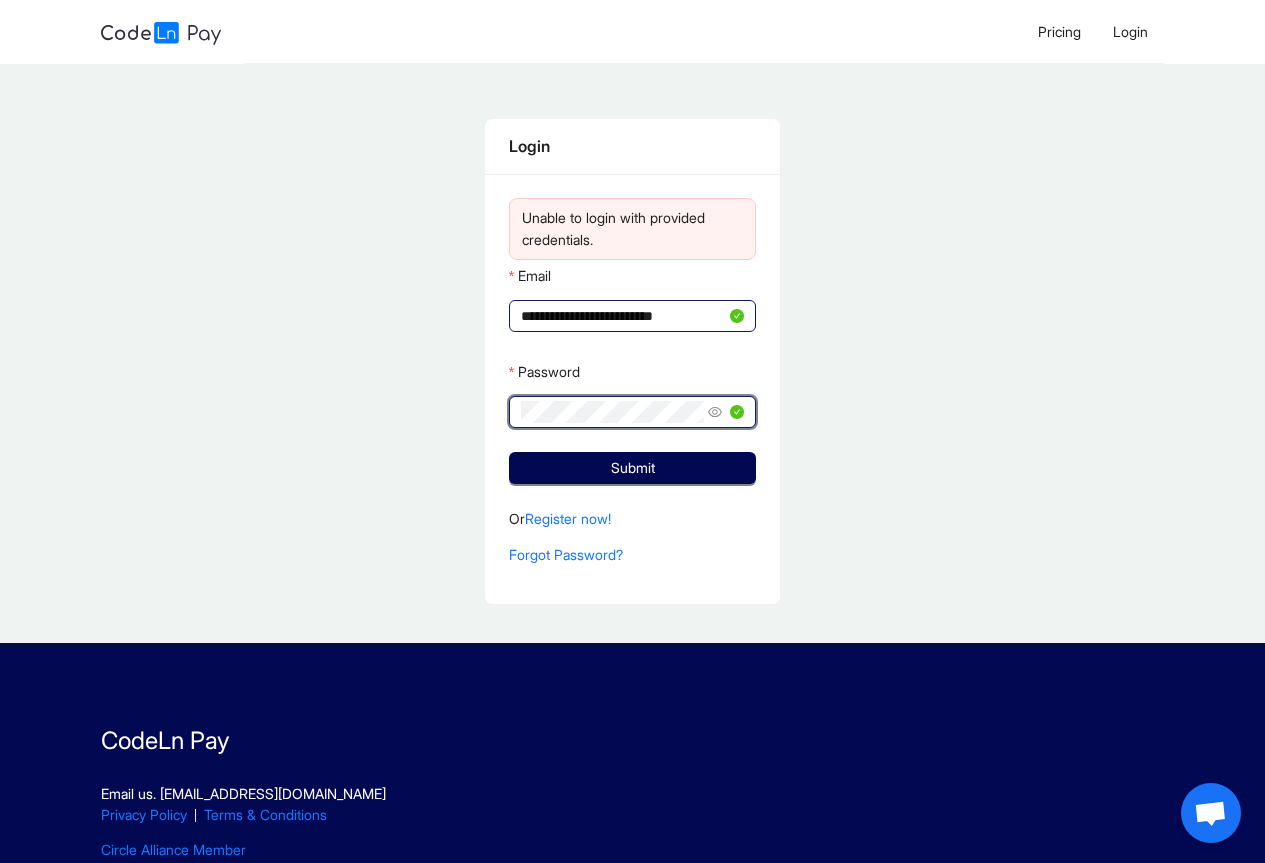 click on "**********" at bounding box center (623, 316) 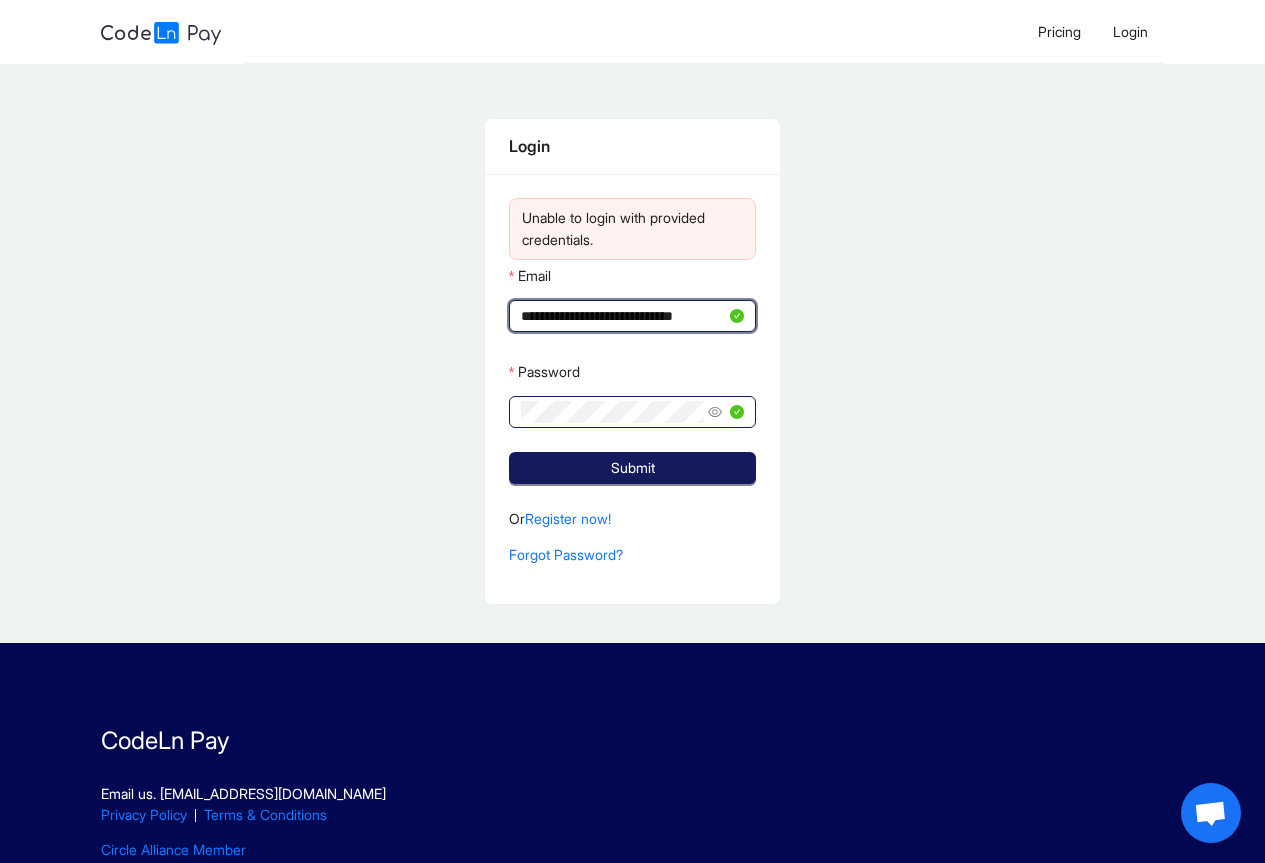type on "**********" 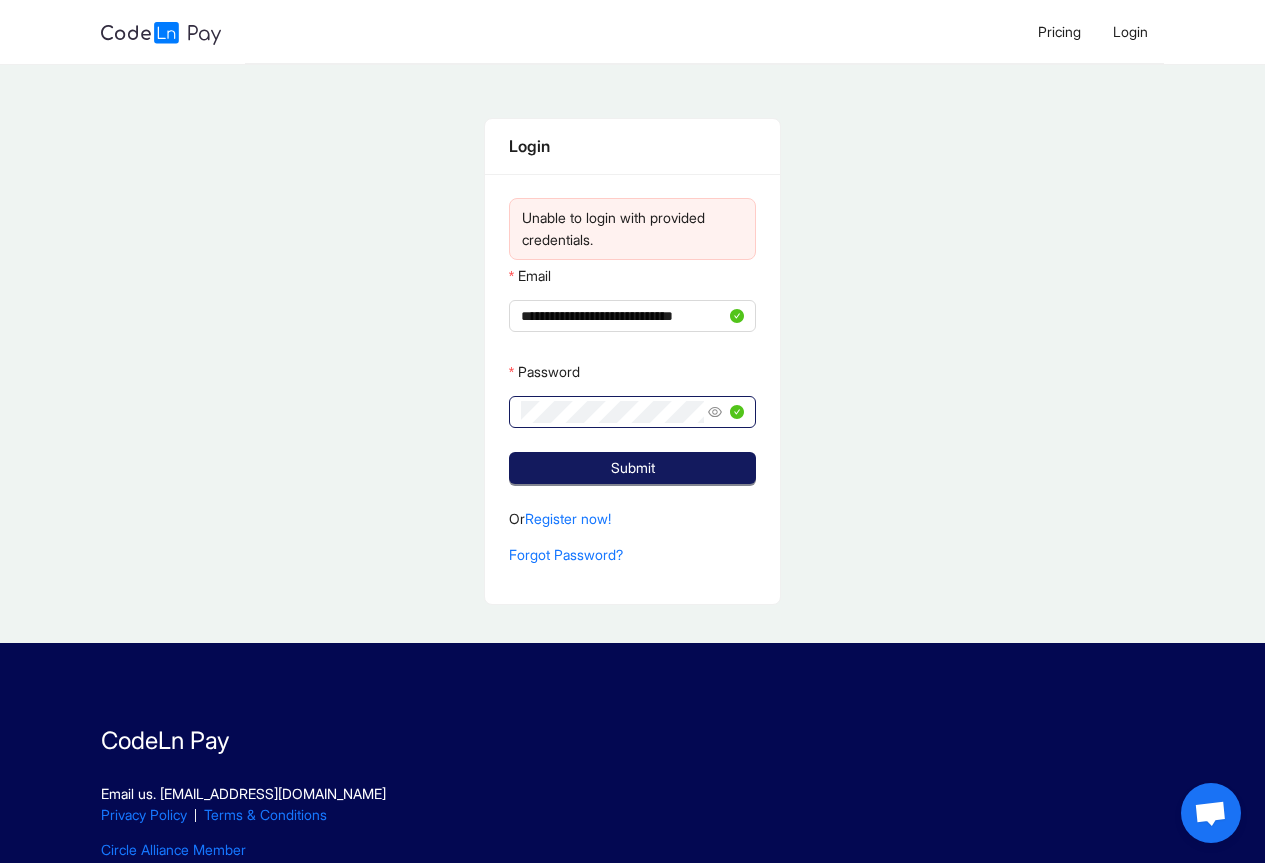click on "Submit" 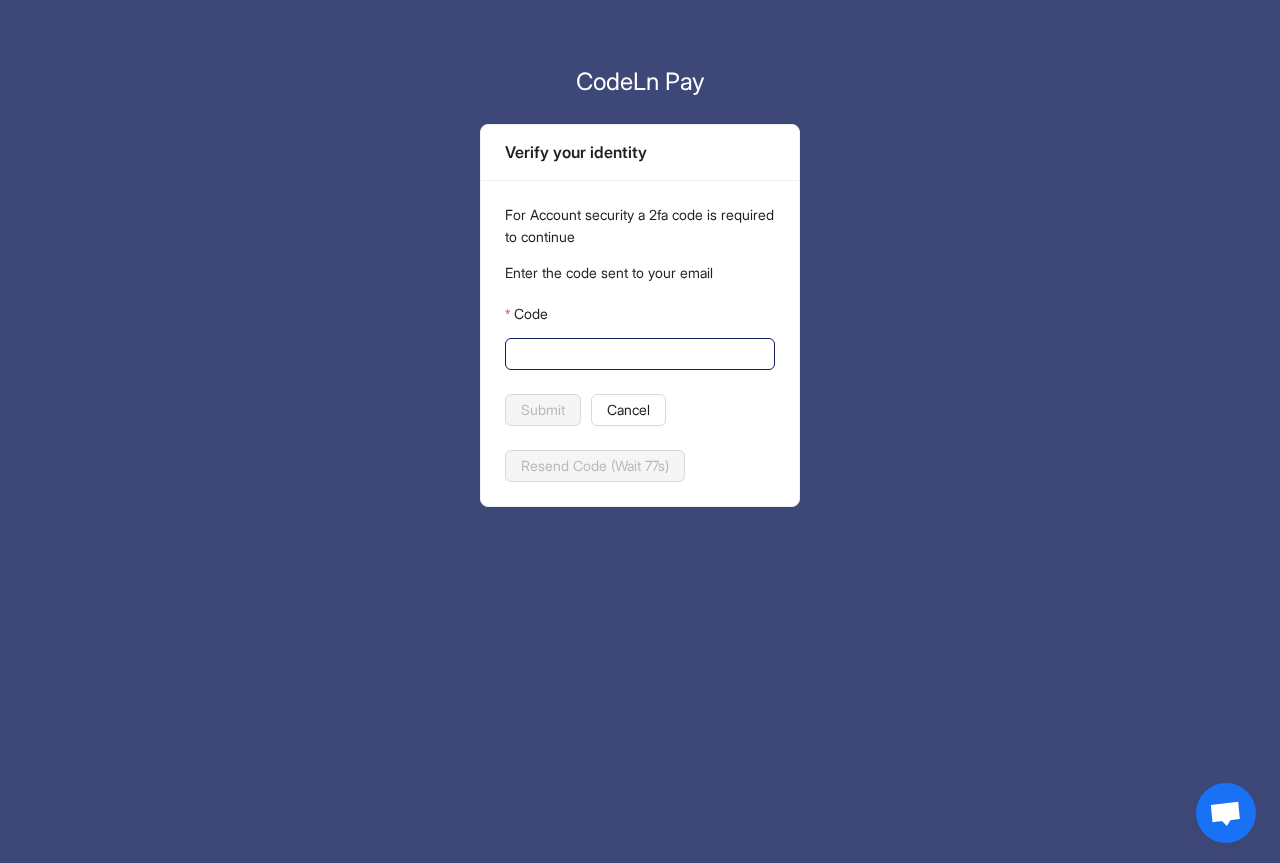 click 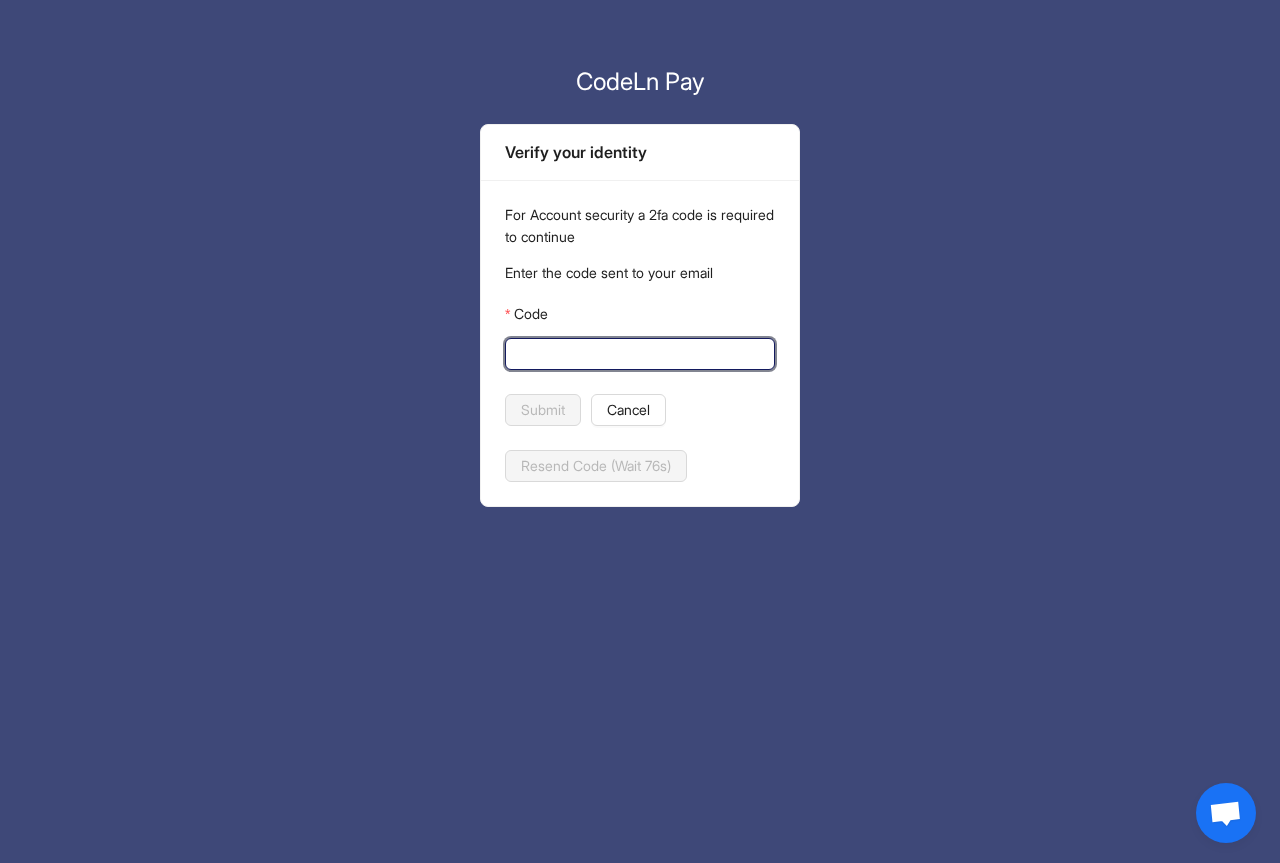 paste on "******" 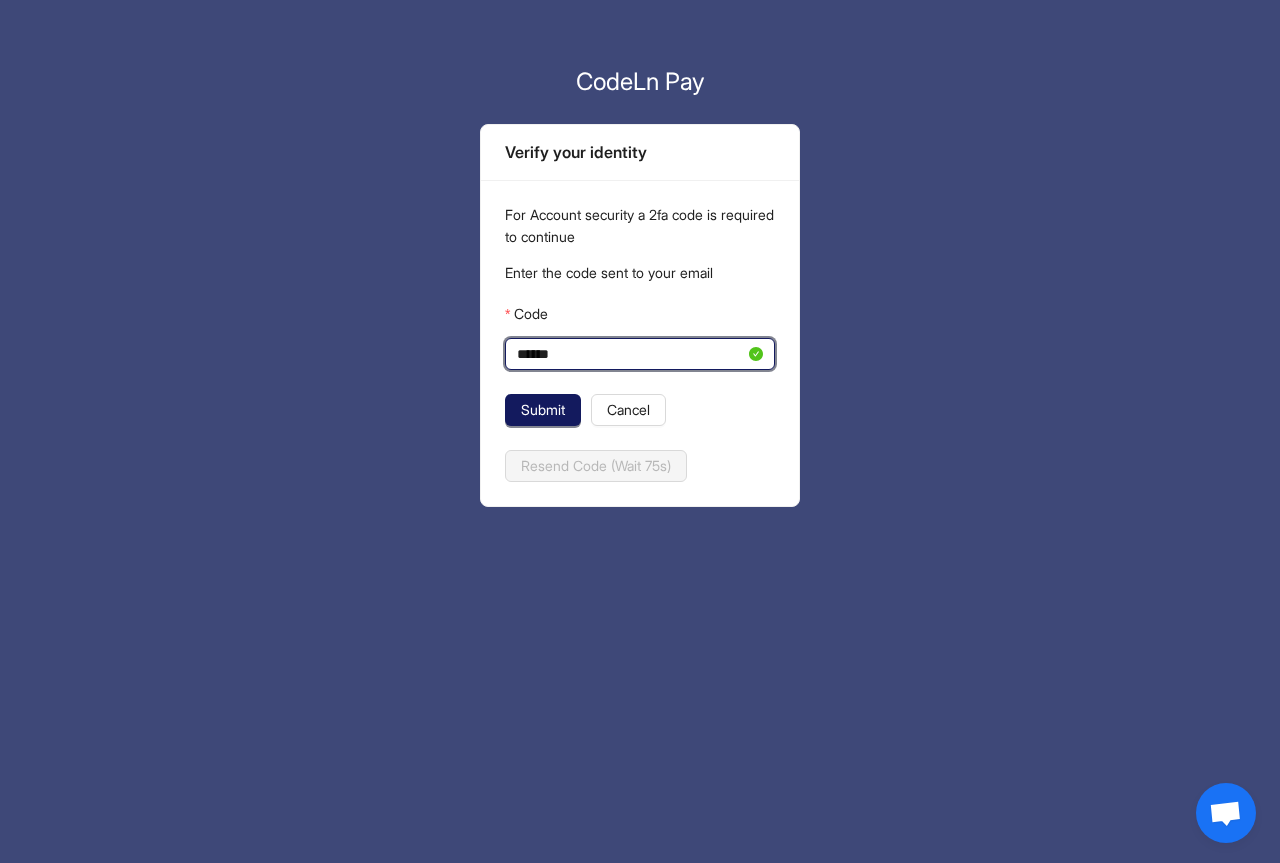 type on "******" 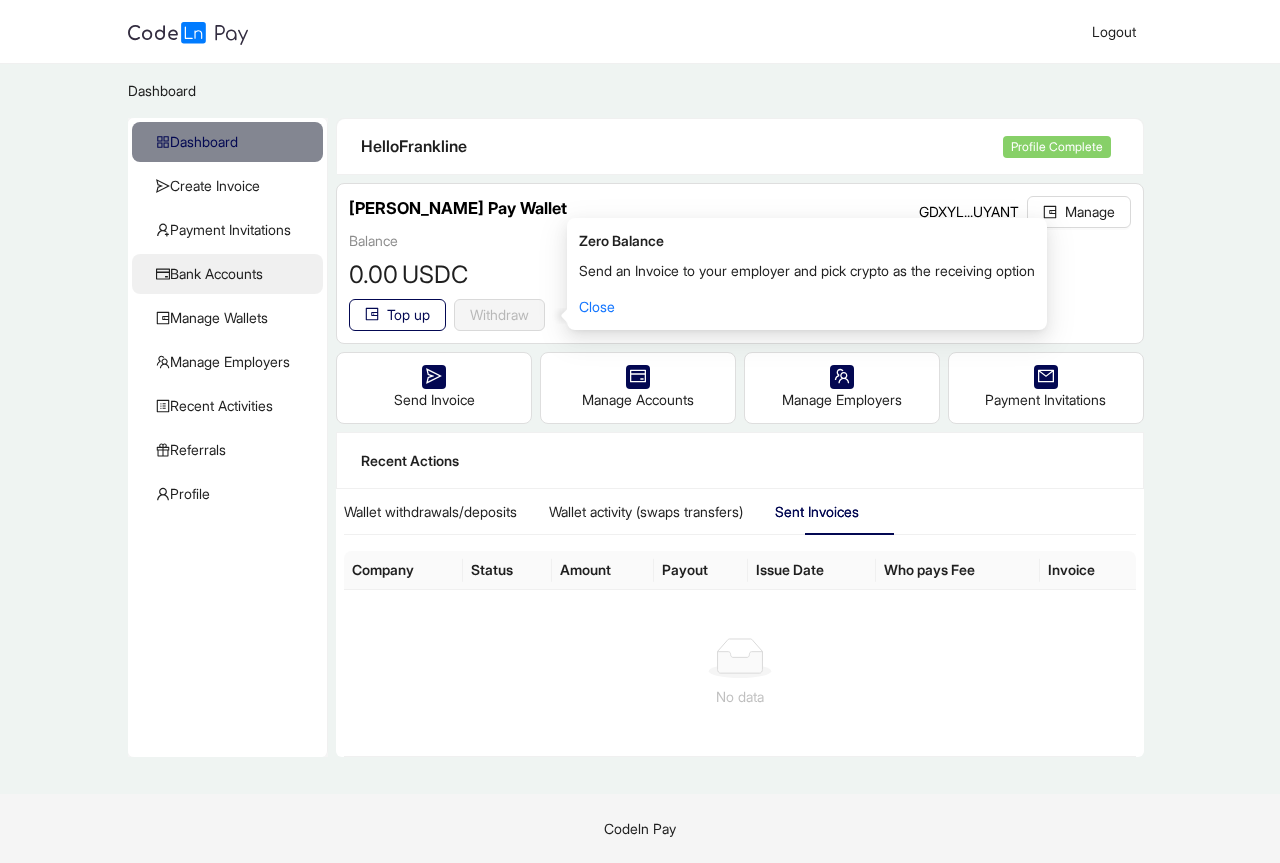 click on "Bank Accounts" 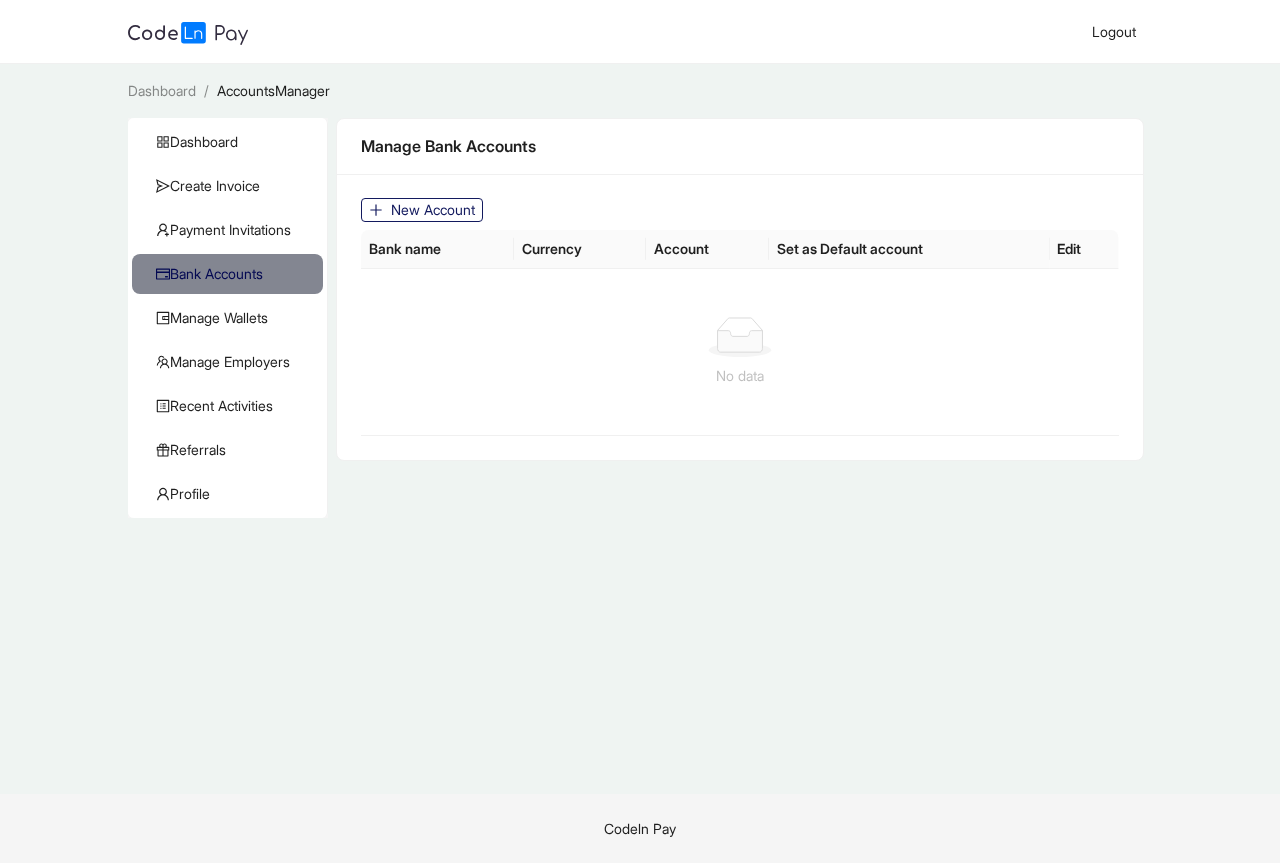 click on "New Account" 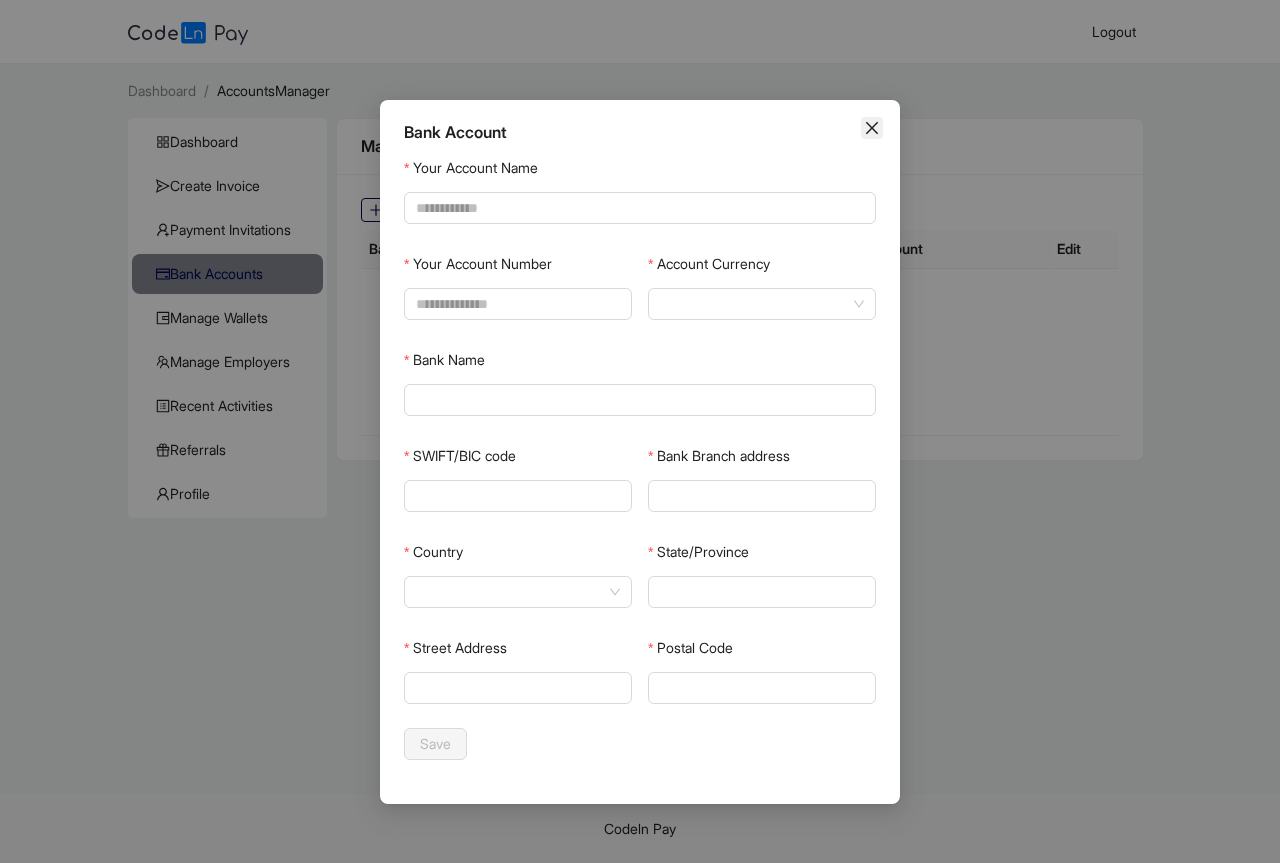 click 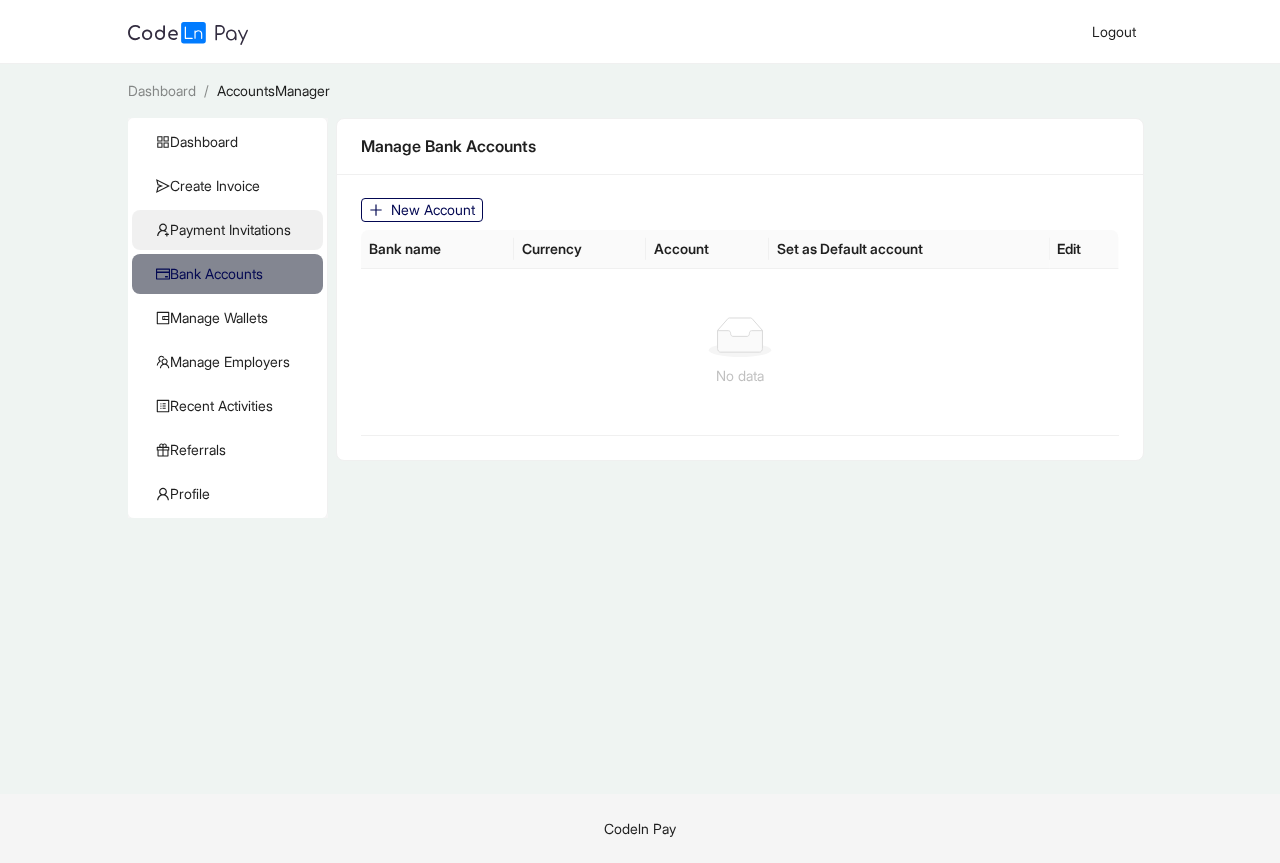 click 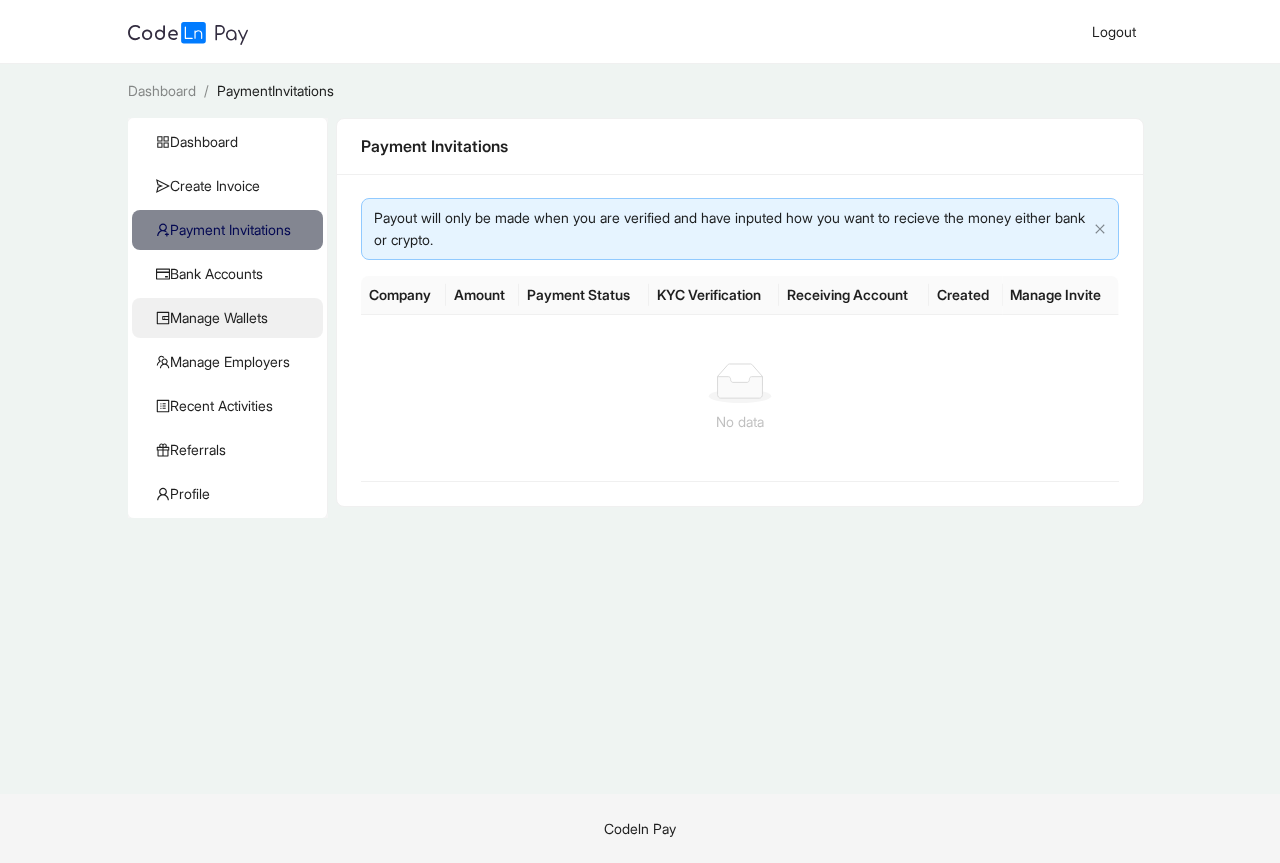click on "Manage Wallets" 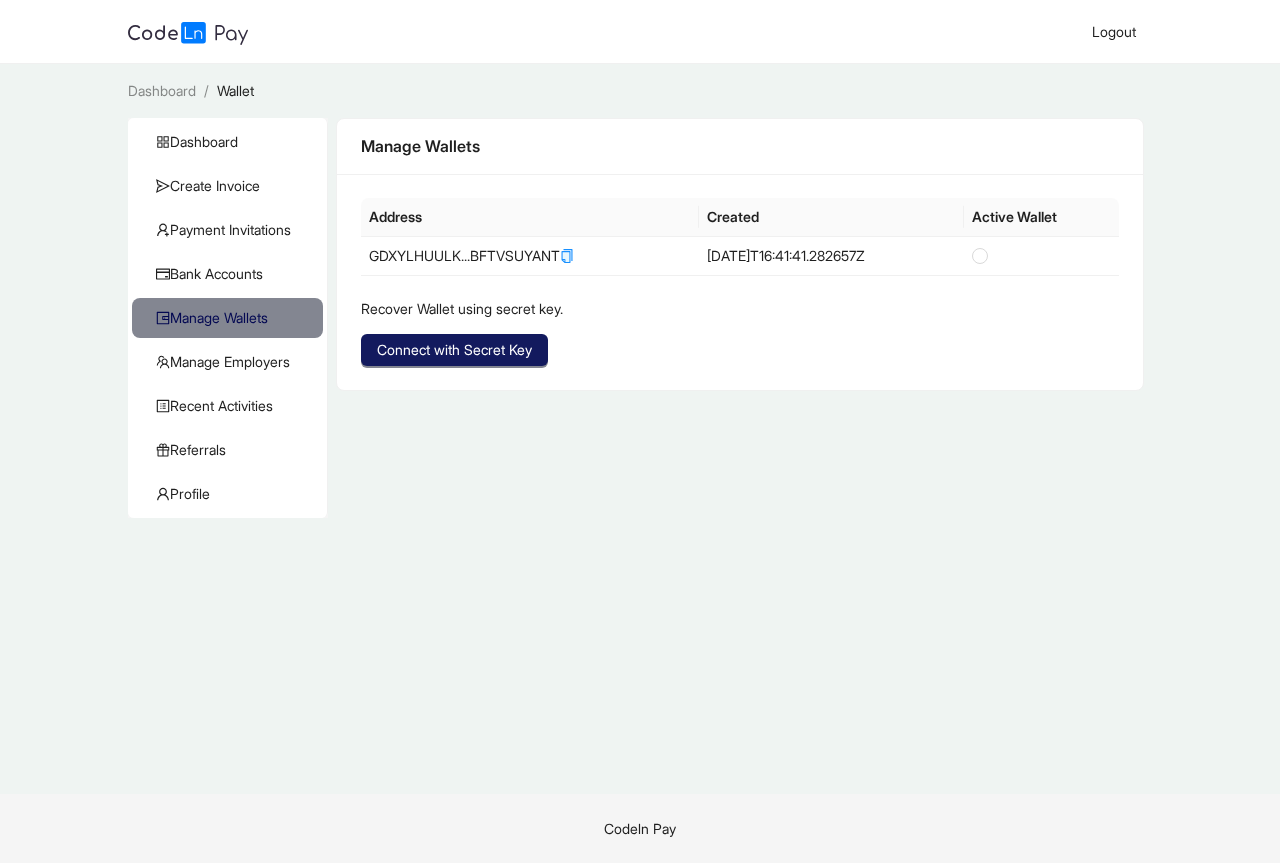click on "Connect with Secret Key" 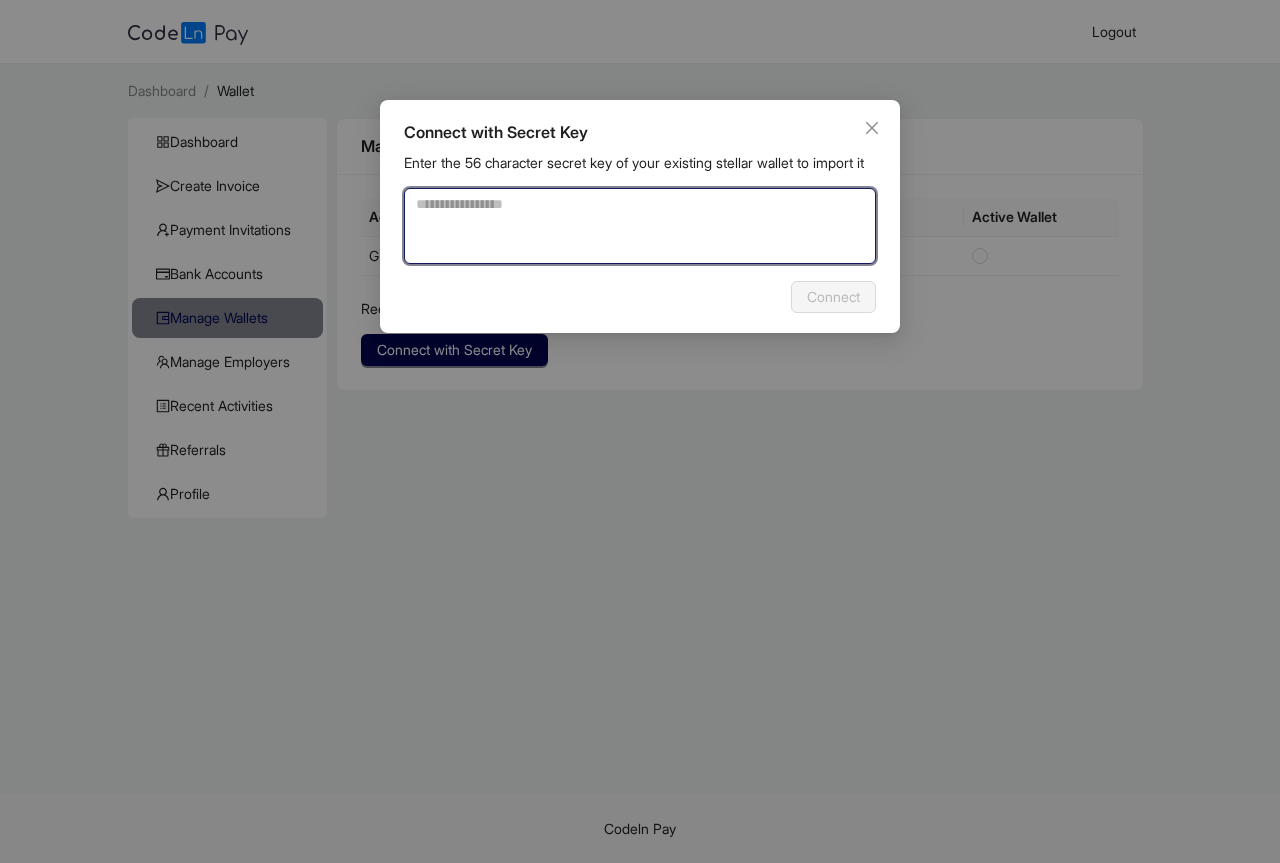 click 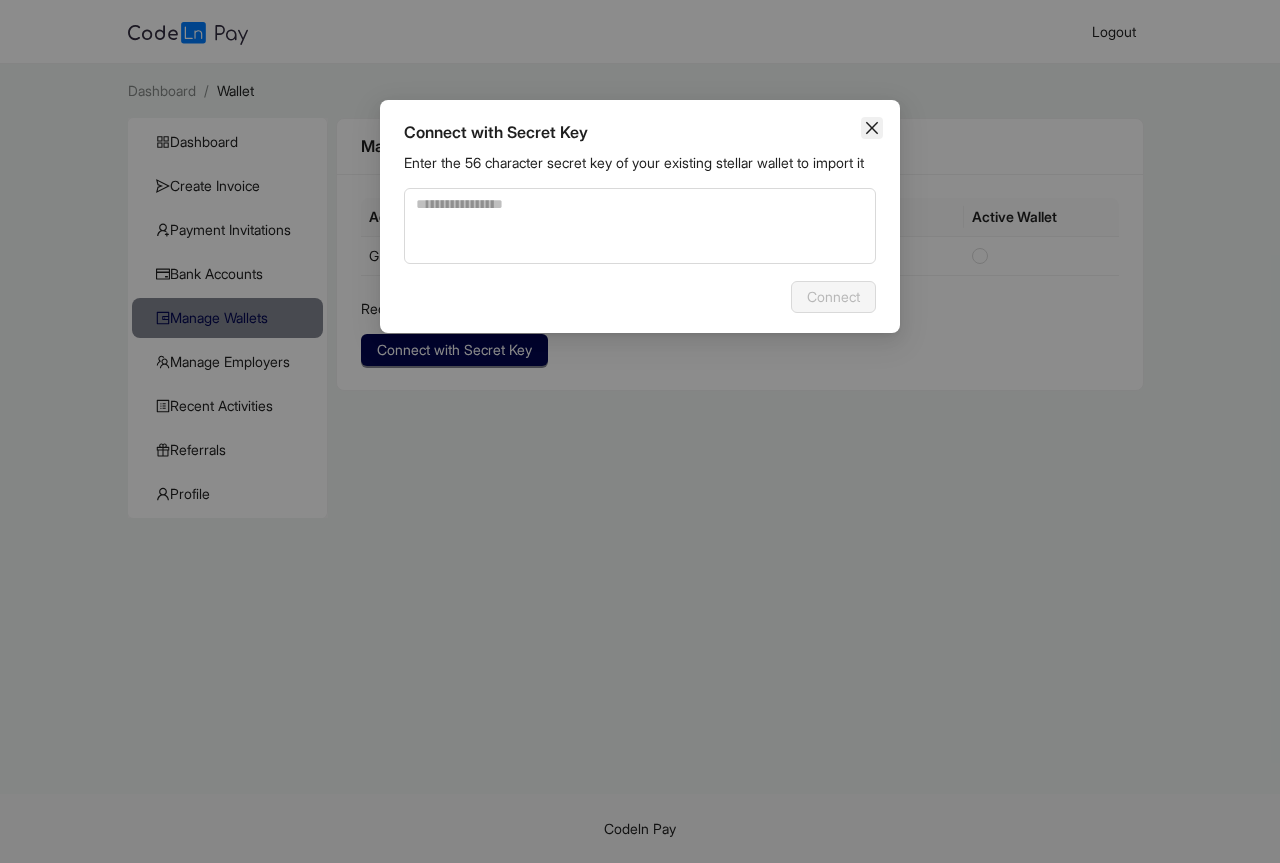 click 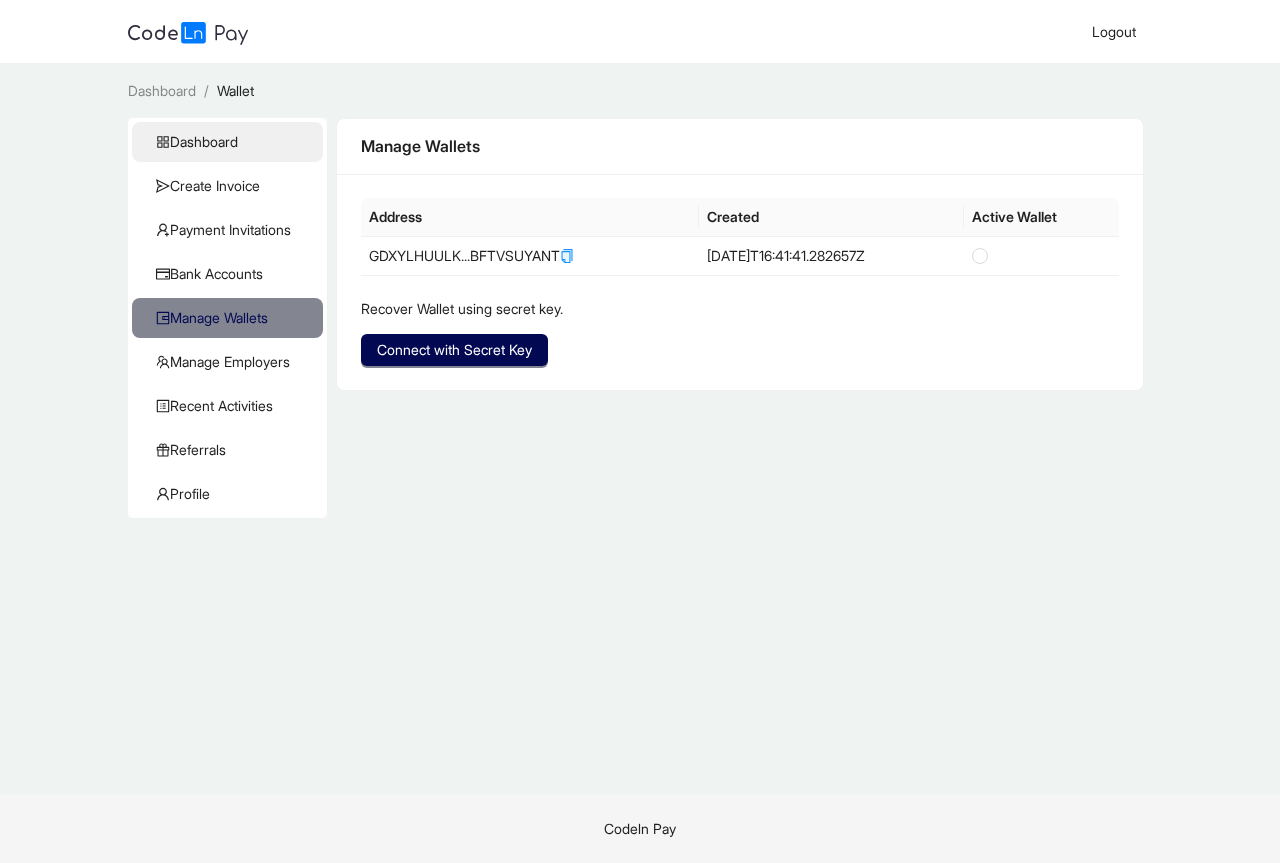 click on "Dashboard" 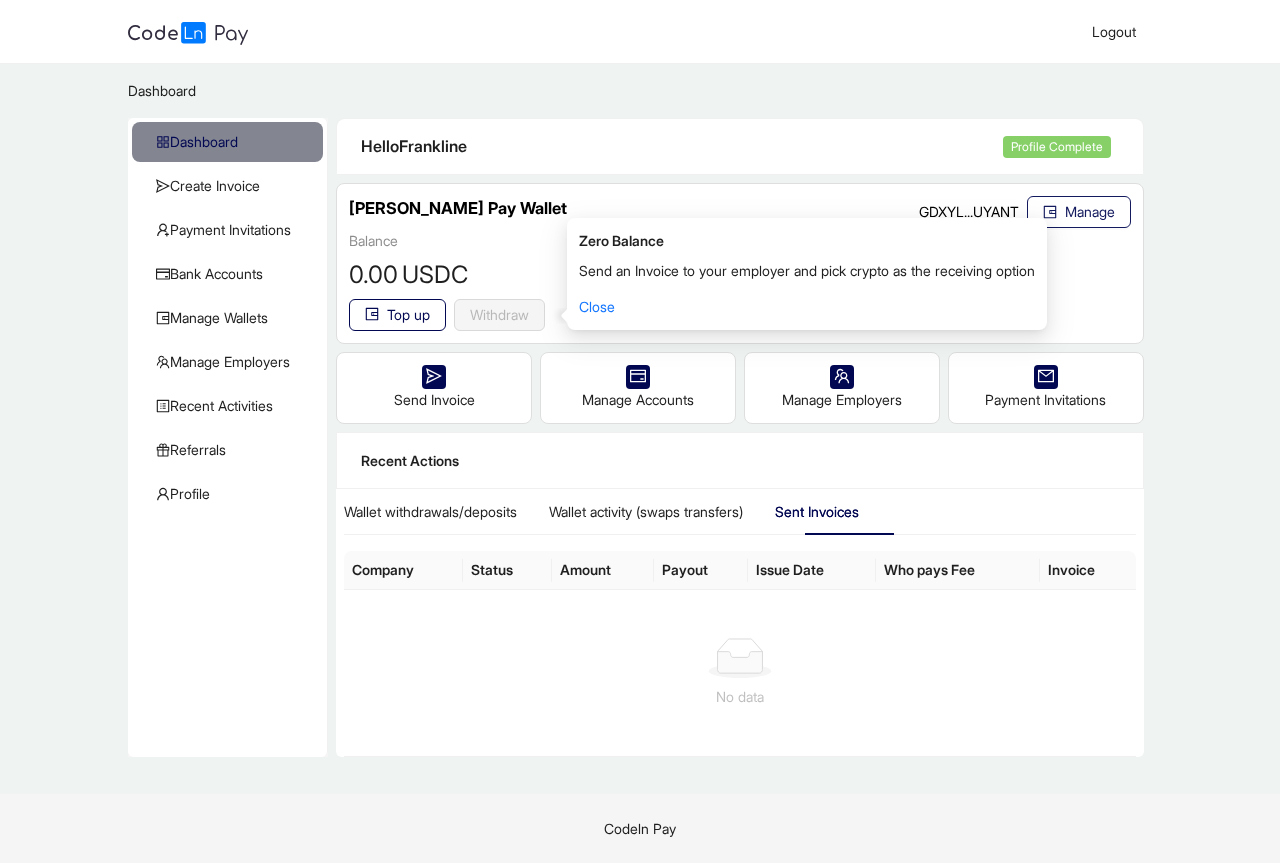 click on "Manage" 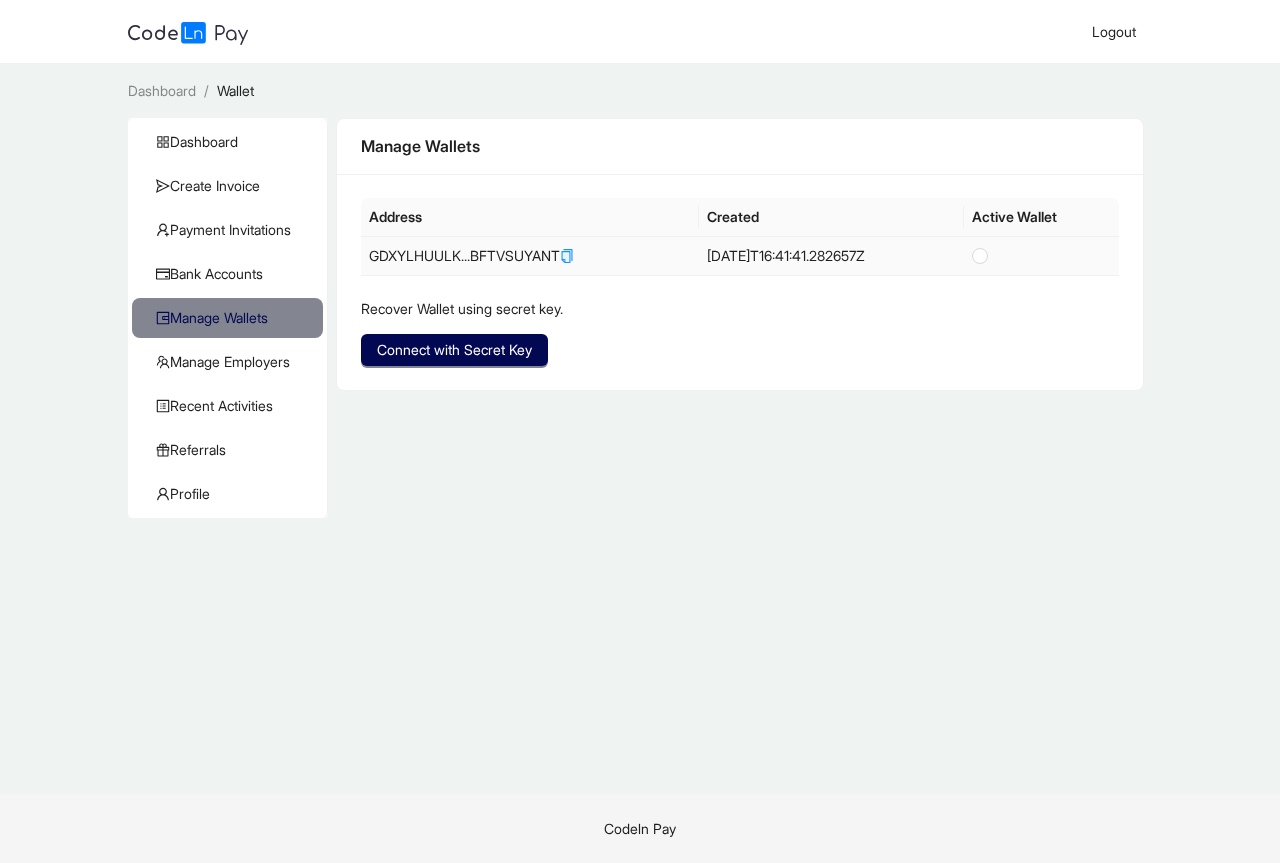 click 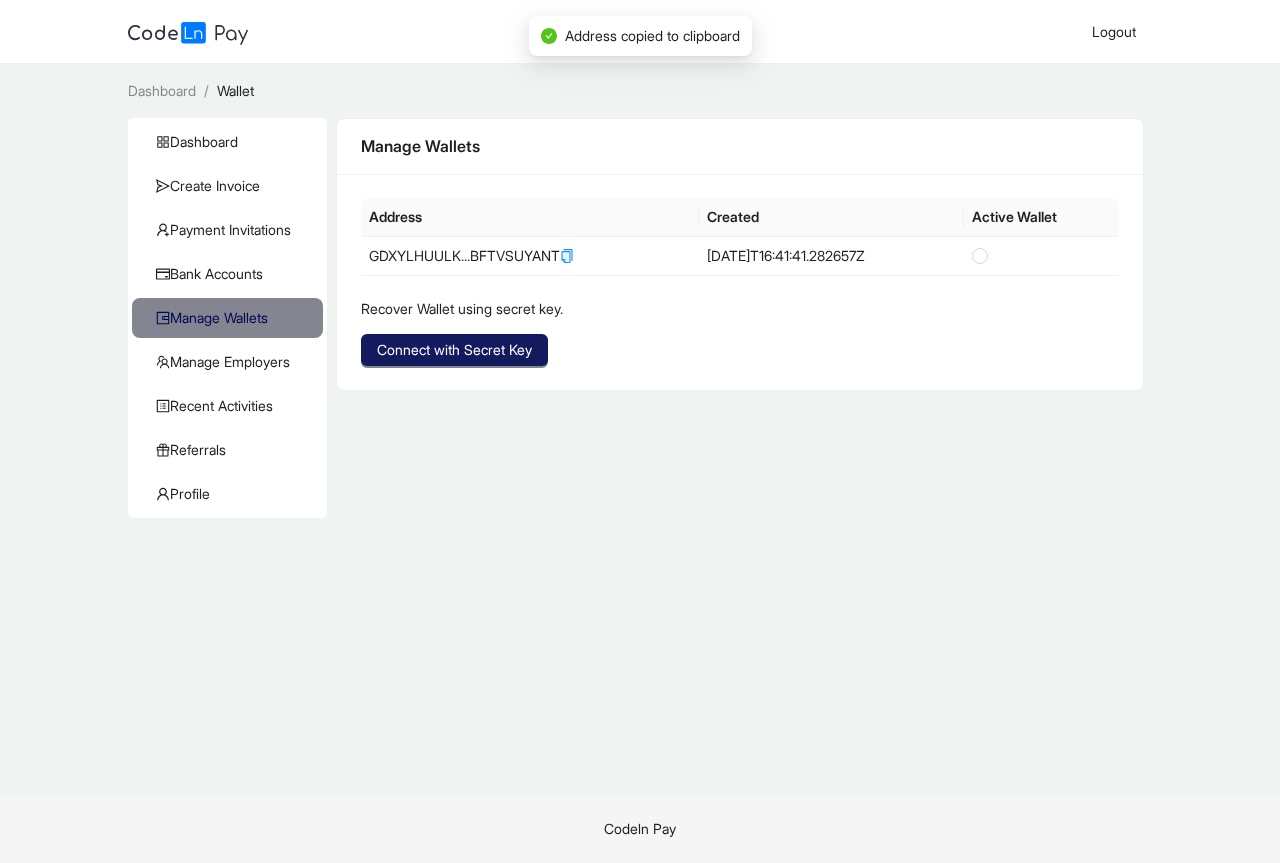 click on "Connect with Secret Key" 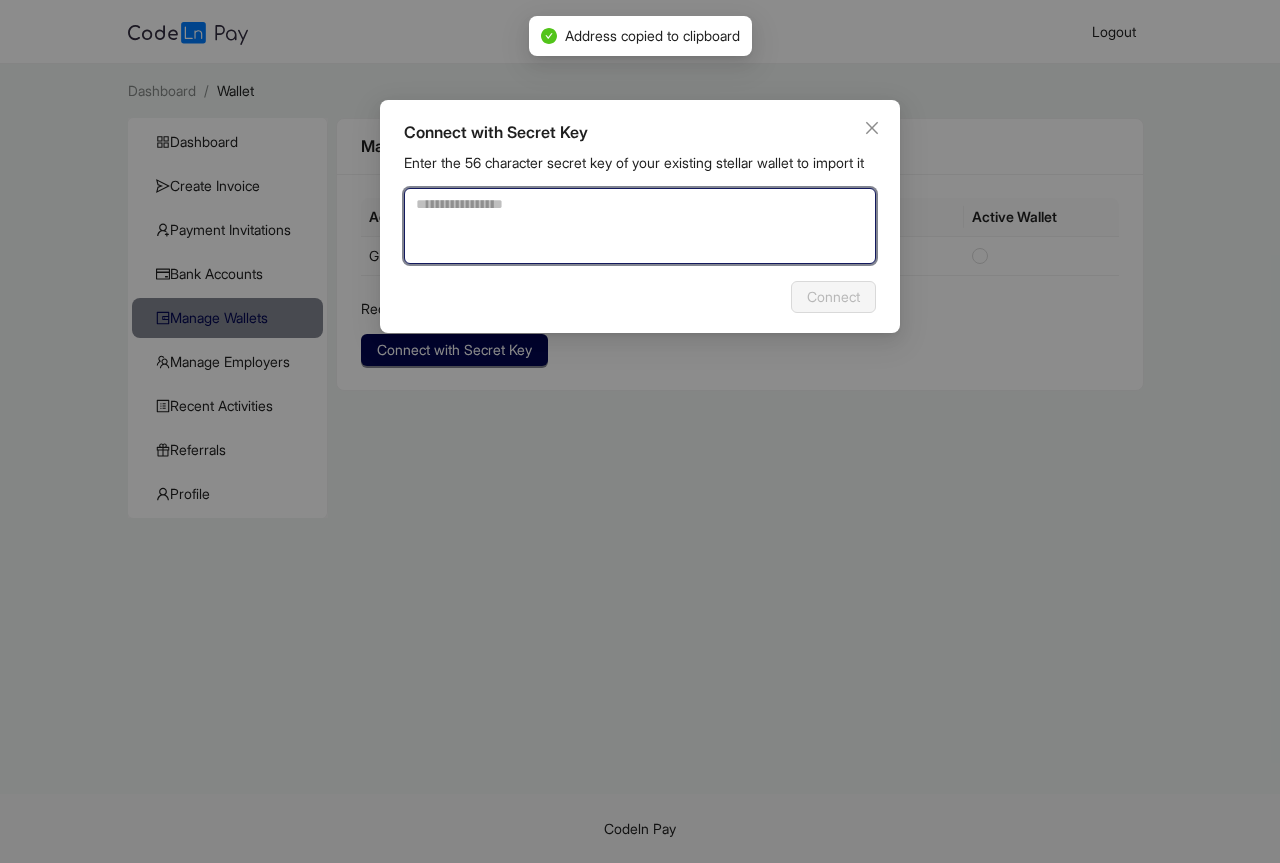 paste on "**********" 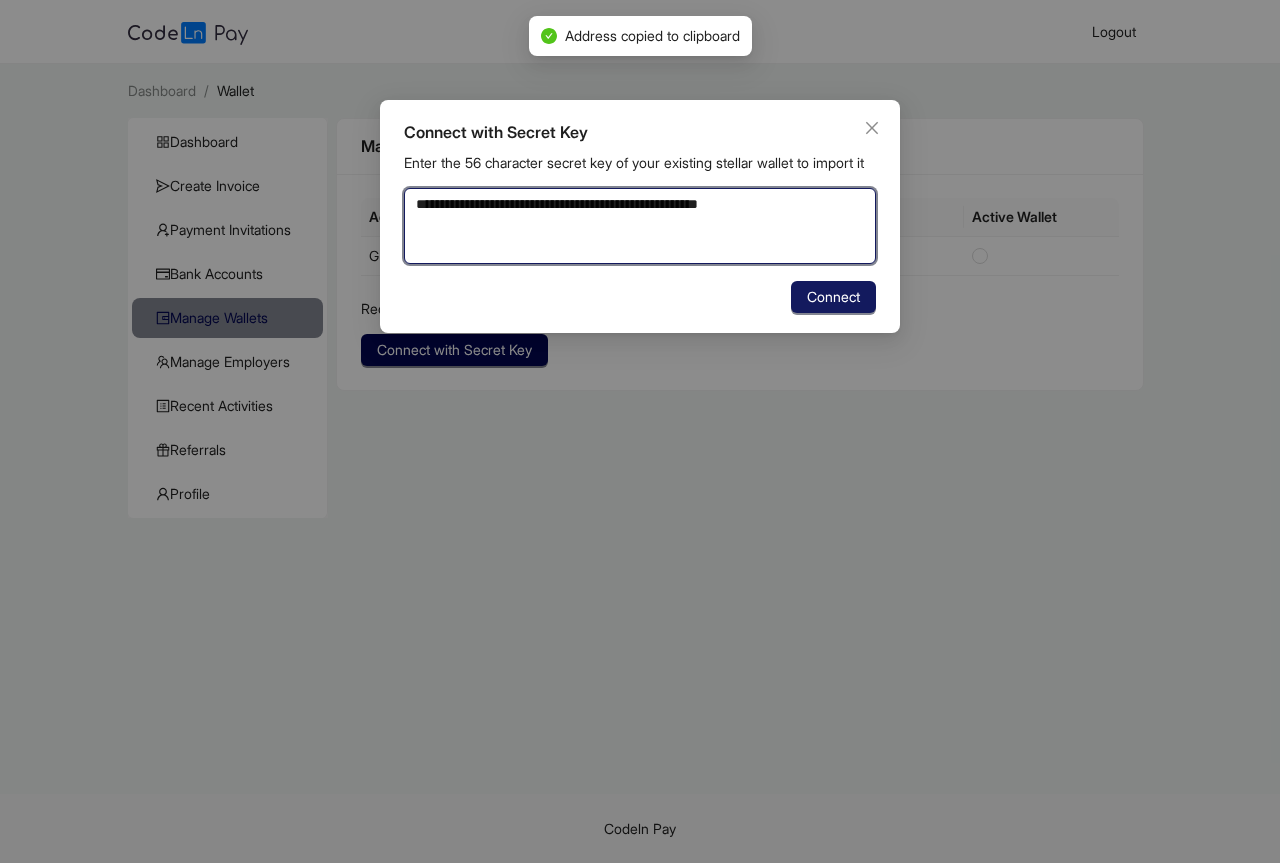 type on "**********" 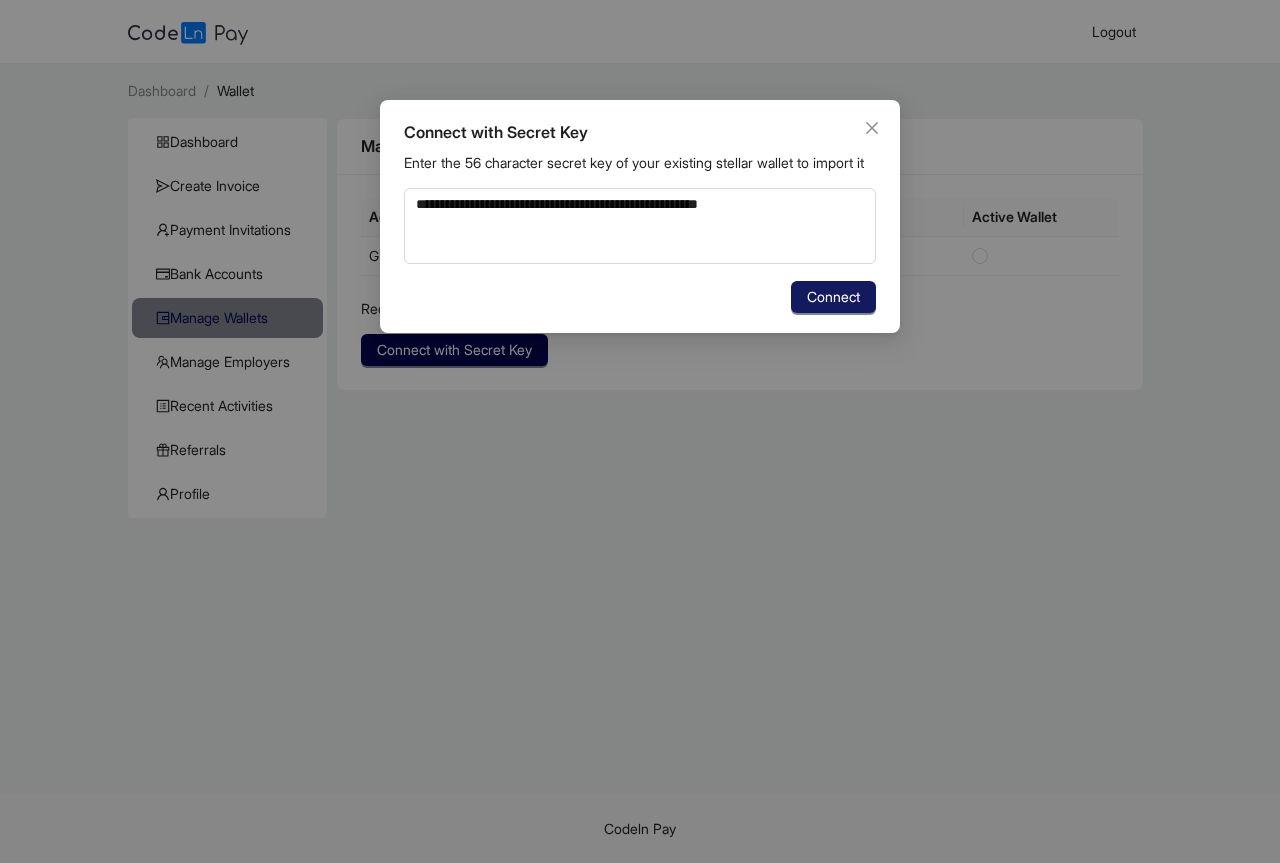 click on "Connect" 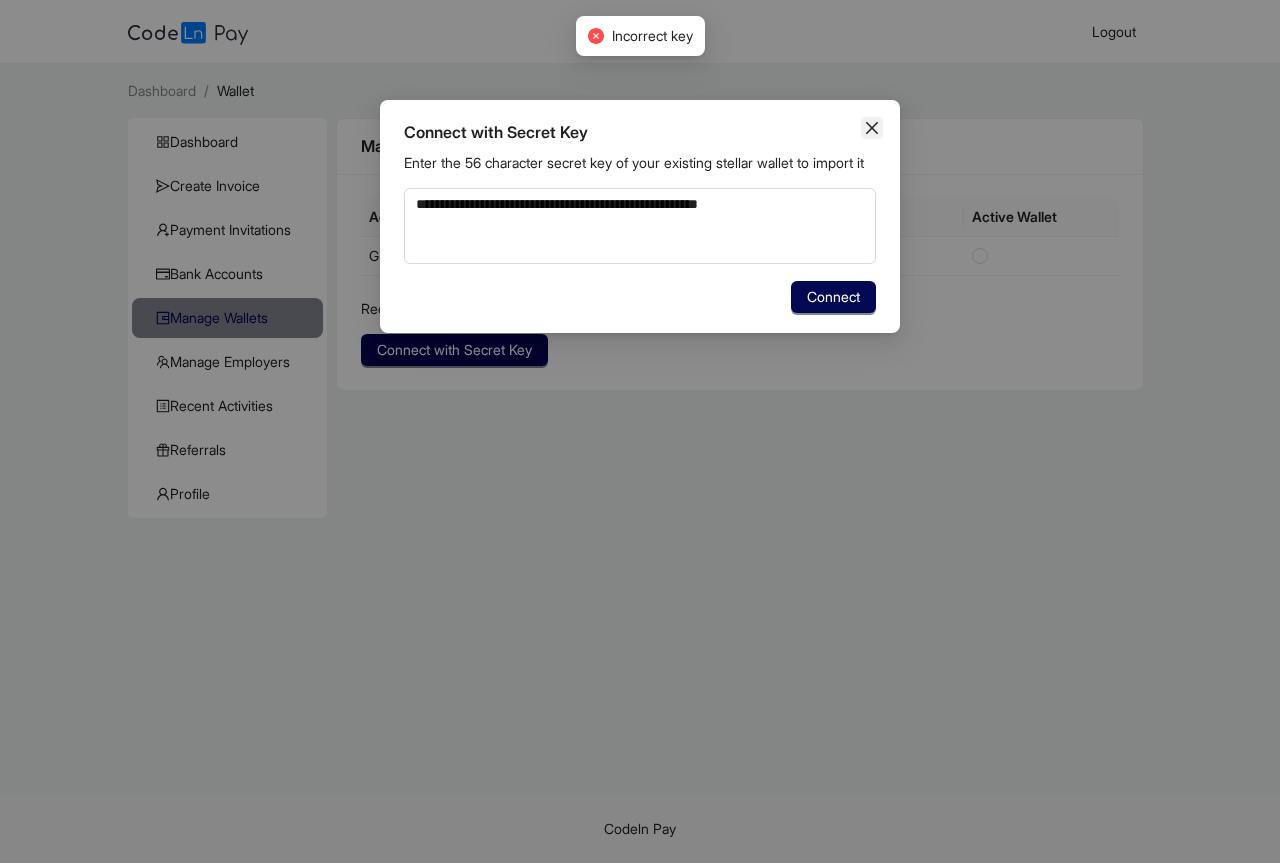 click 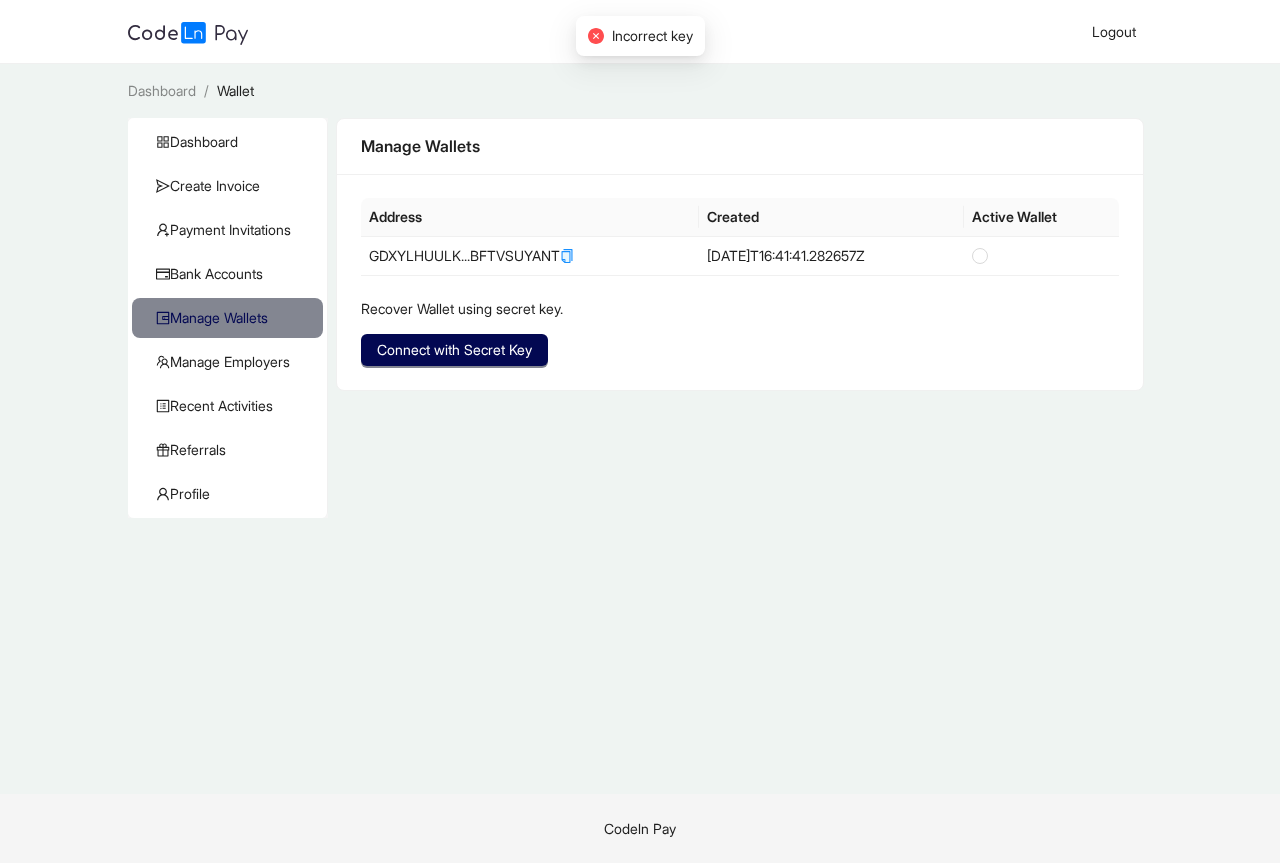 type 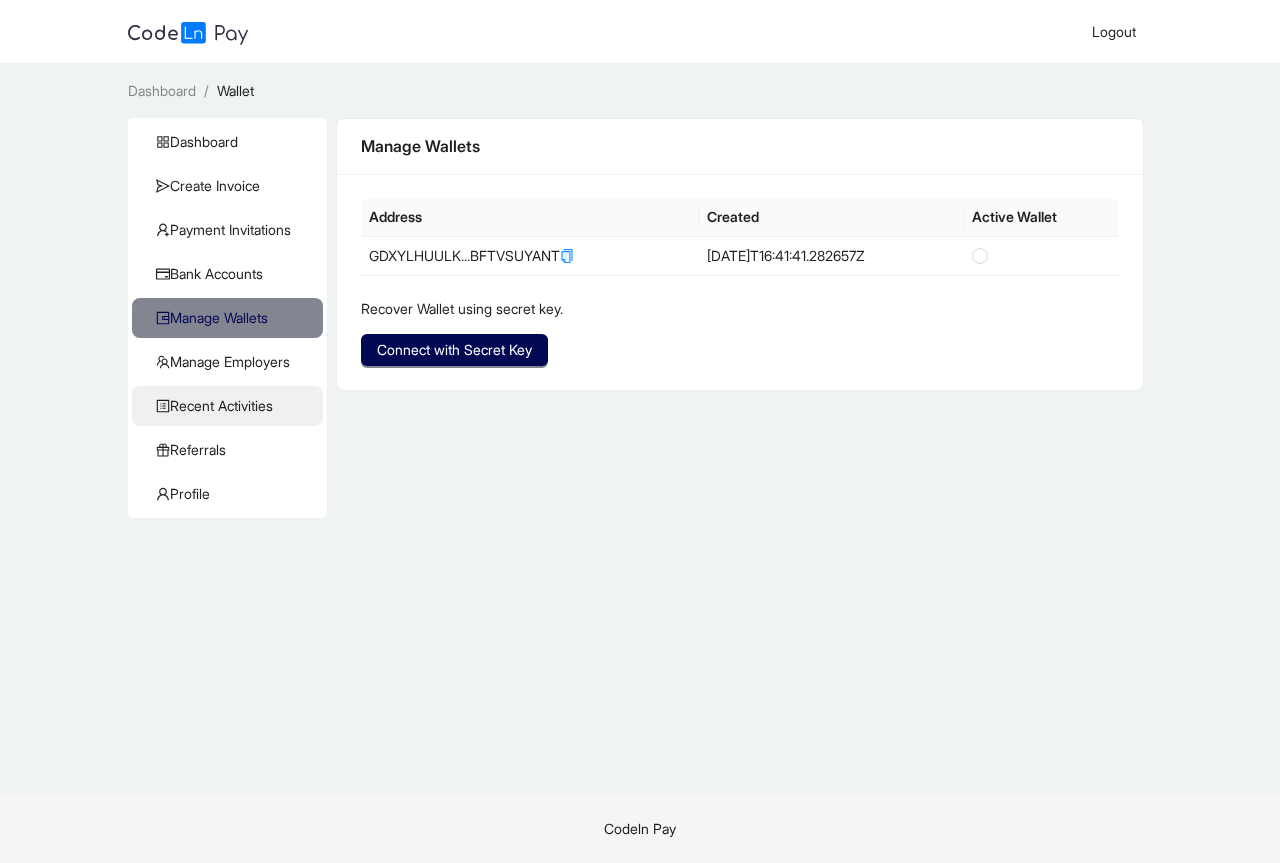 click on "Recent Activities" 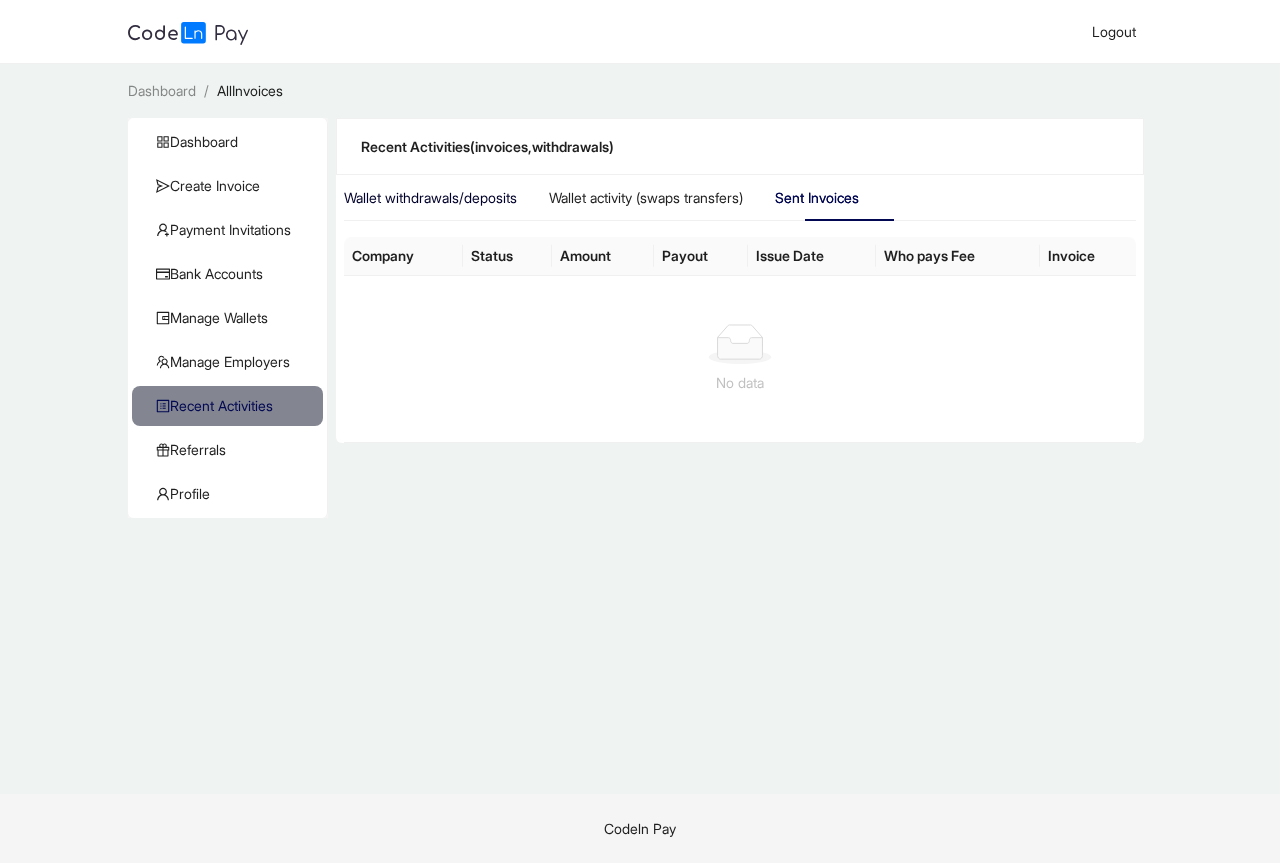 click on "Wallet  withdrawals/deposits" at bounding box center [430, 198] 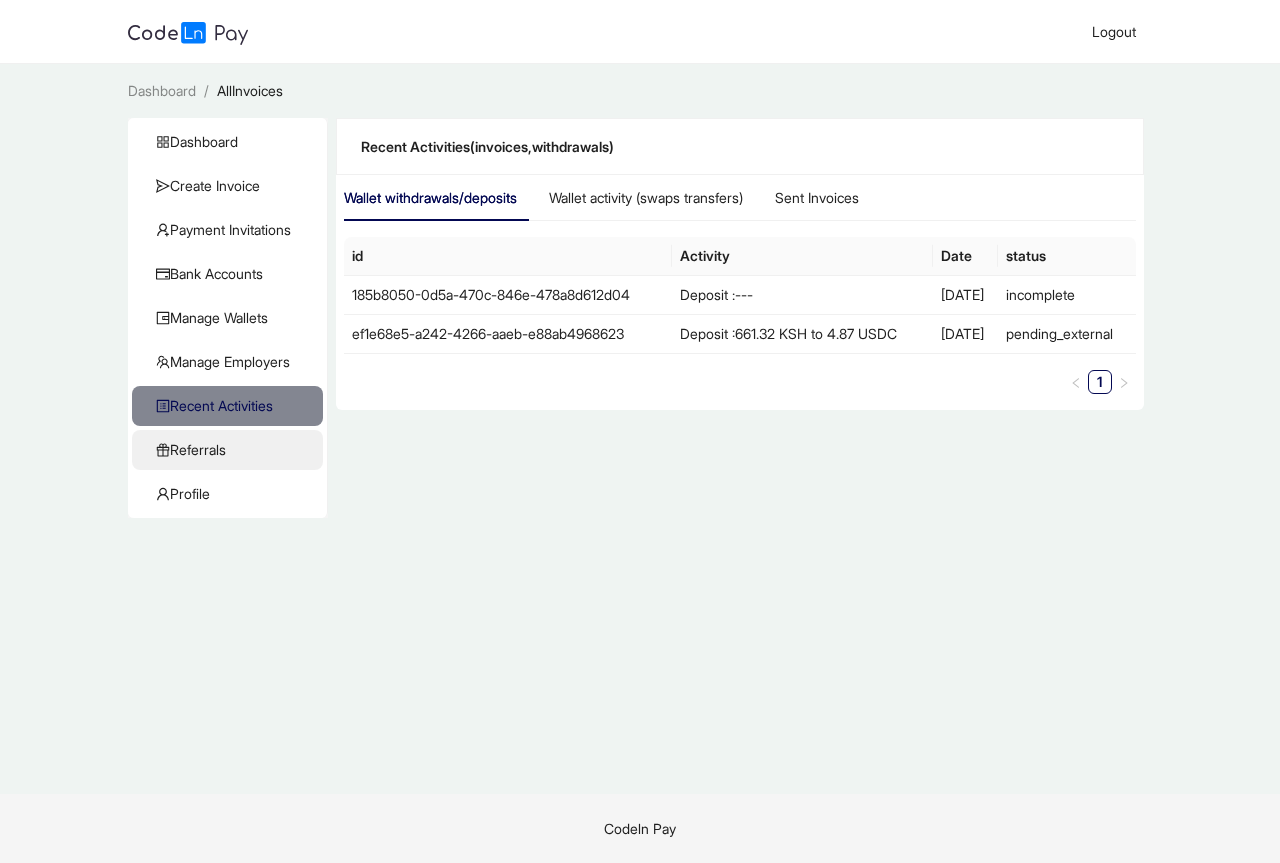 click on "Referrals" 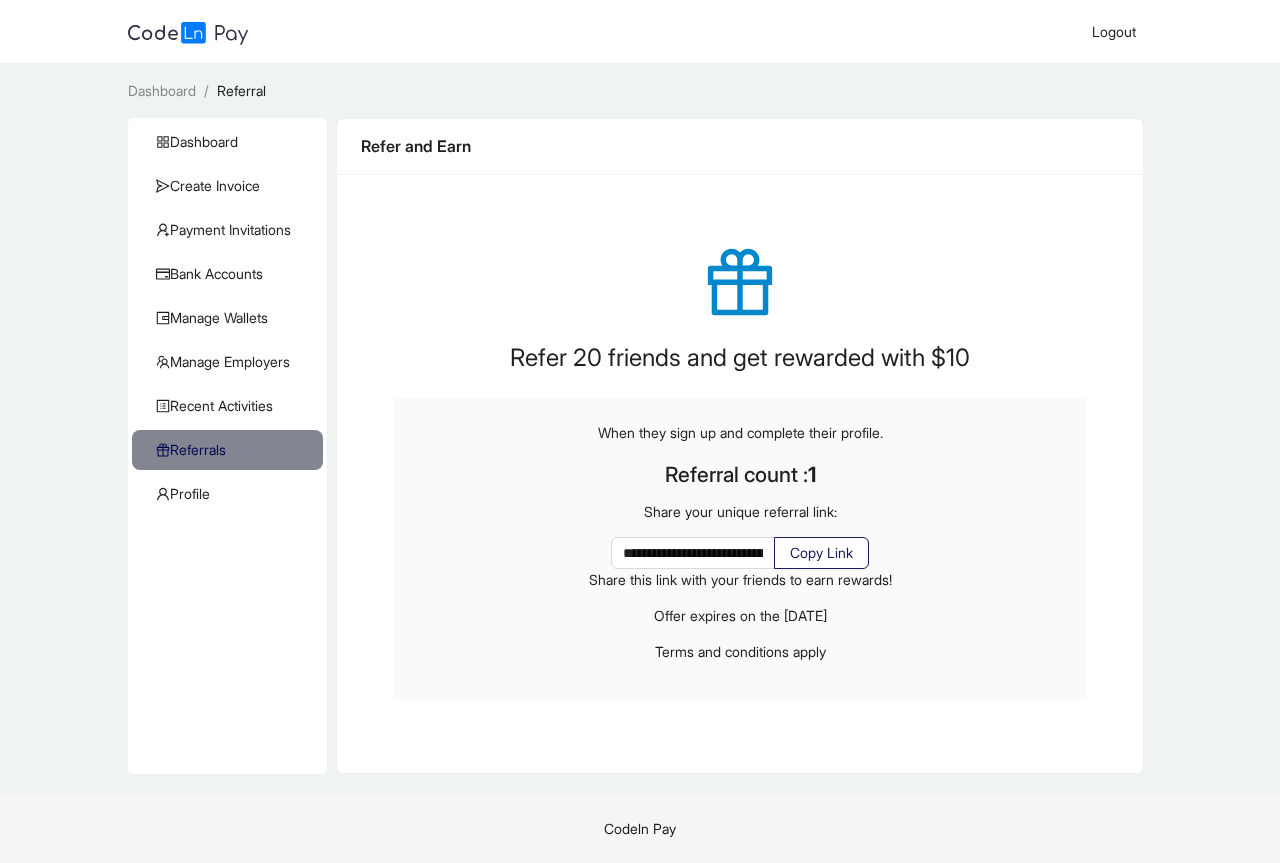 click on "Copy Link" 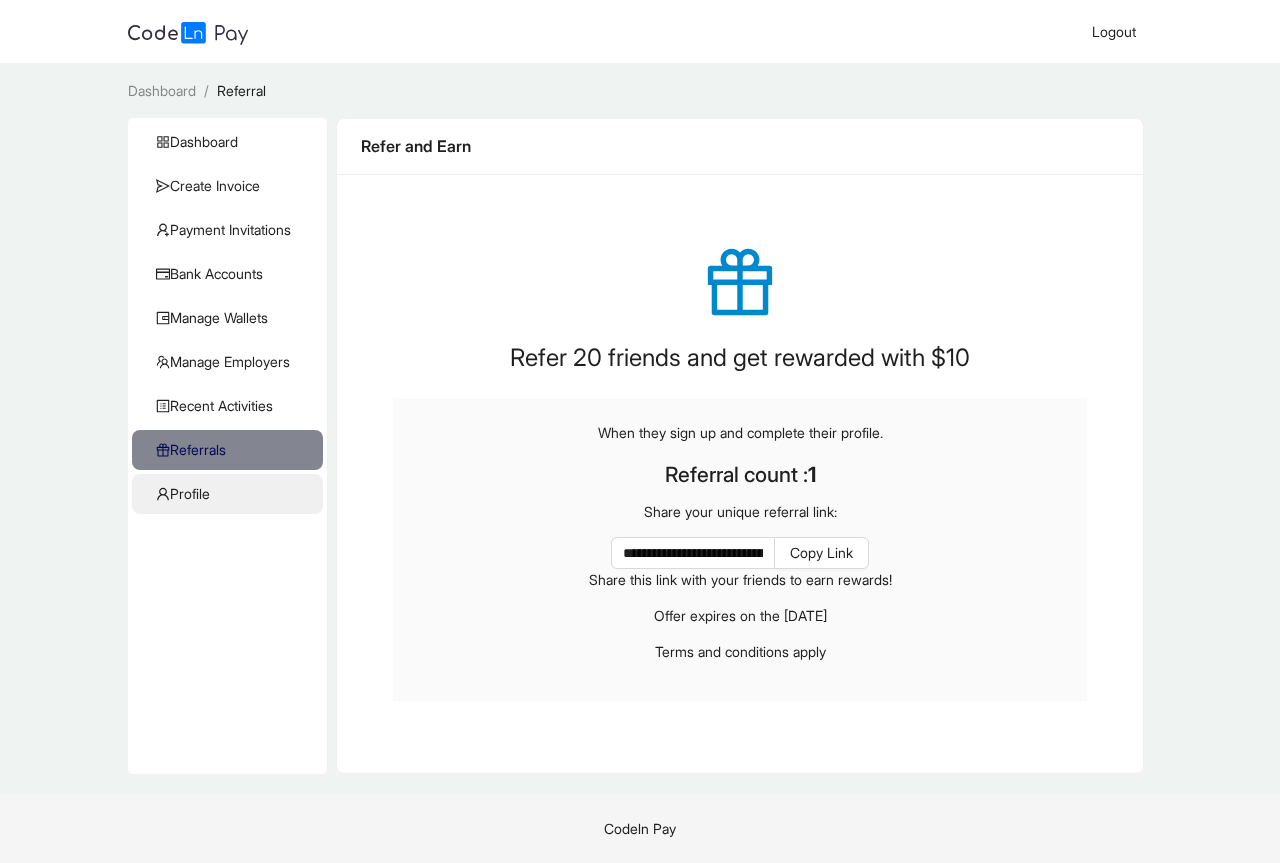 click on "Profile" 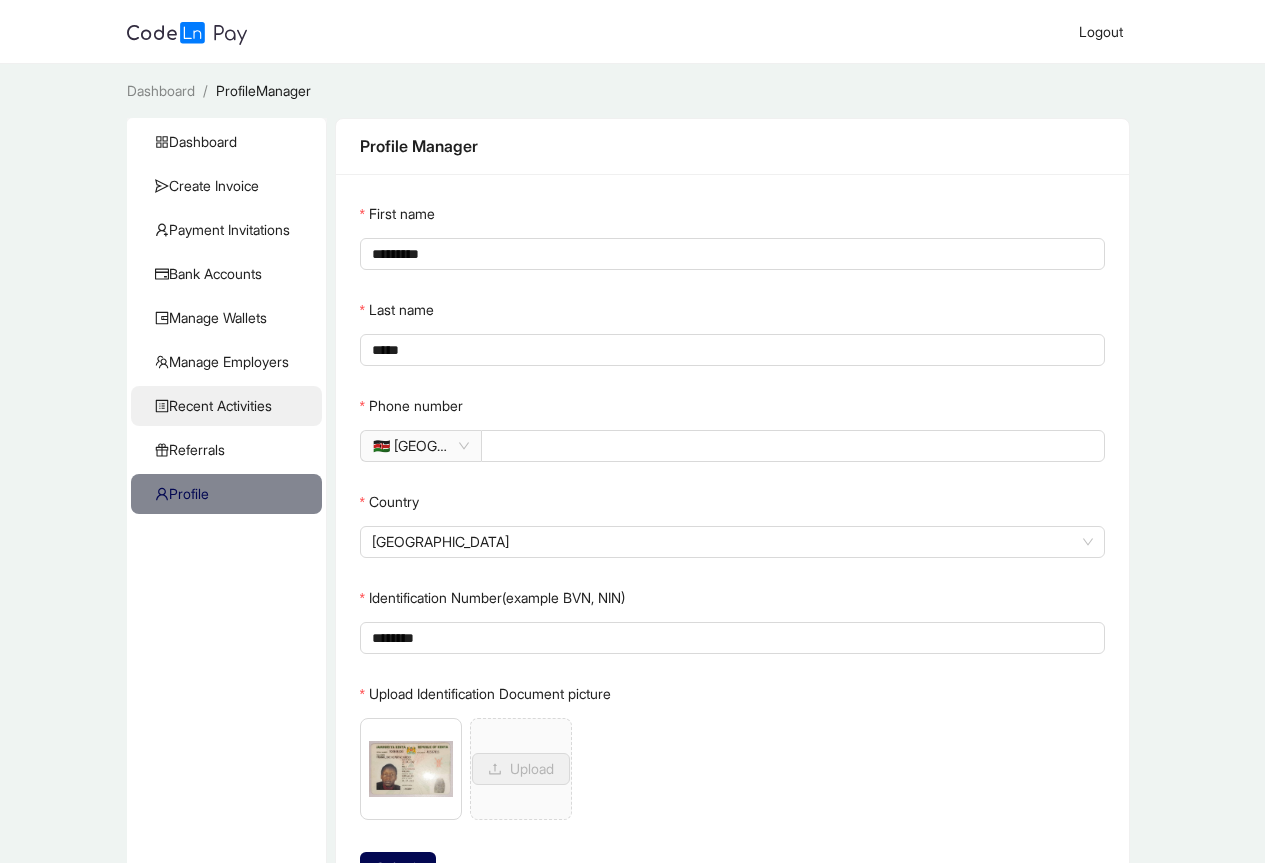 click on "Recent Activities" 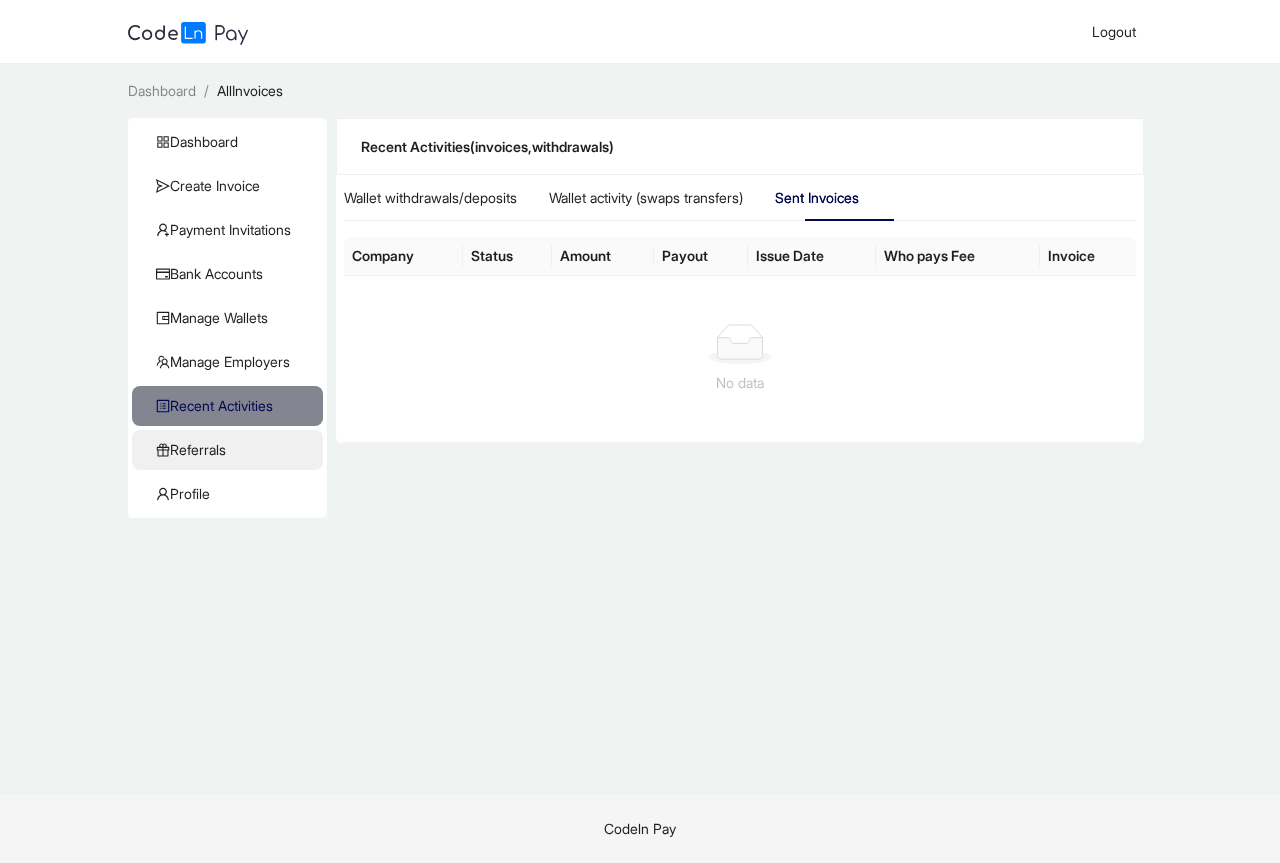 click on "Referrals" 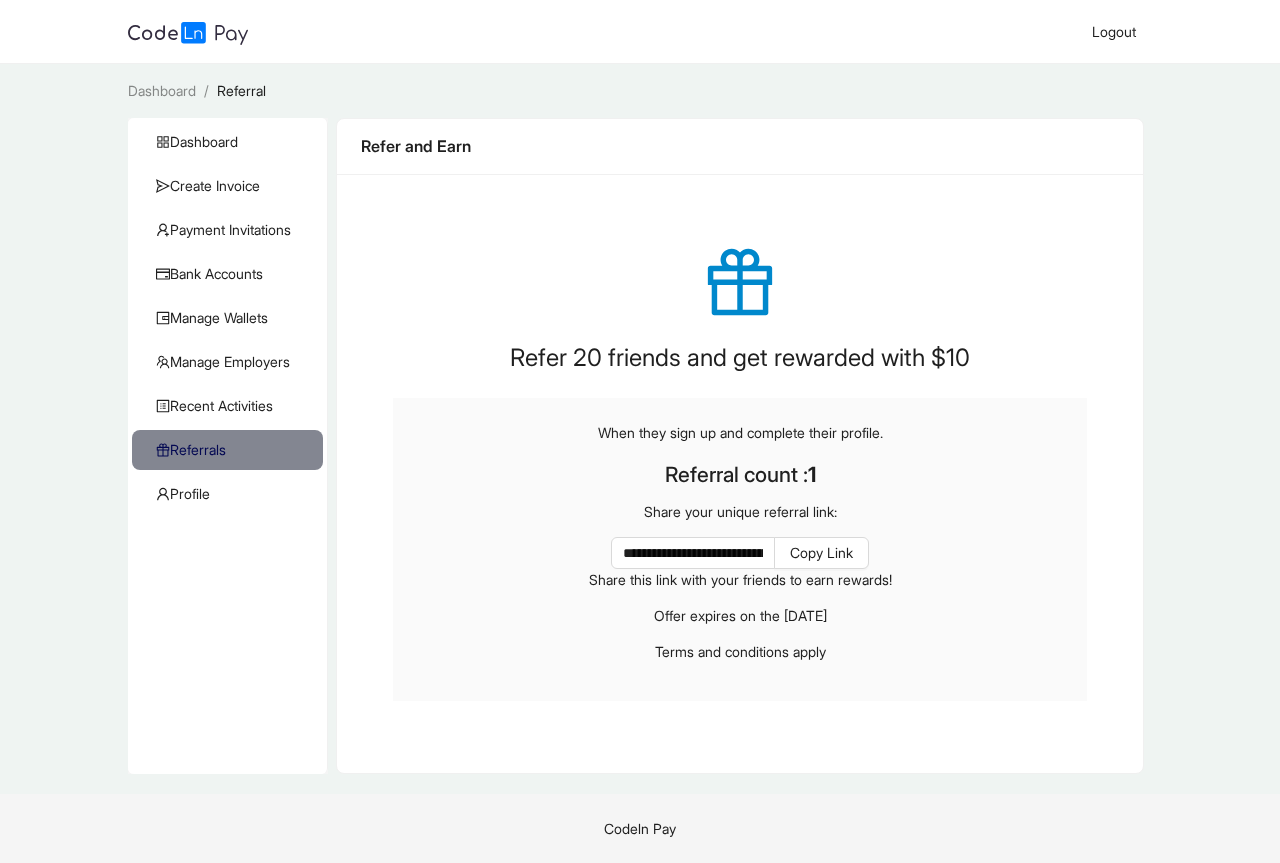 click on "Referral count :  1" at bounding box center [740, 474] 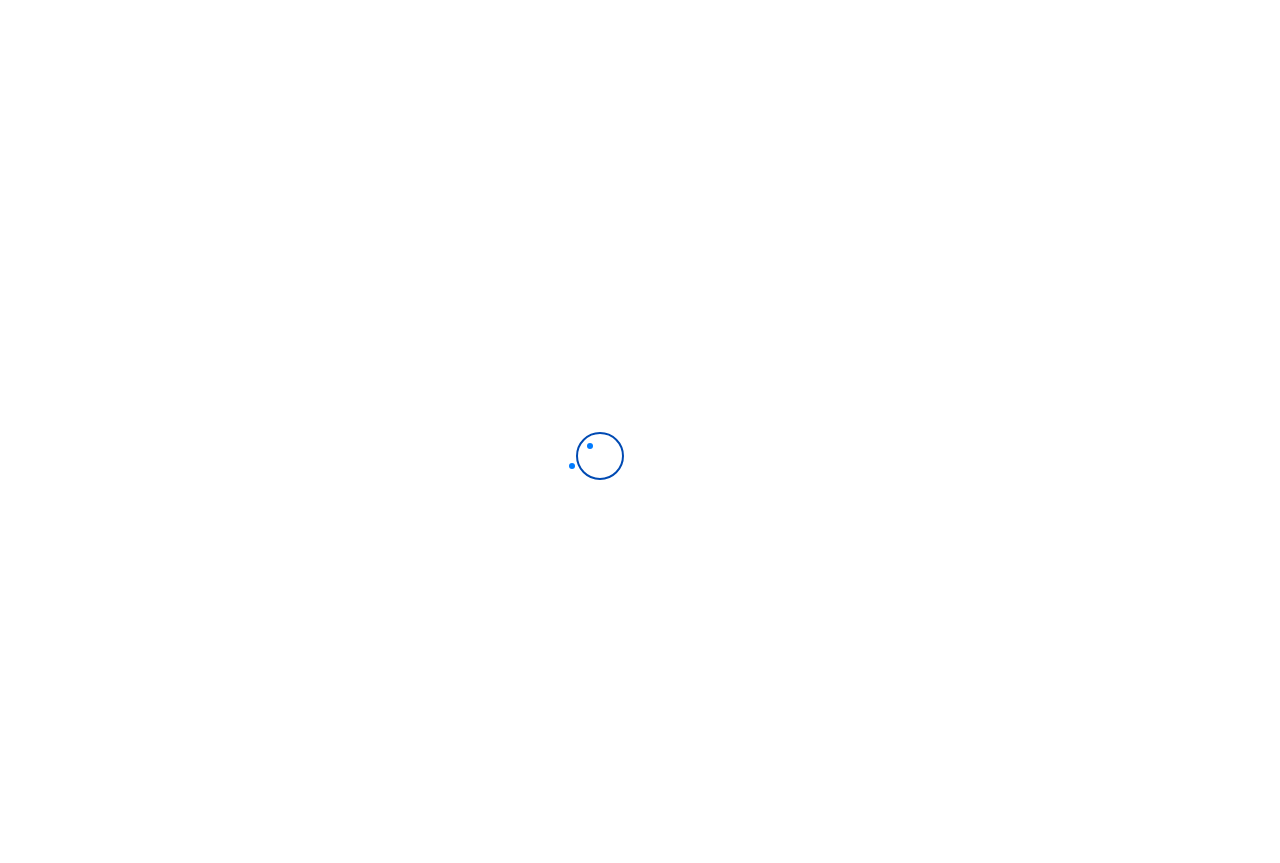 scroll, scrollTop: 0, scrollLeft: 0, axis: both 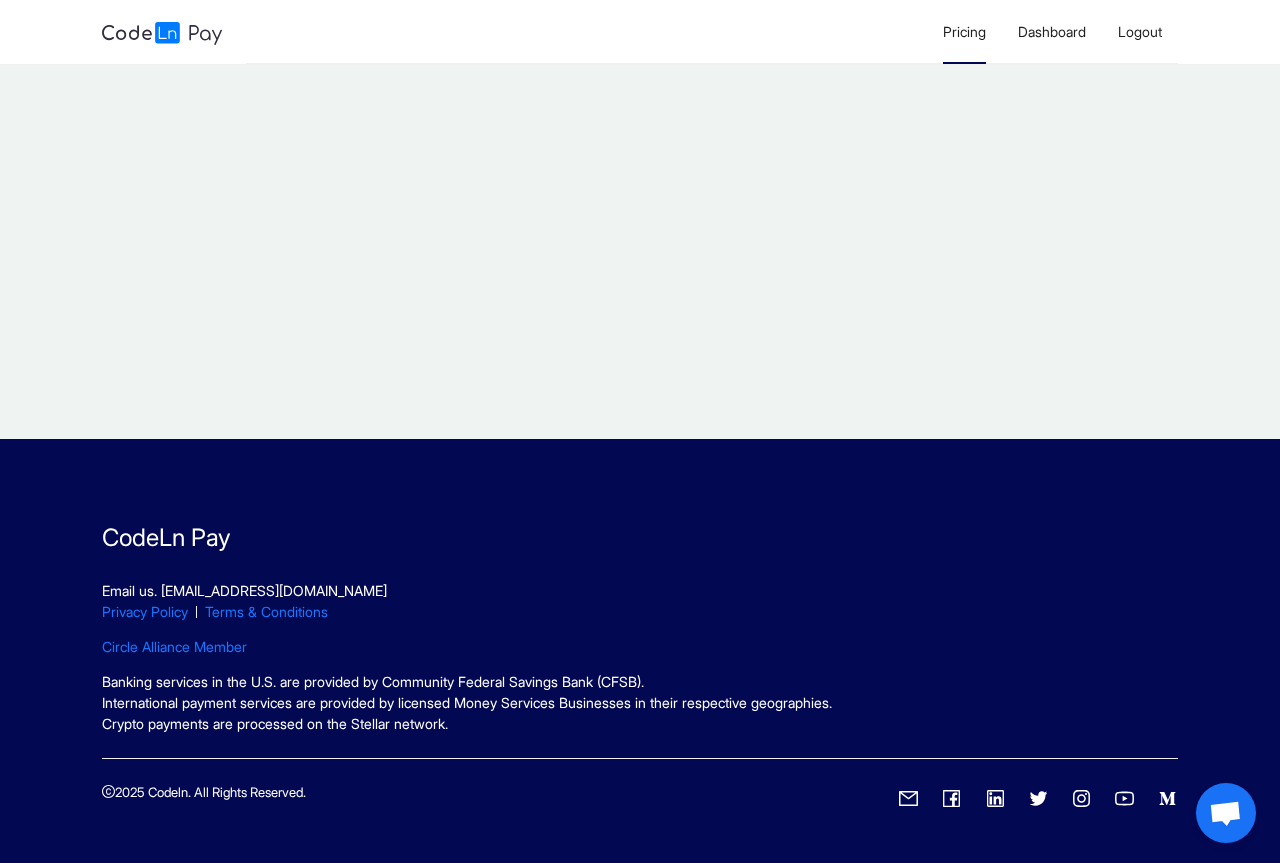 click on "Pricing" 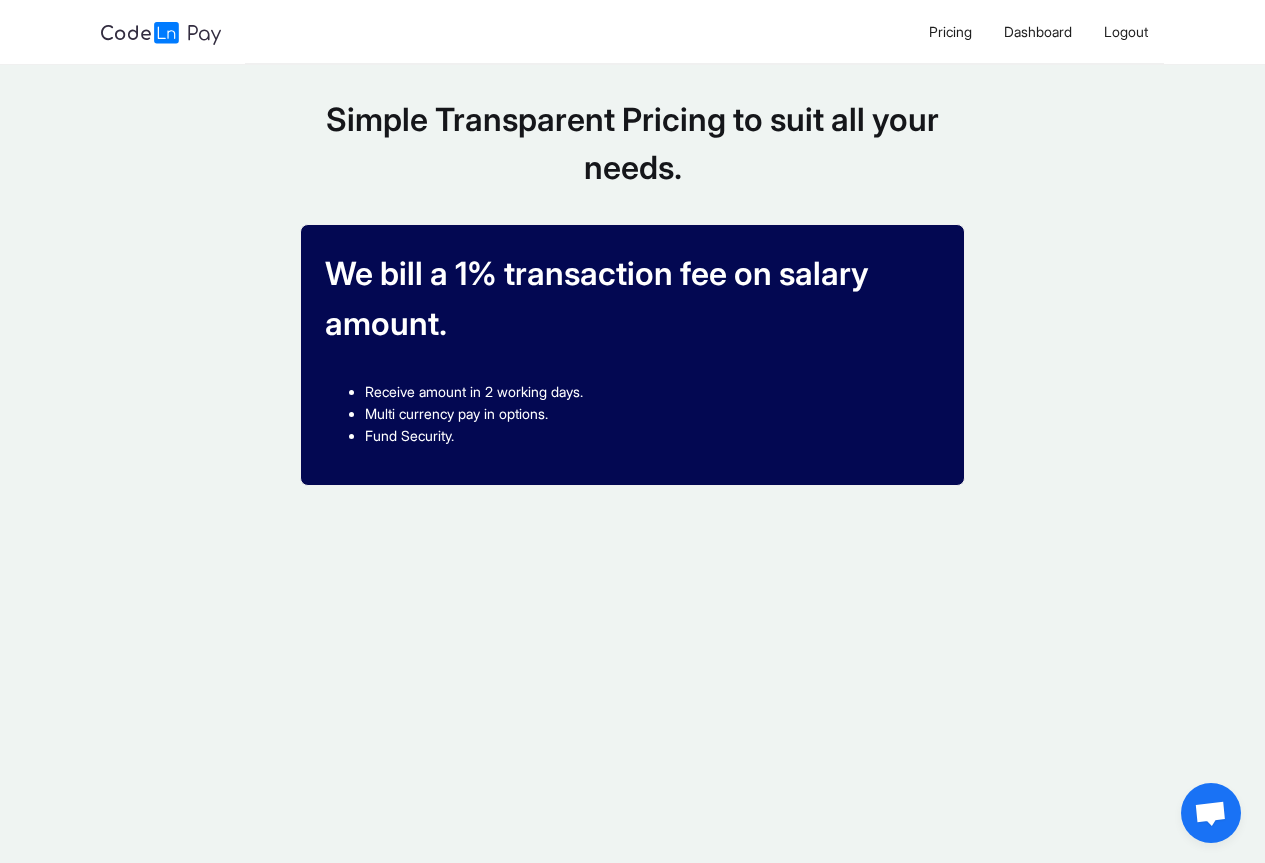 click at bounding box center (161, 33) 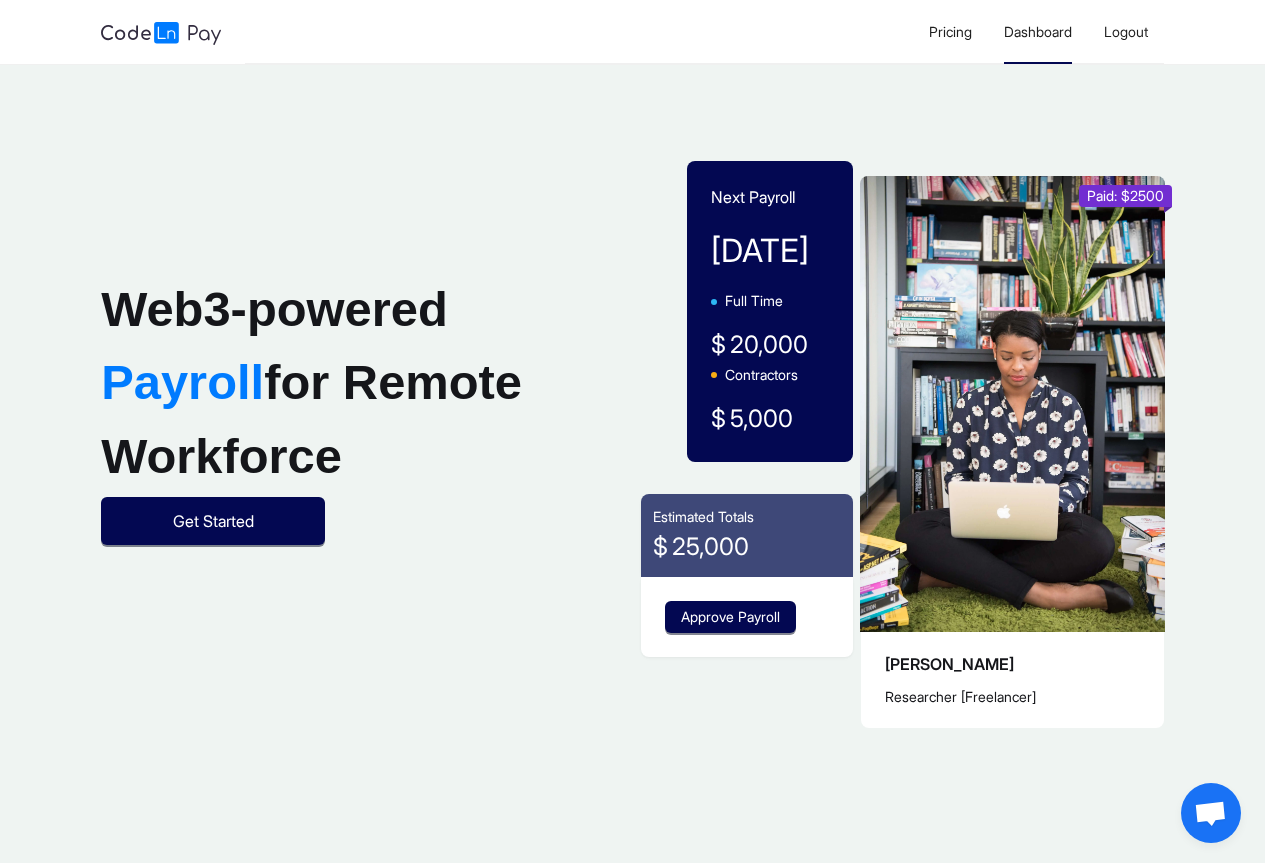 click on "Dashboard" 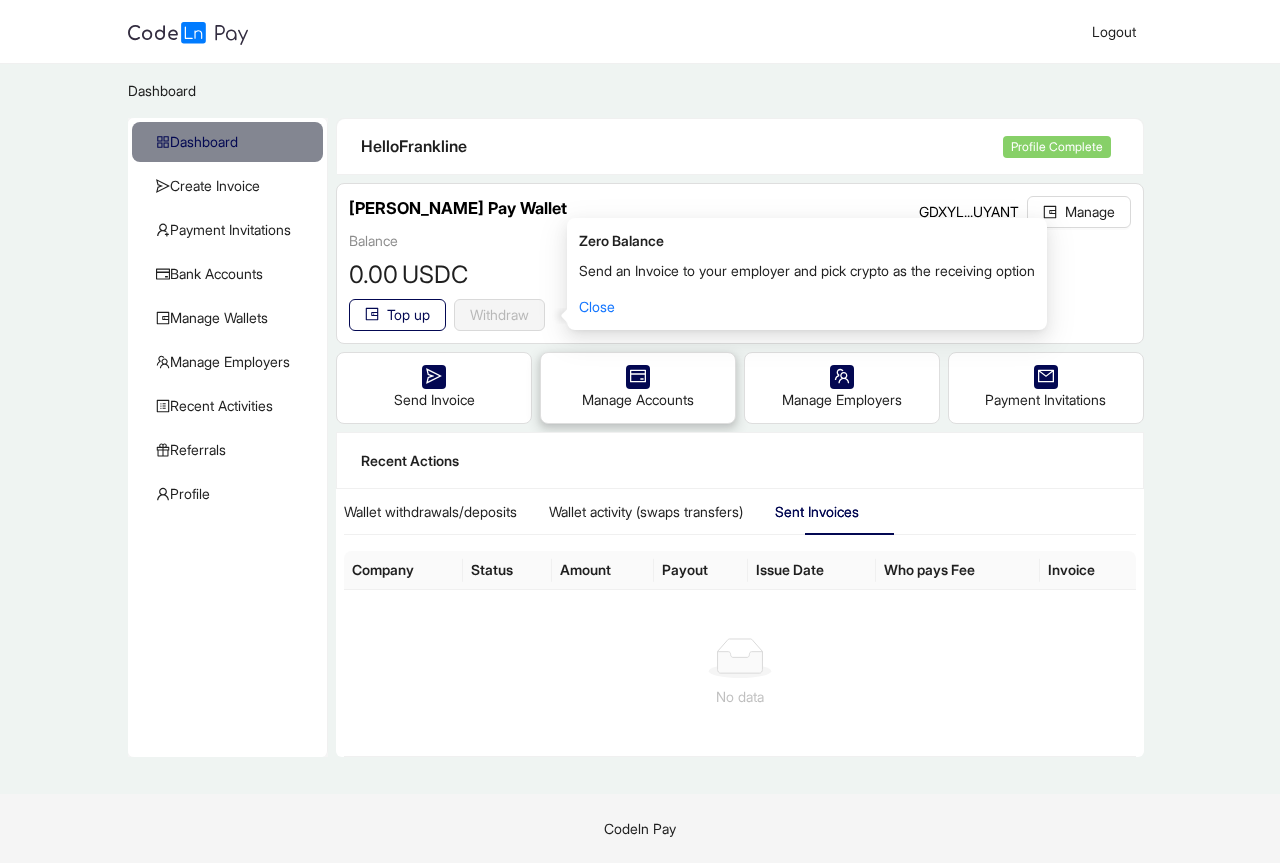 click on "Manage Accounts" at bounding box center (638, 388) 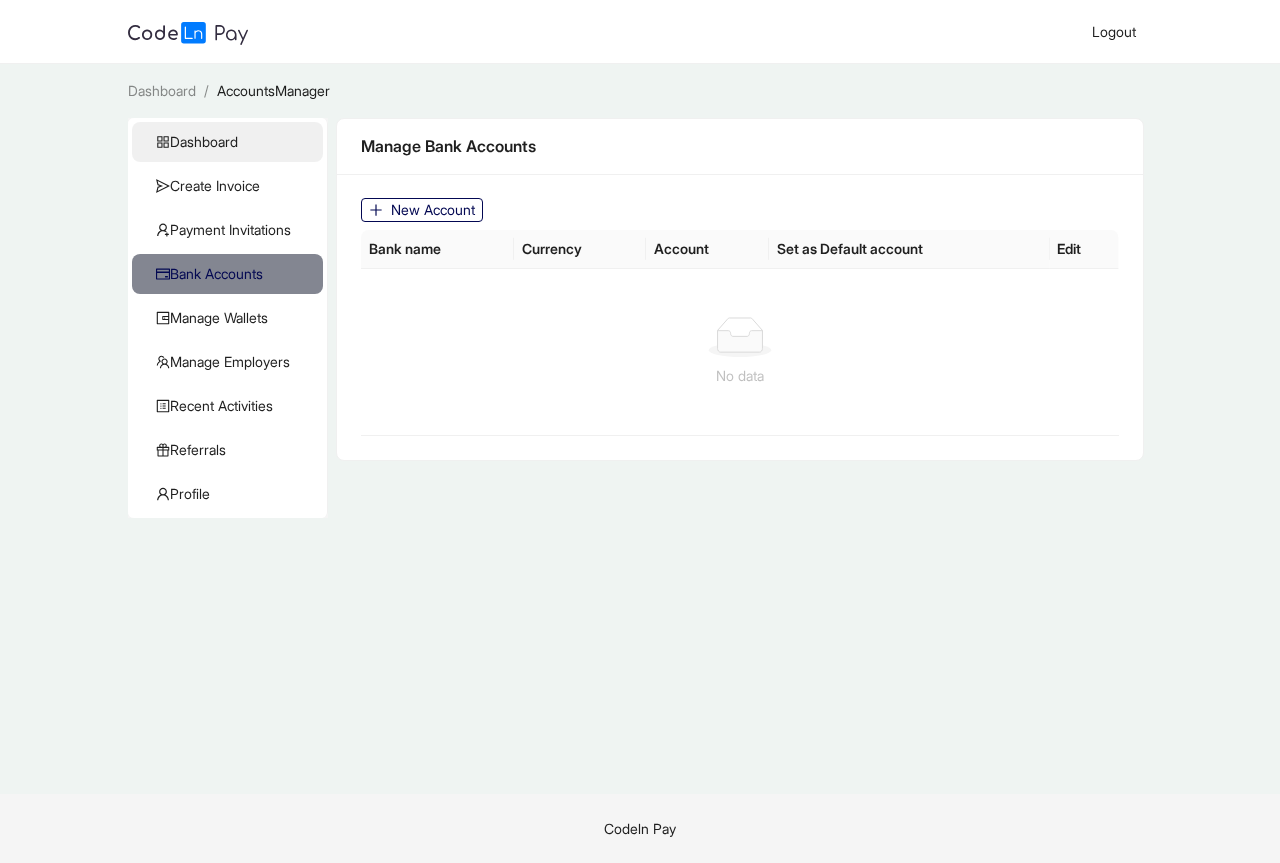 click on "Dashboard" 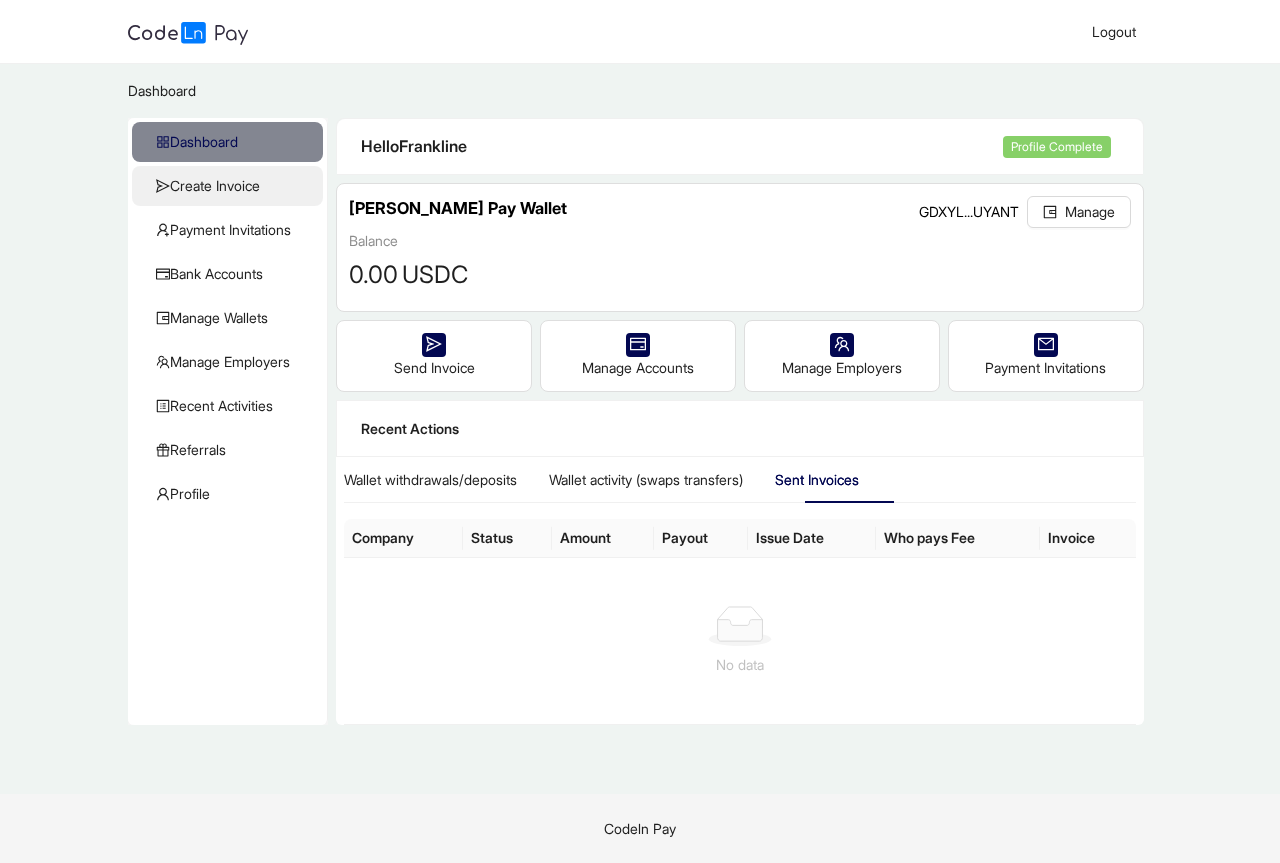 click on "Create Invoice" 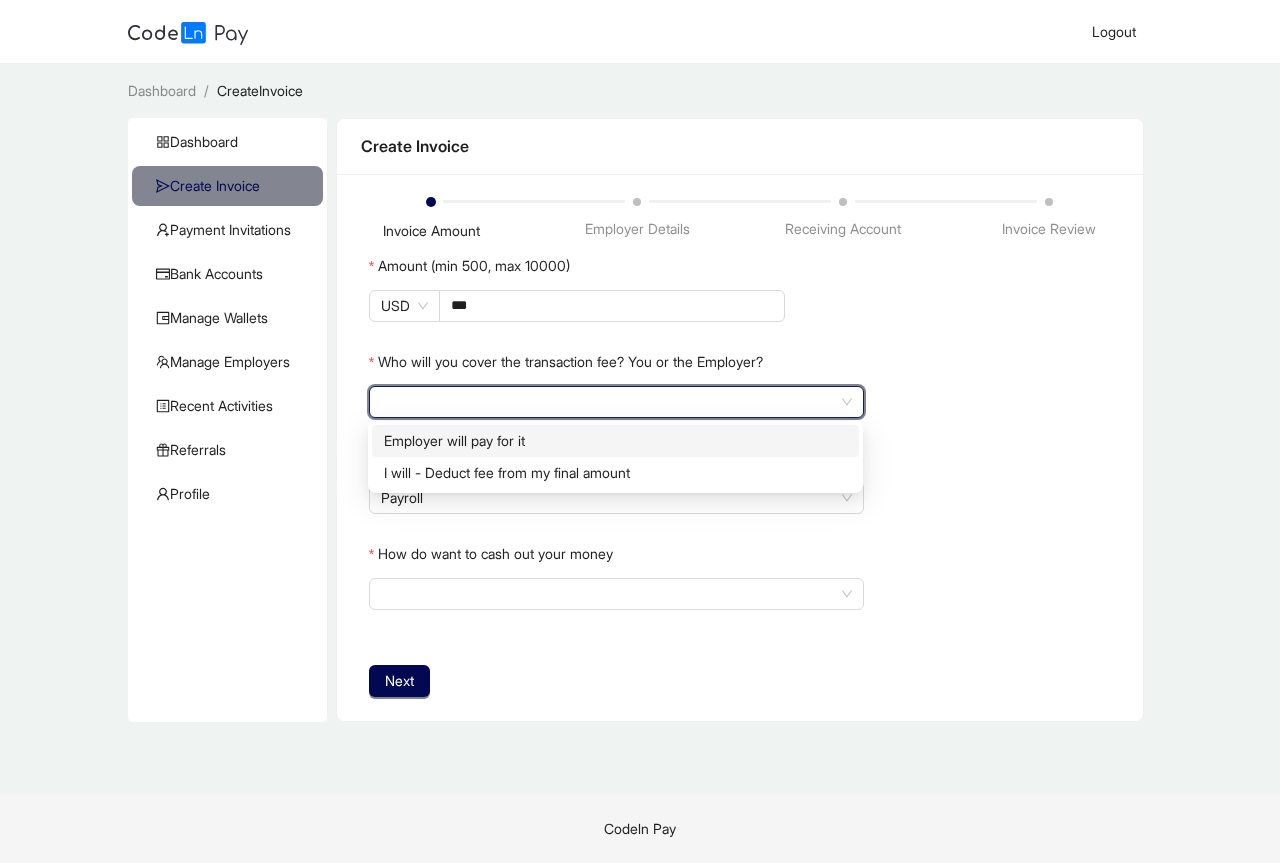 click at bounding box center [616, 402] 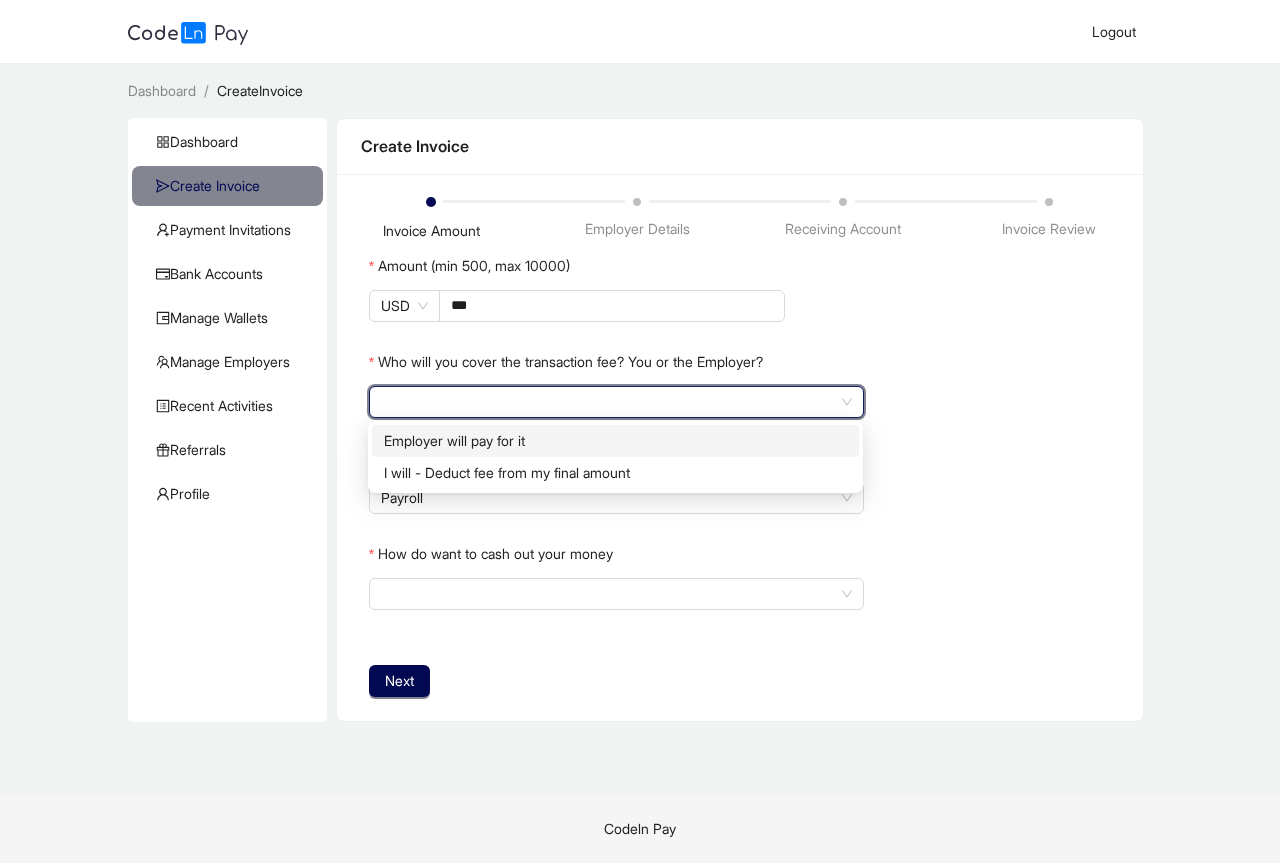 click on "Employer will pay for it" at bounding box center [615, 441] 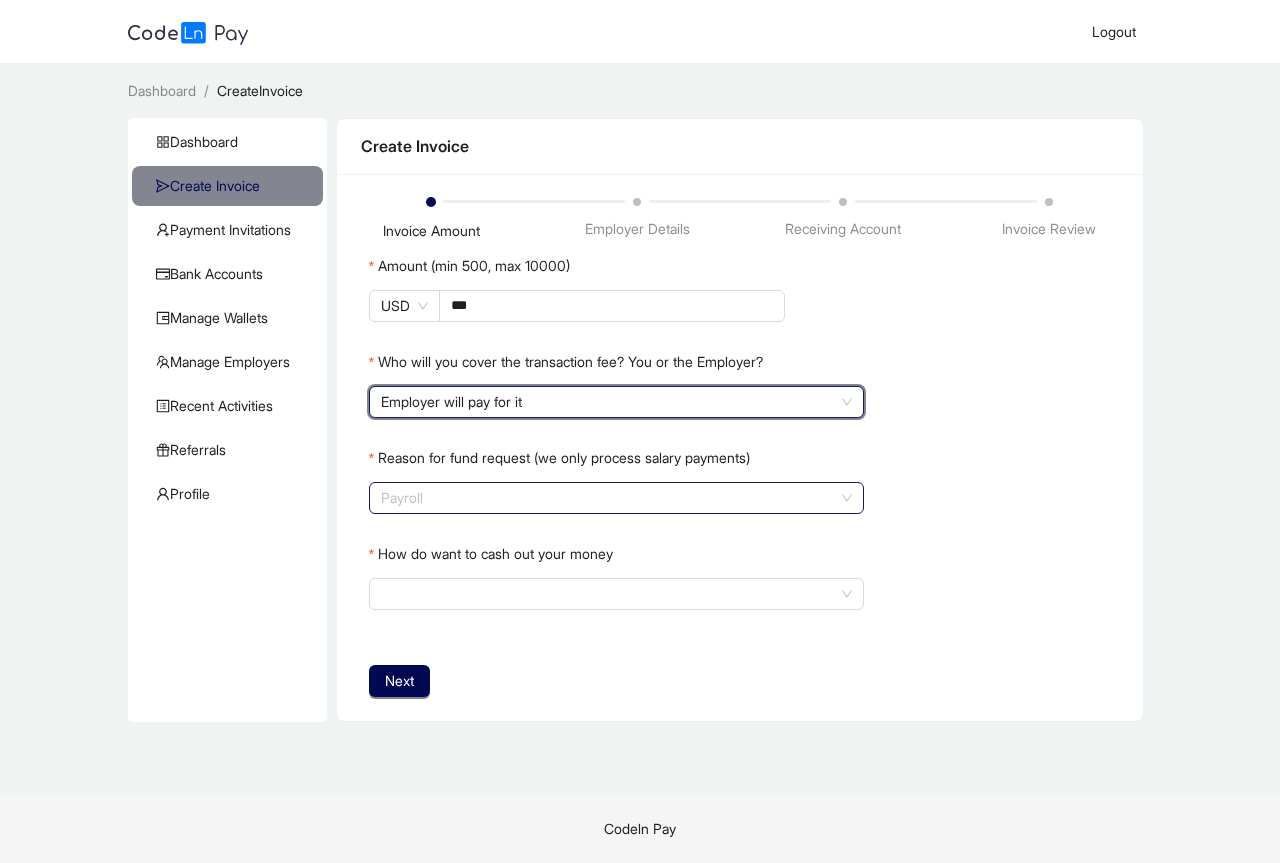 click on "Payroll" 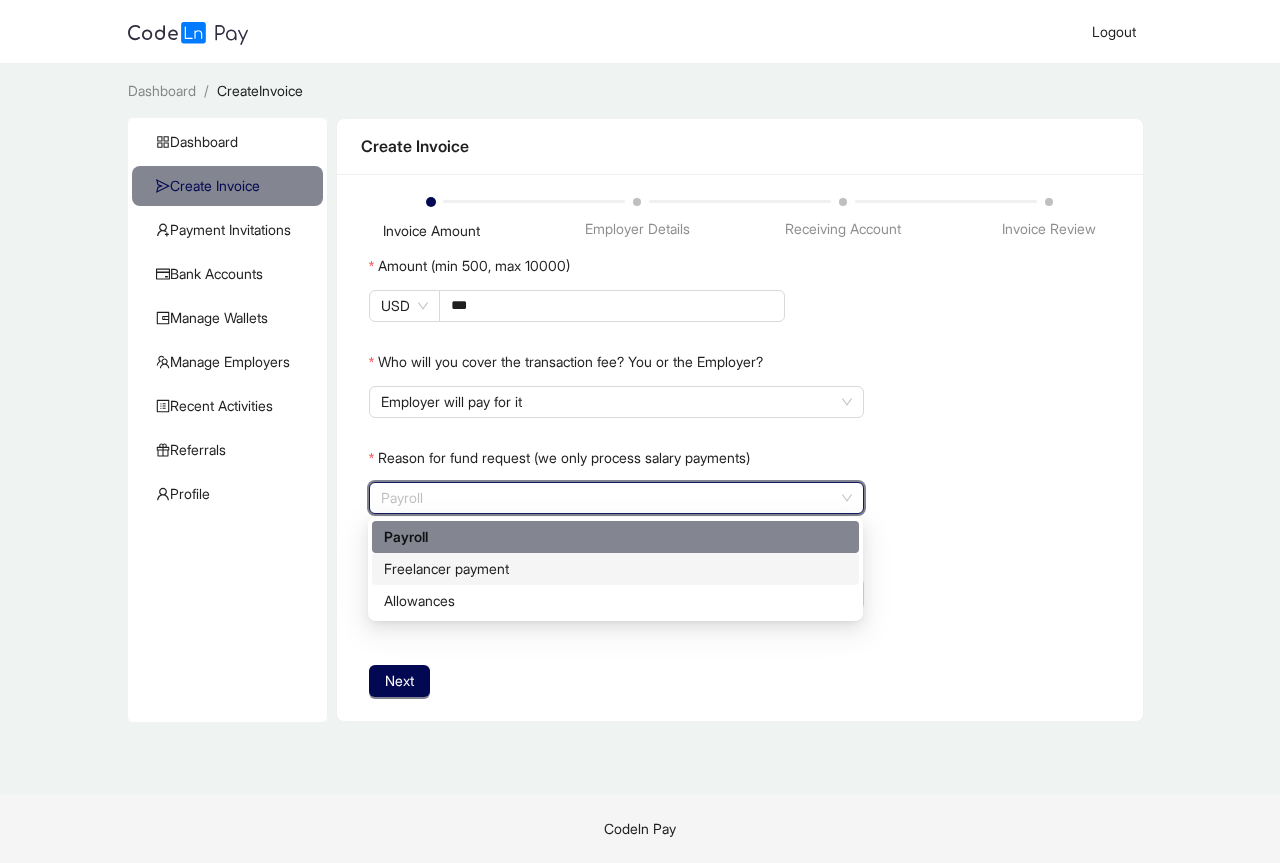 click on "Freelancer payment" 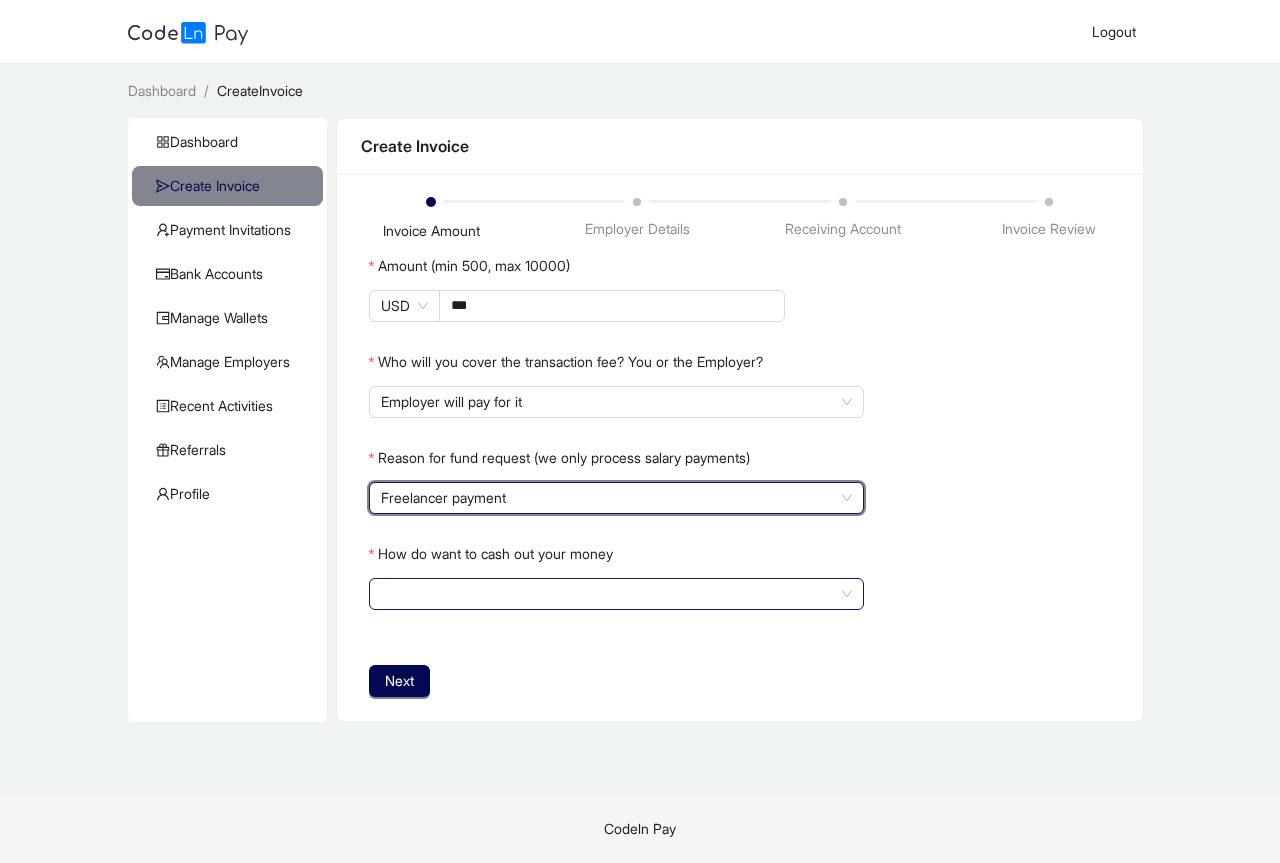 click on "How do want to cash out your money" at bounding box center [616, 594] 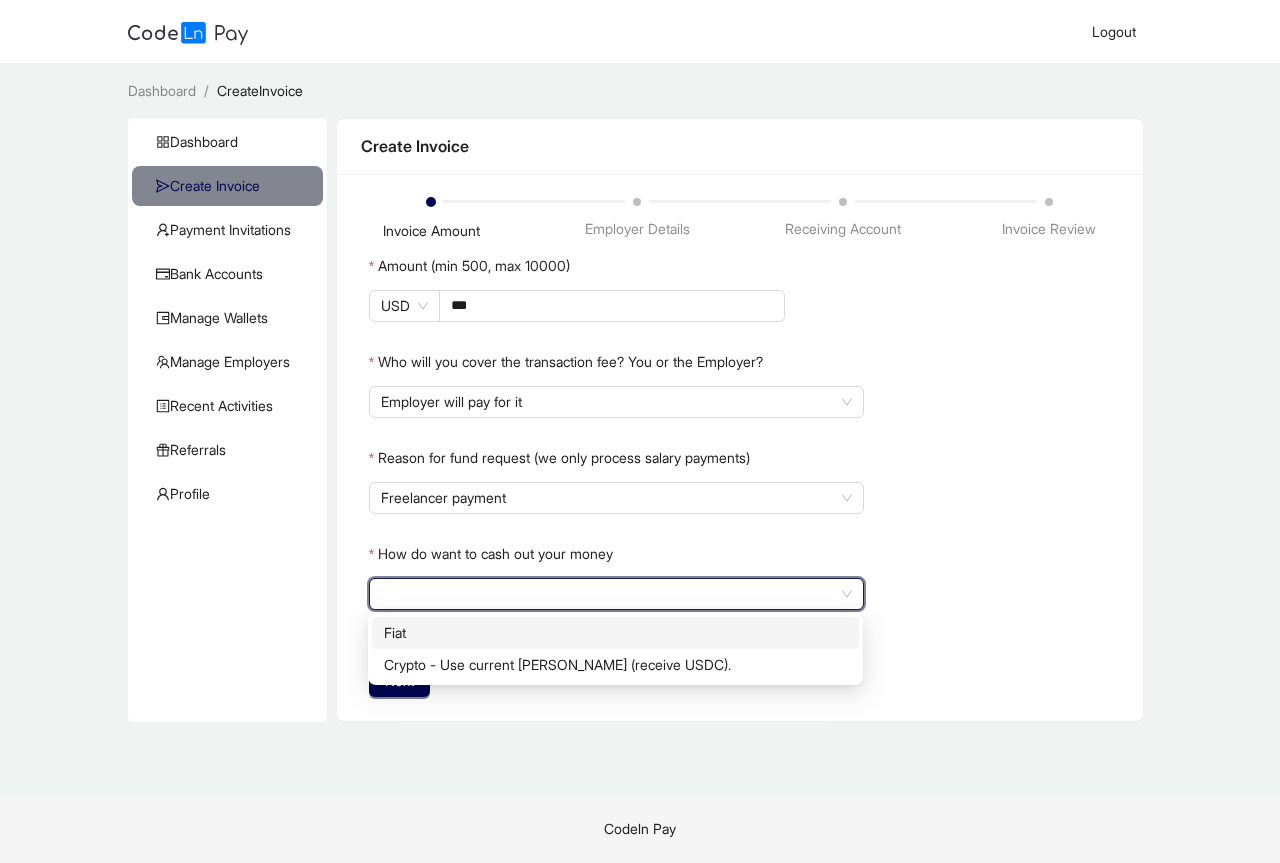 click on "Fiat" at bounding box center (615, 633) 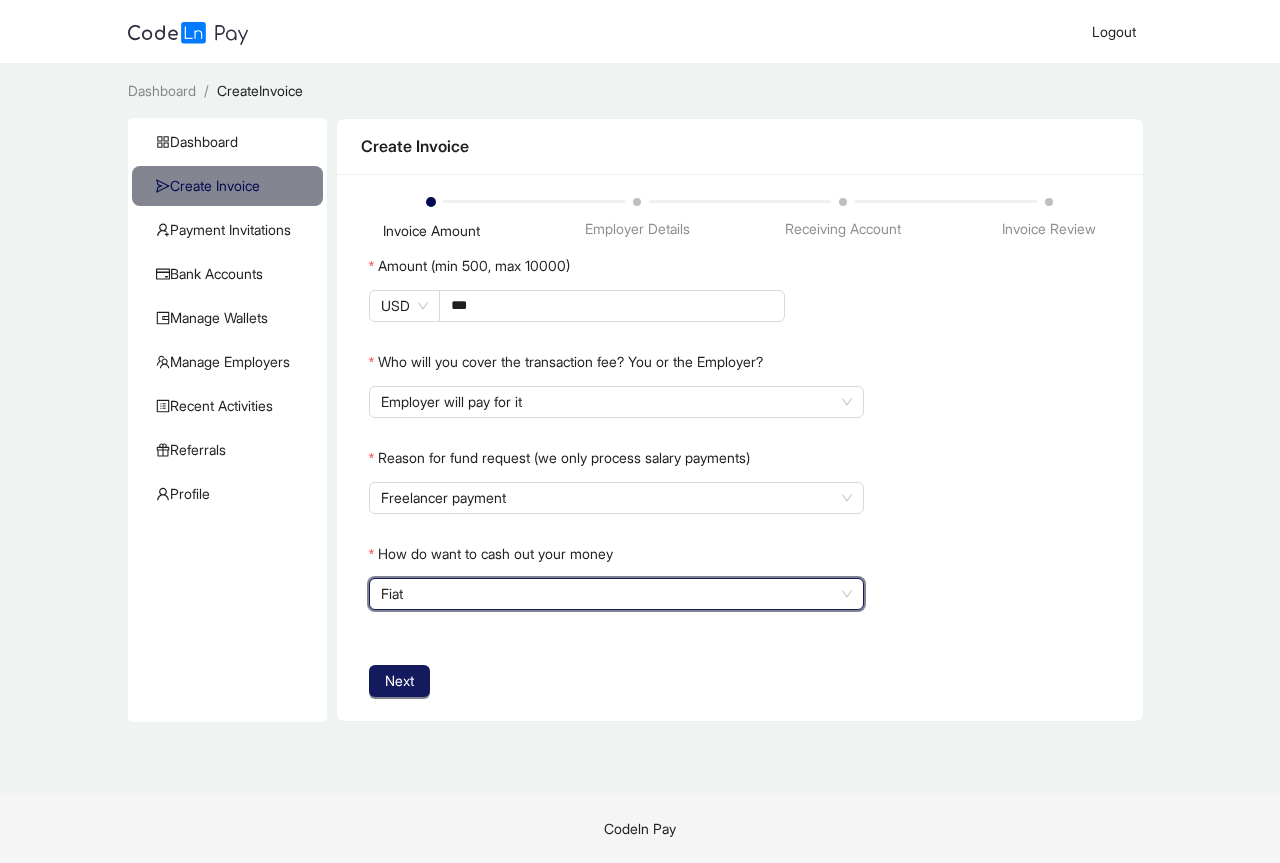 click on "Next" 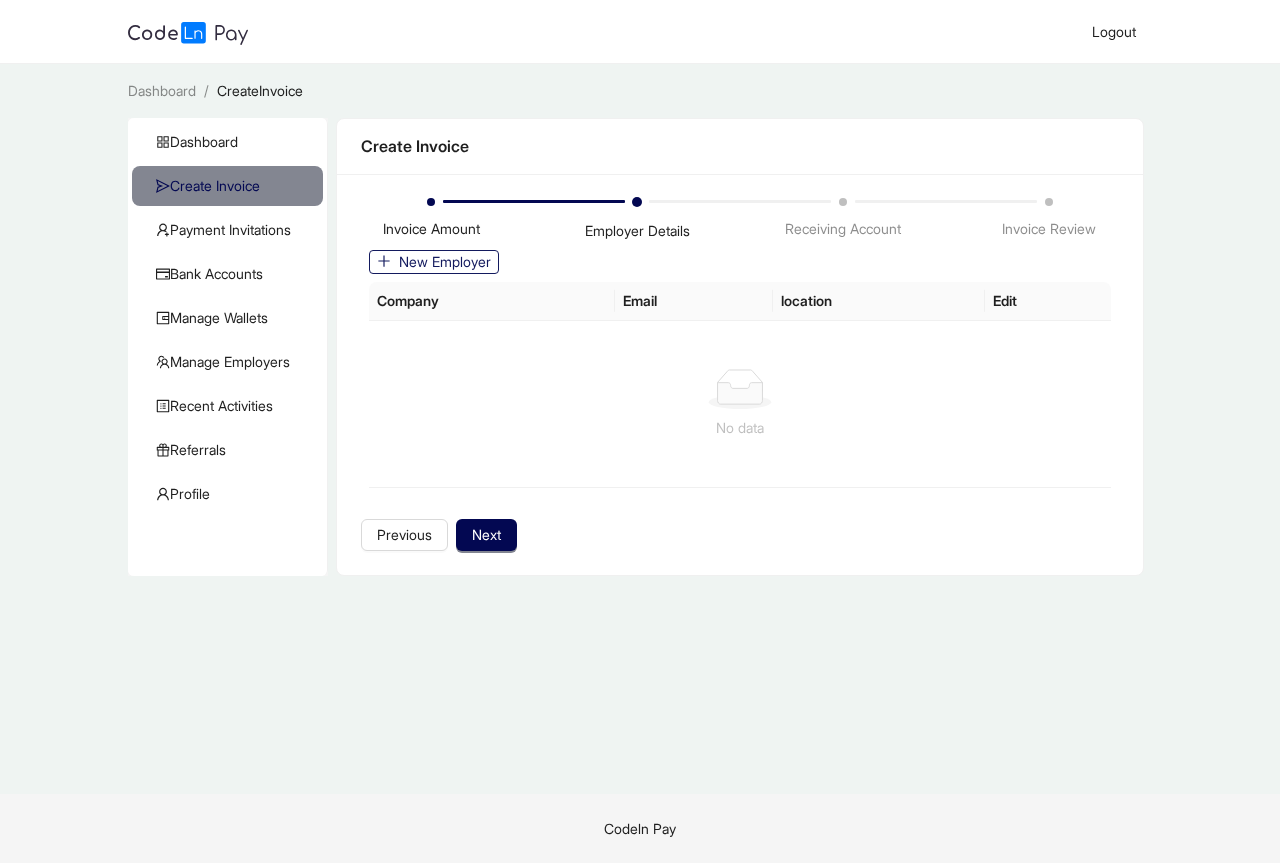 click on "New Employer" 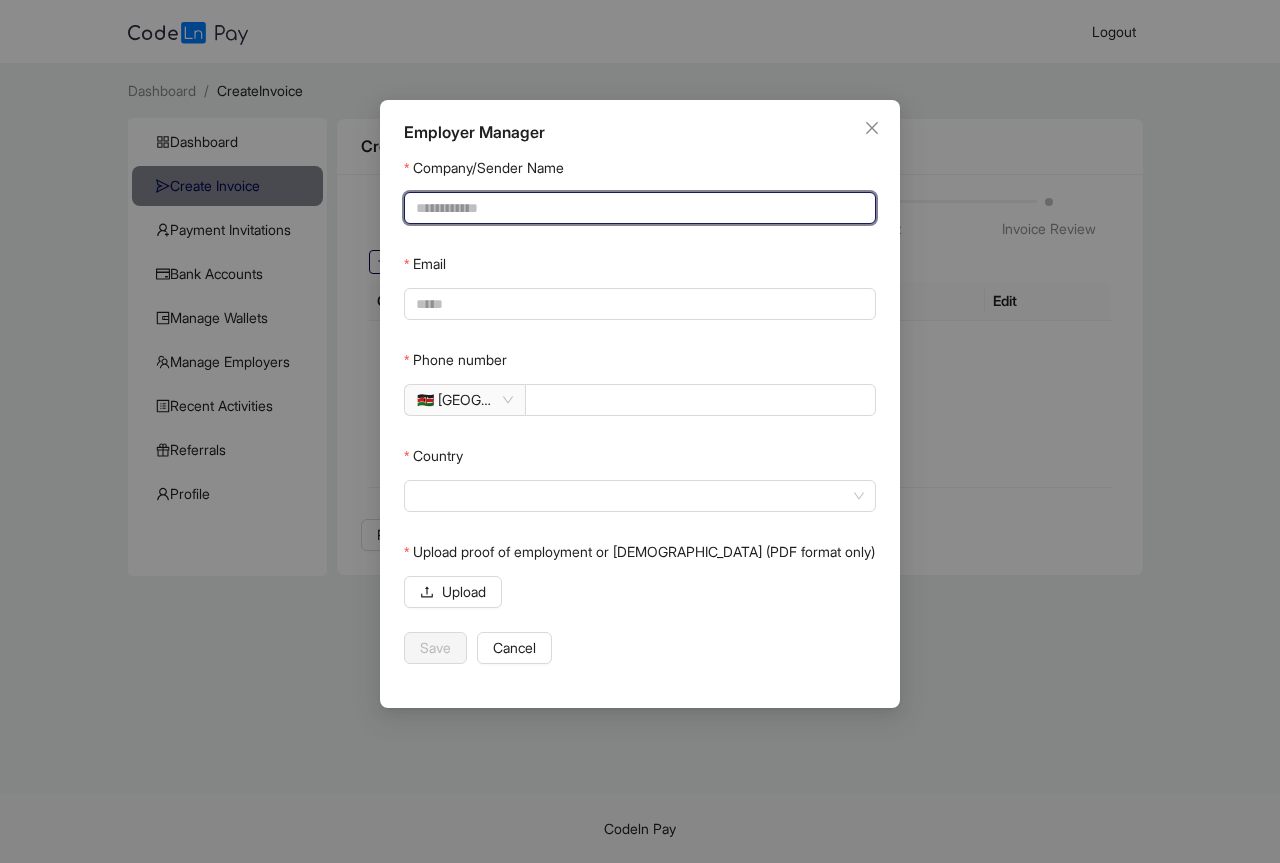 click on "Company/Sender Name" at bounding box center [638, 208] 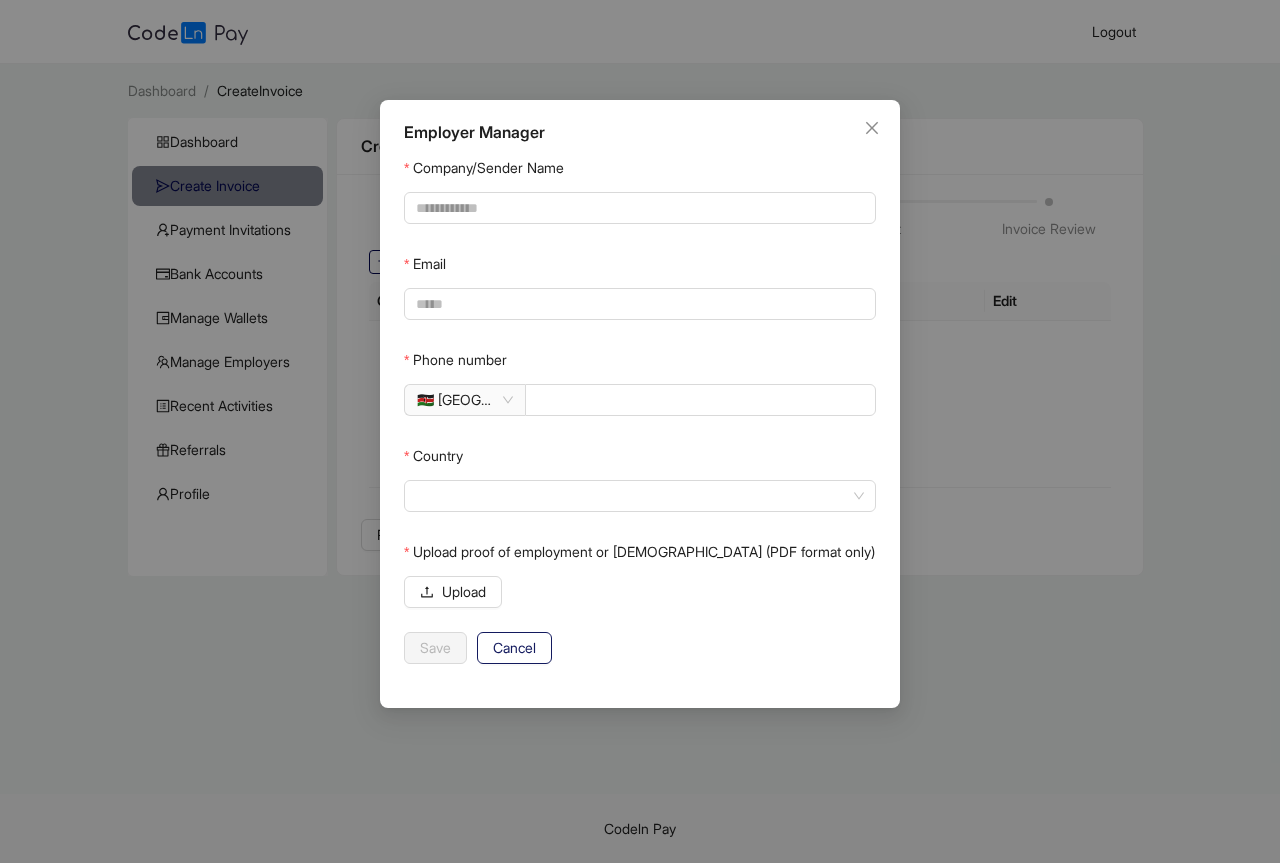 click on "Cancel" 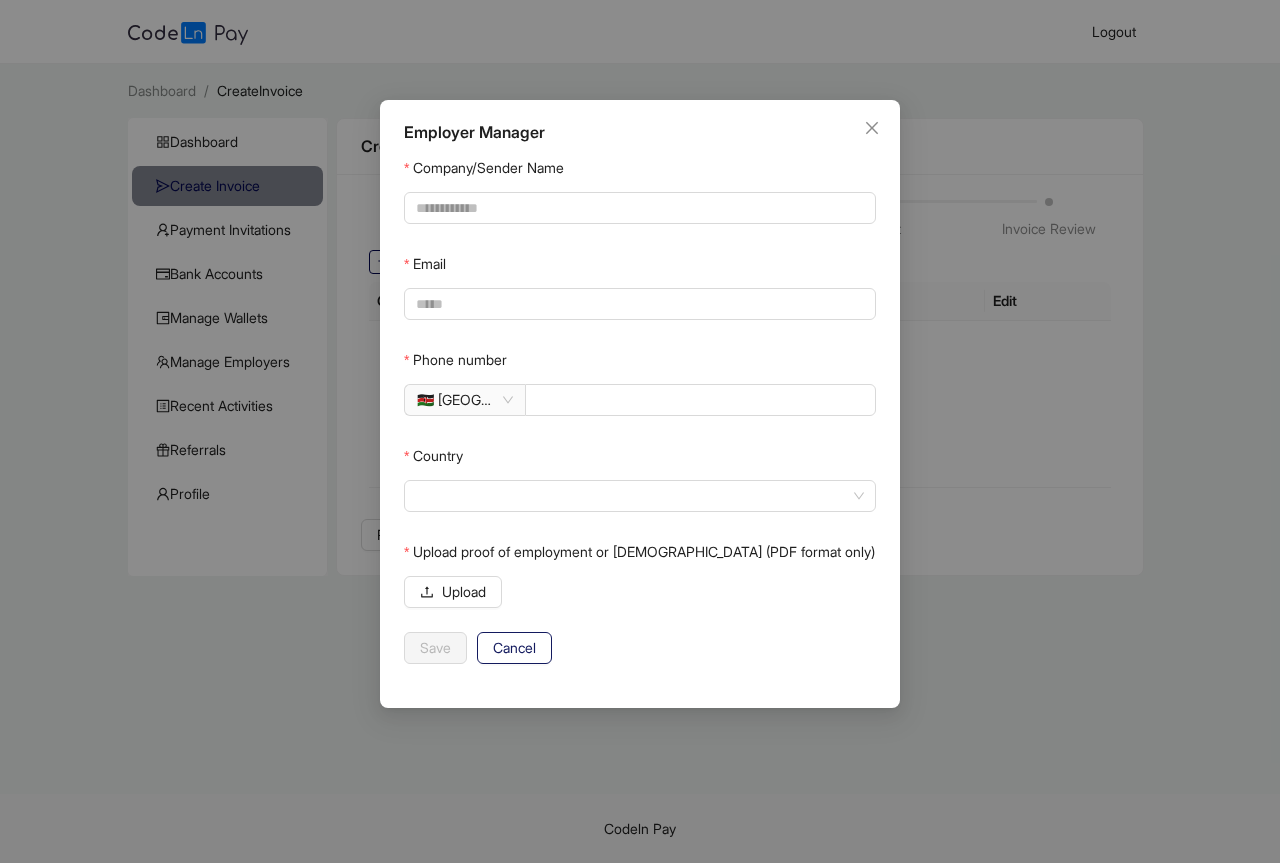 click on "Cancel" 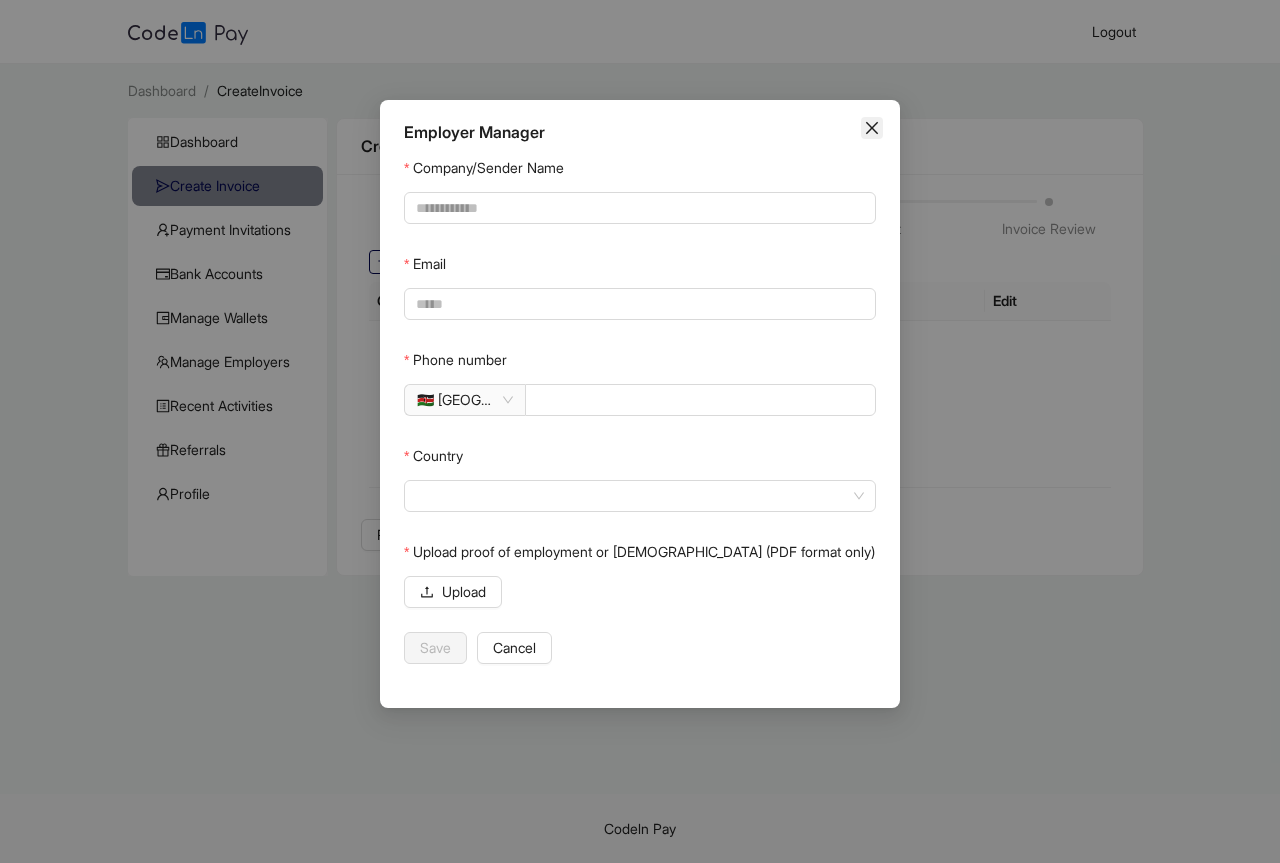 click 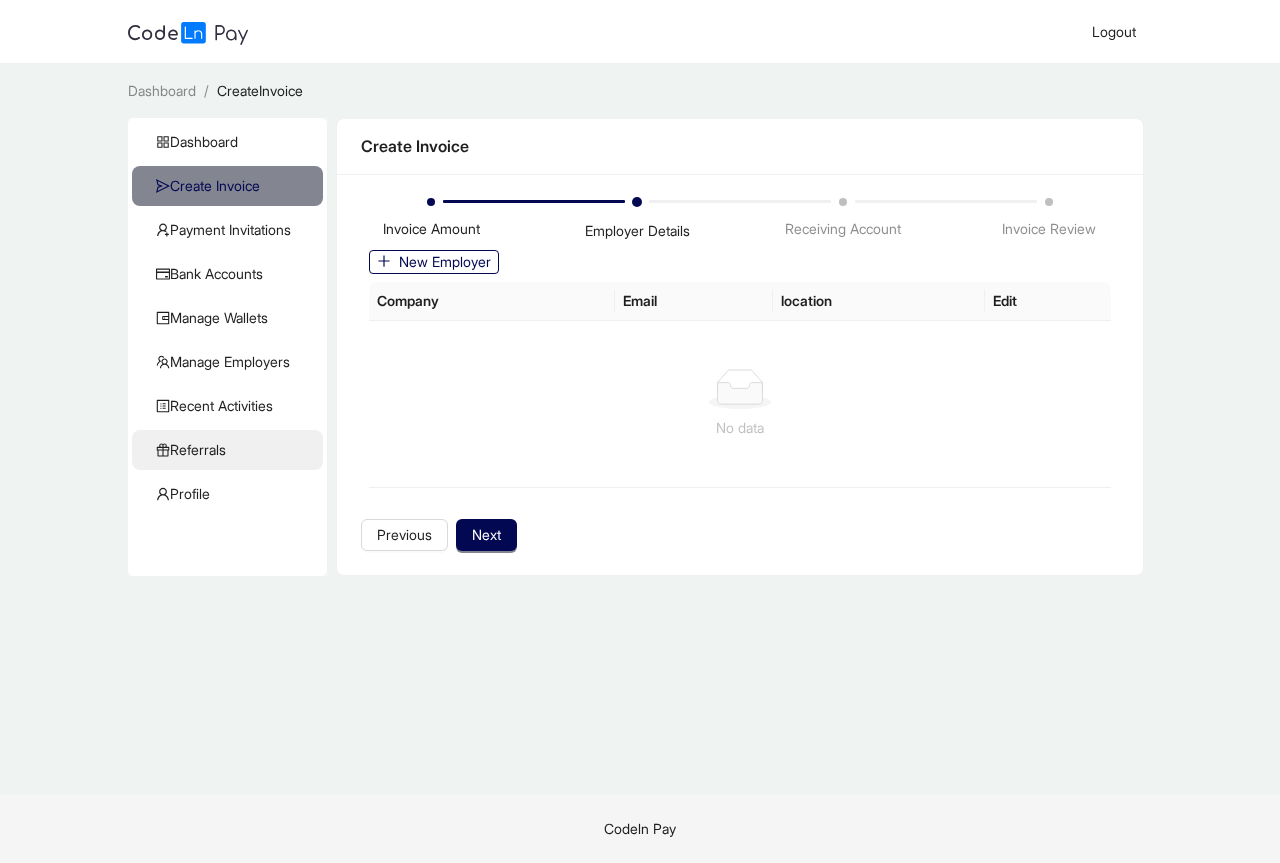click on "Referrals" 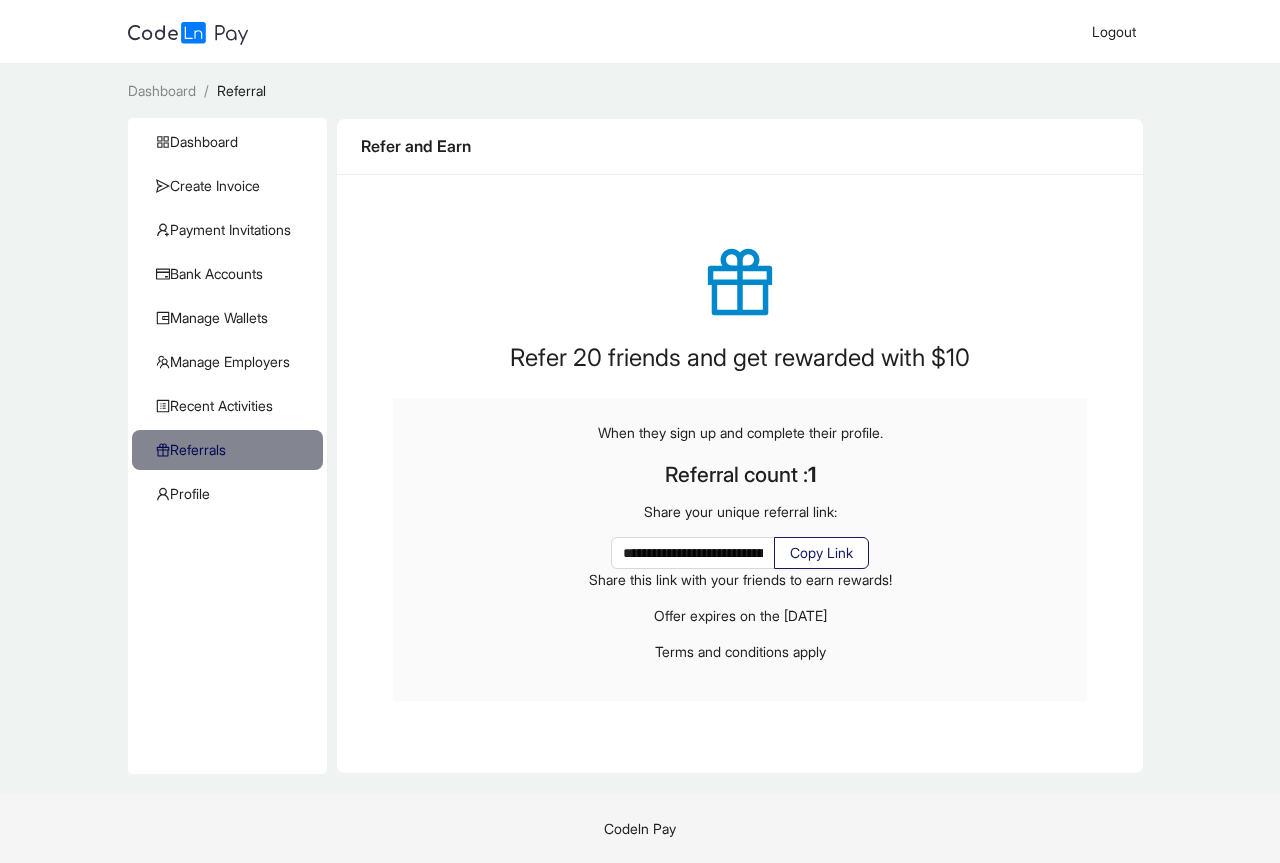 click on "Copy Link" 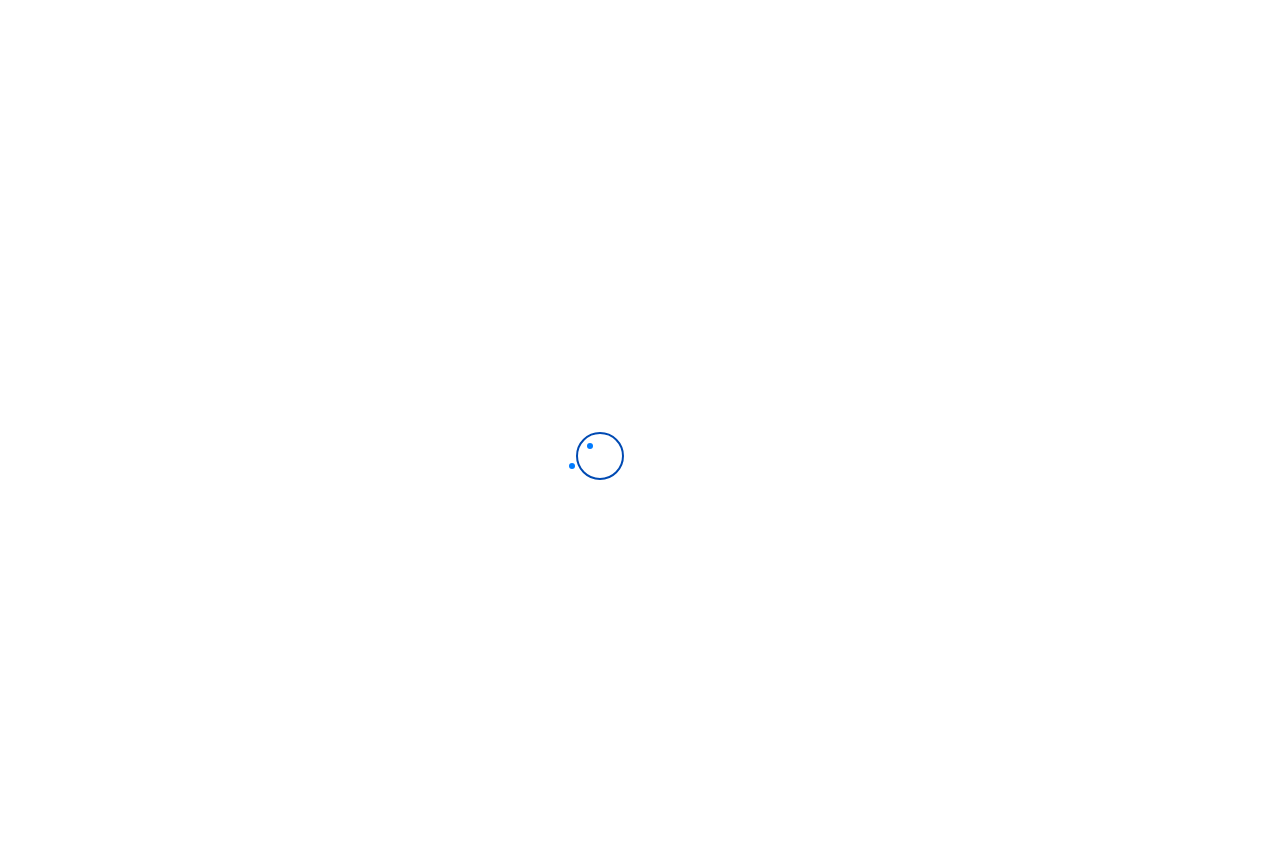 scroll, scrollTop: 0, scrollLeft: 0, axis: both 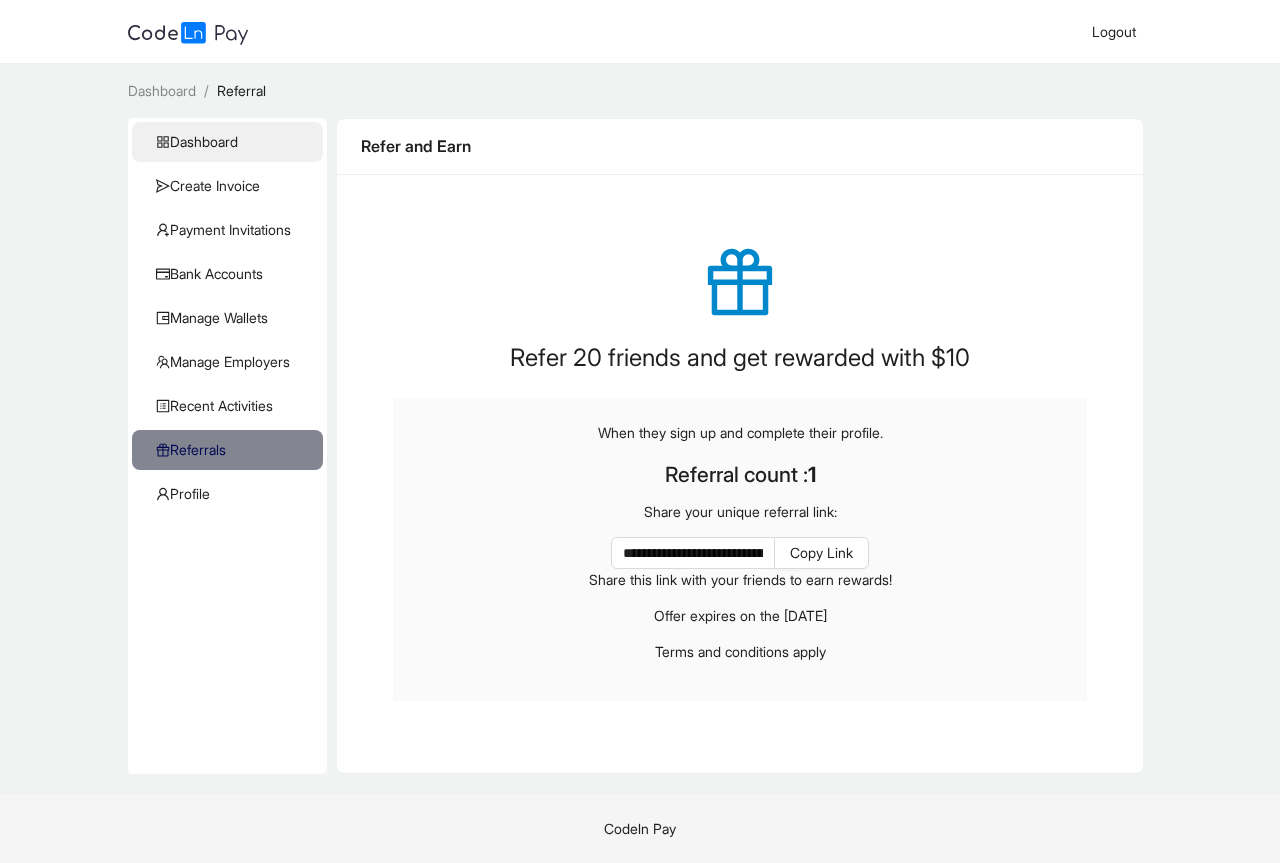 click on "Dashboard" 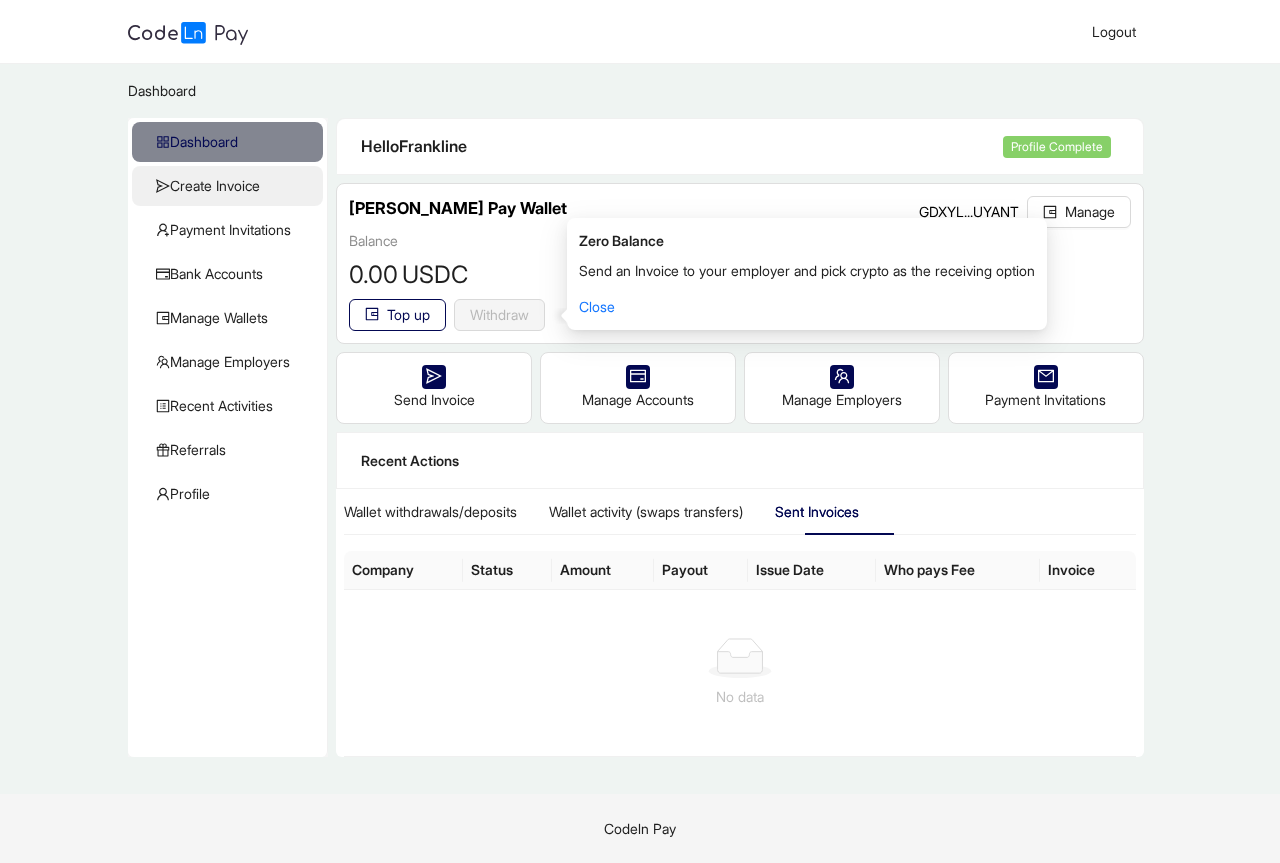 click on "Create Invoice" 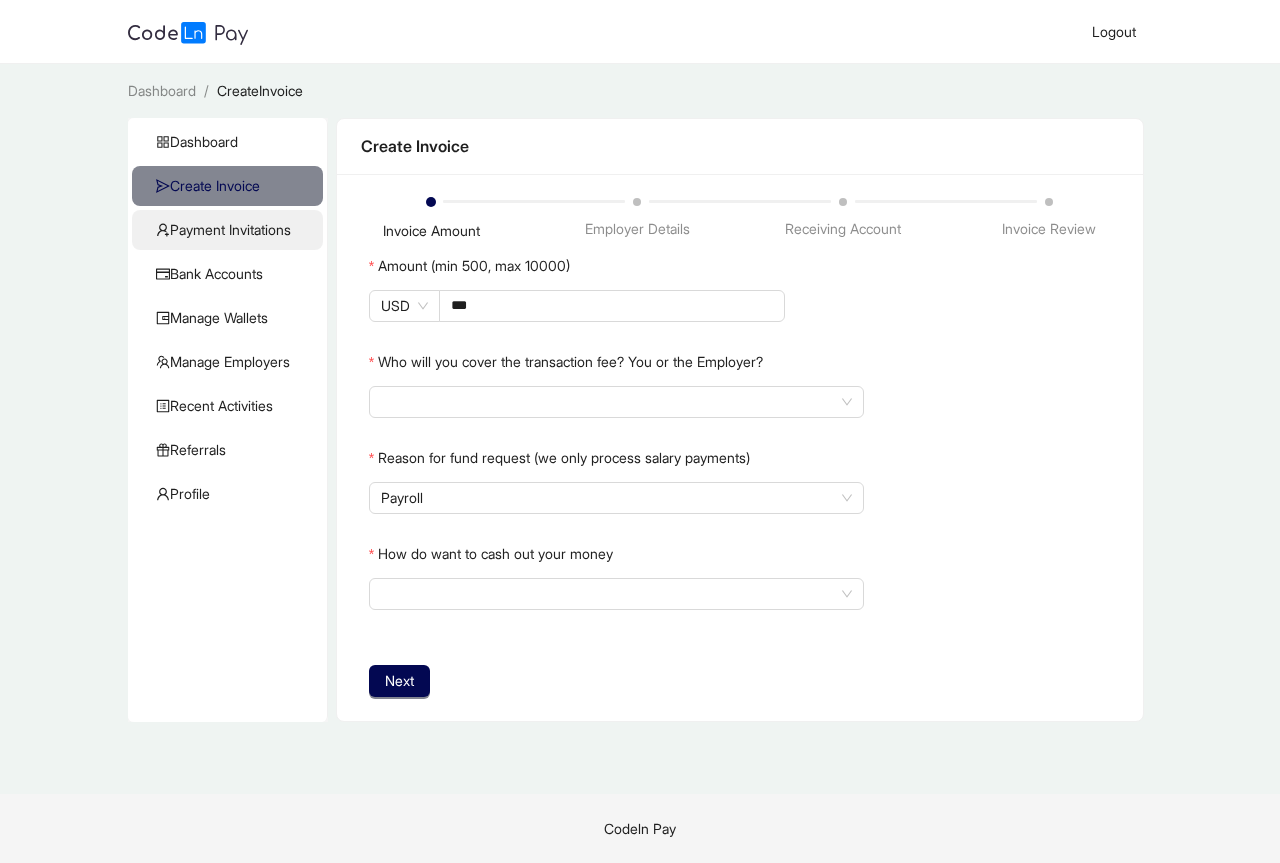 click on "Payment Invitations" 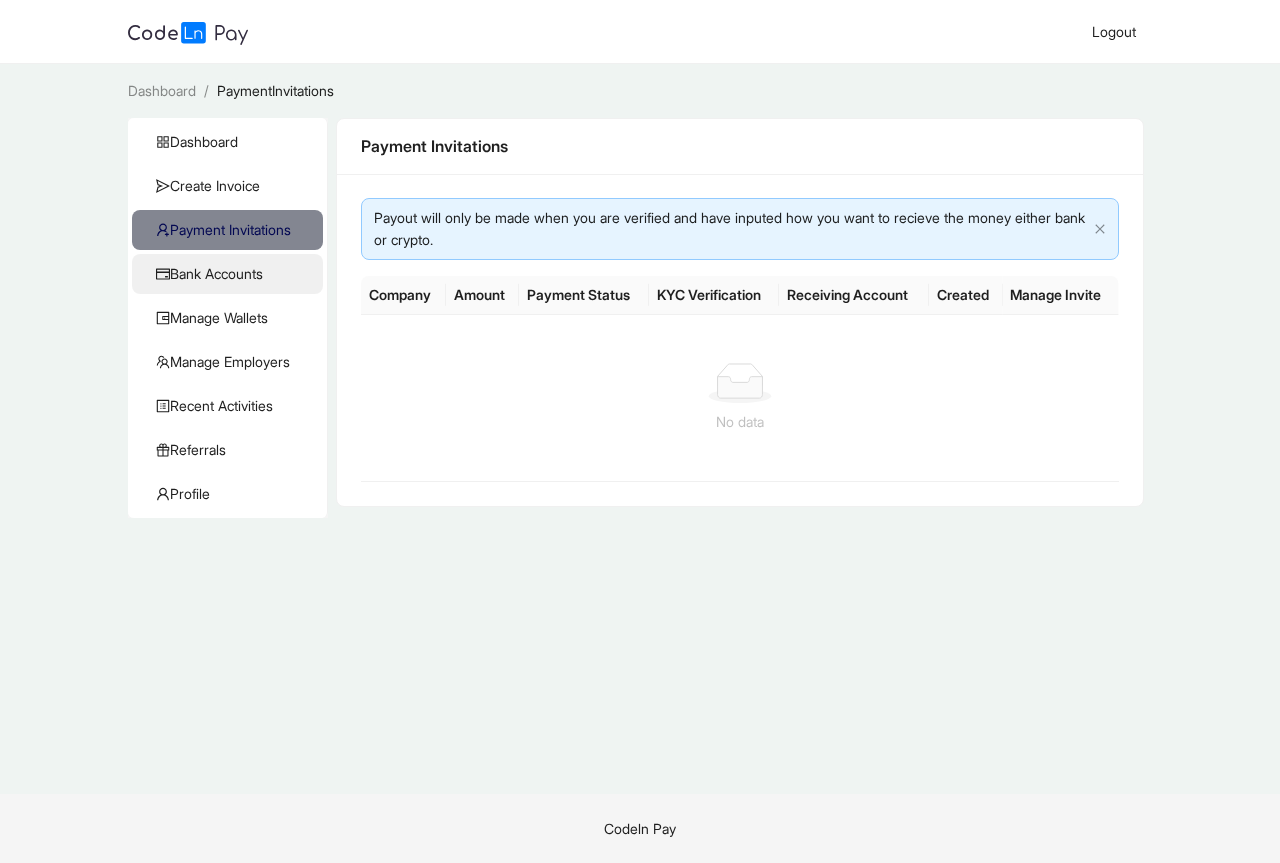 click on "Bank Accounts" 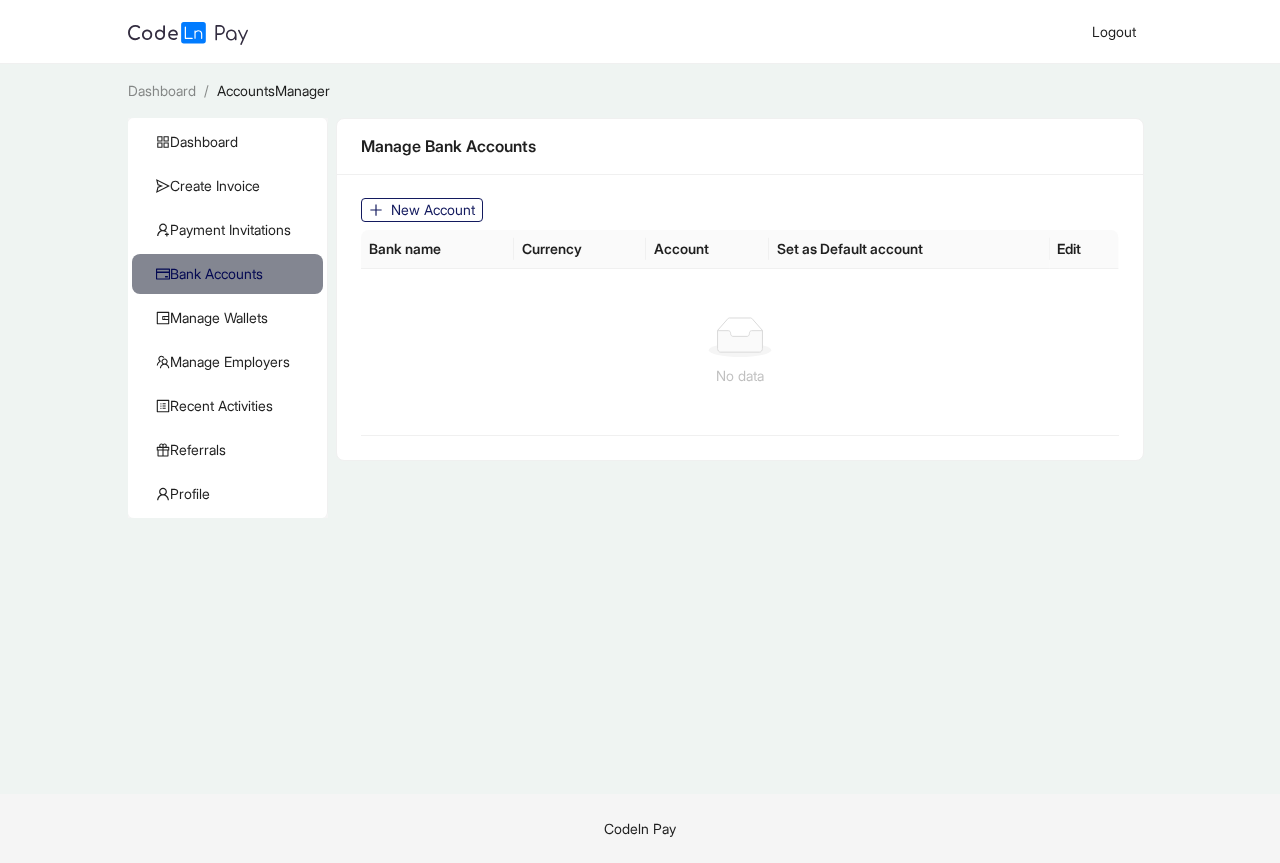 click on "New Account" 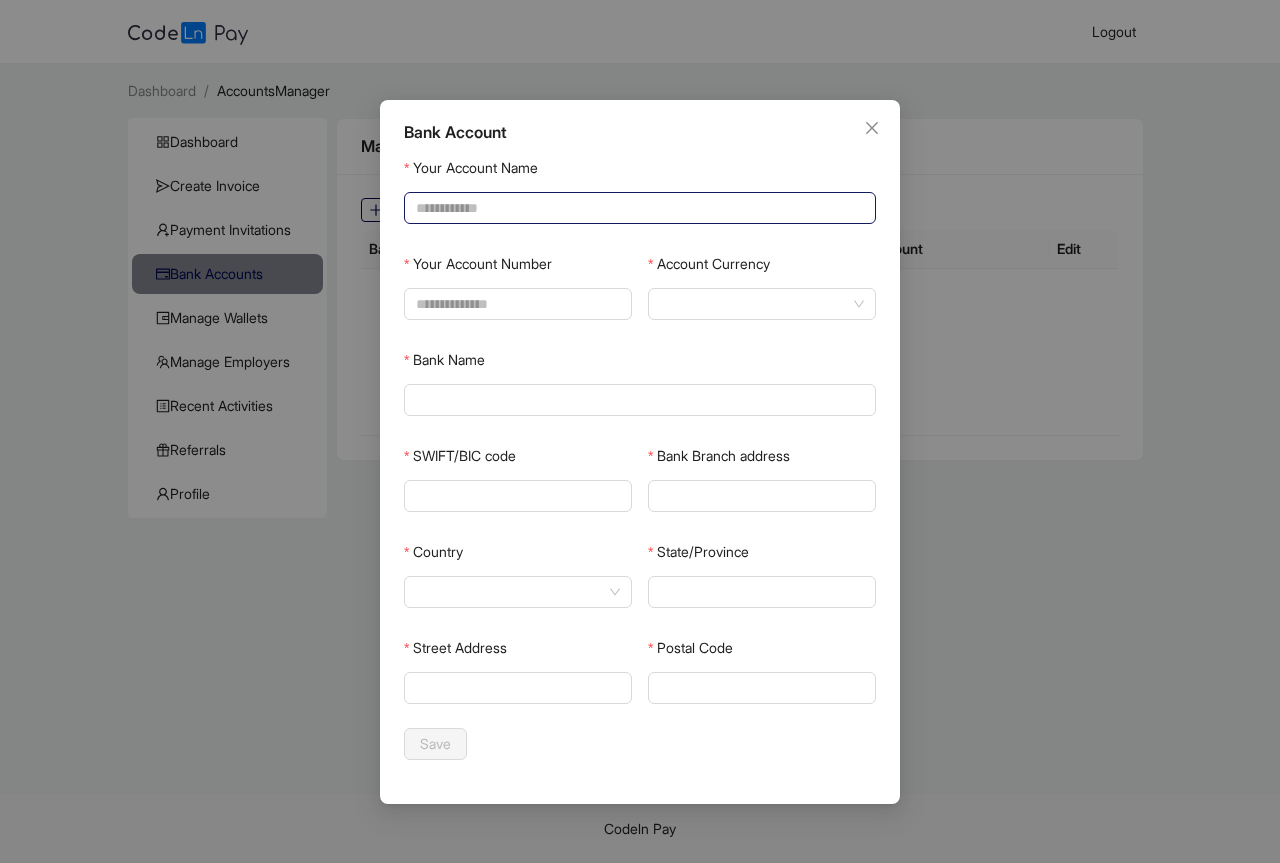 click on "Your Account Name" at bounding box center (638, 208) 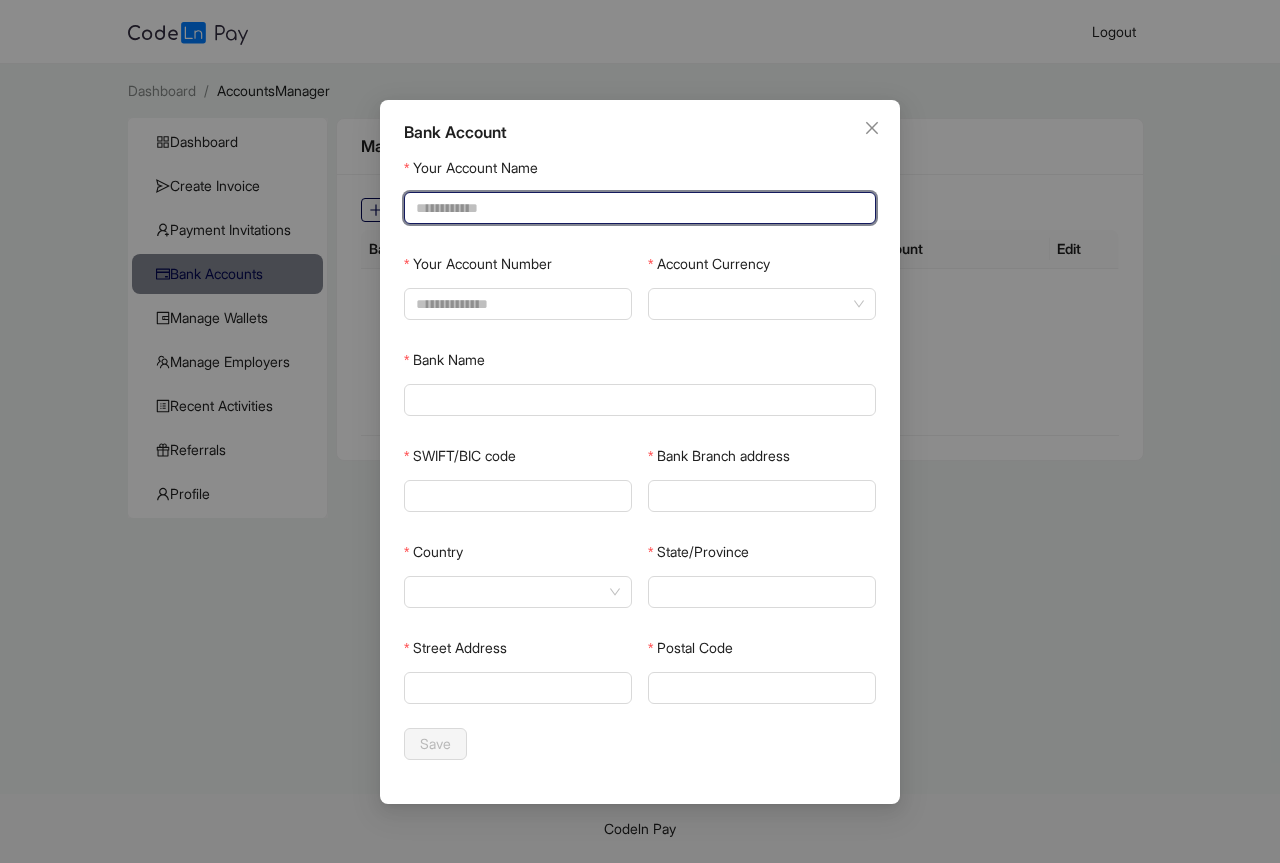 type on "**********" 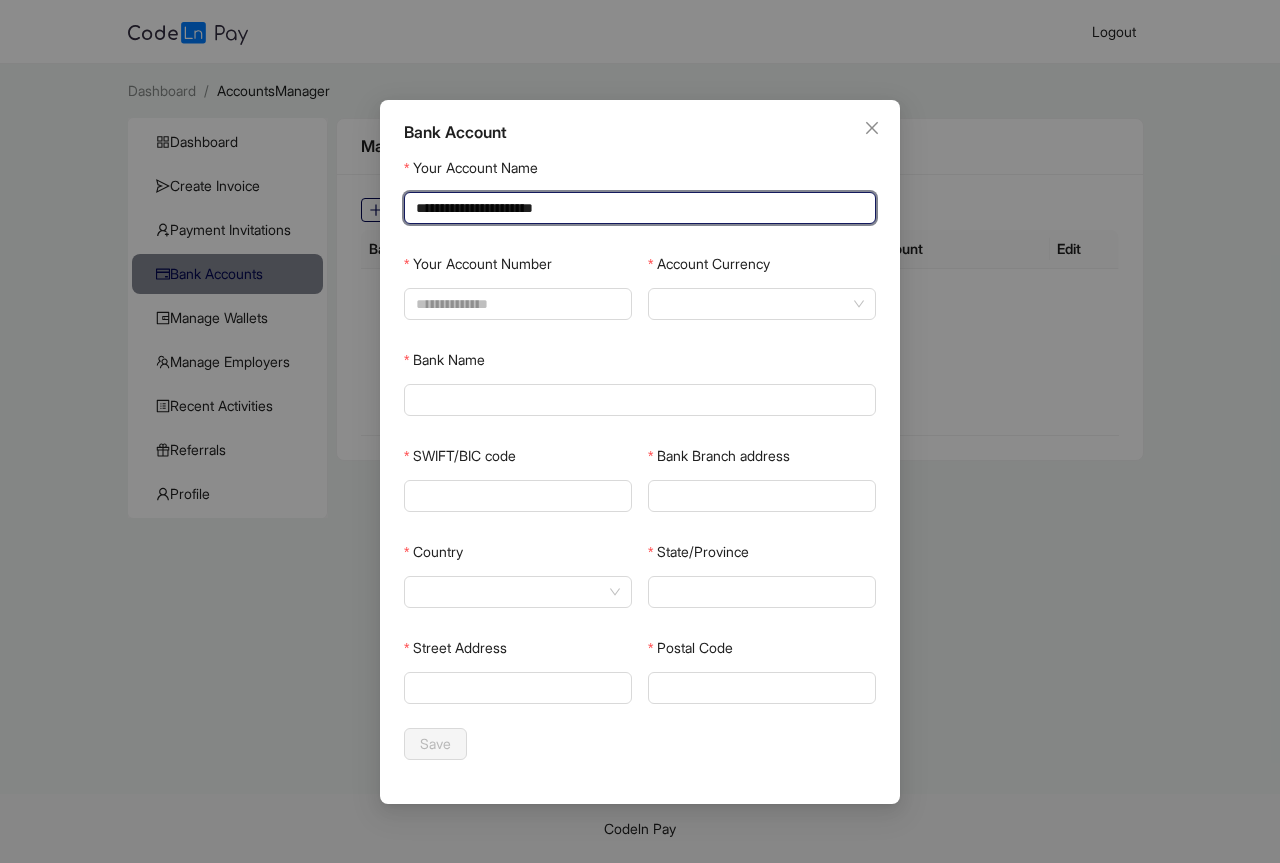 type on "******" 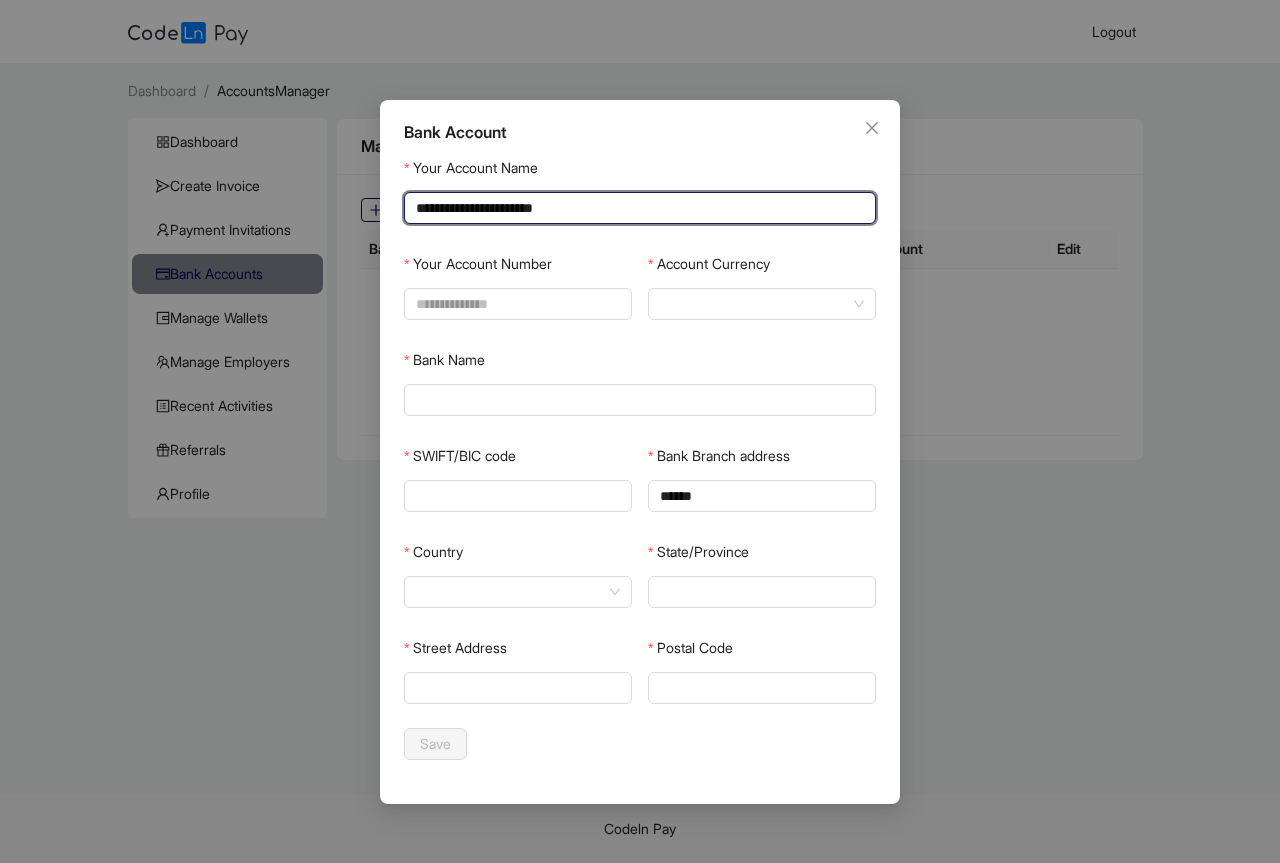 type on "**********" 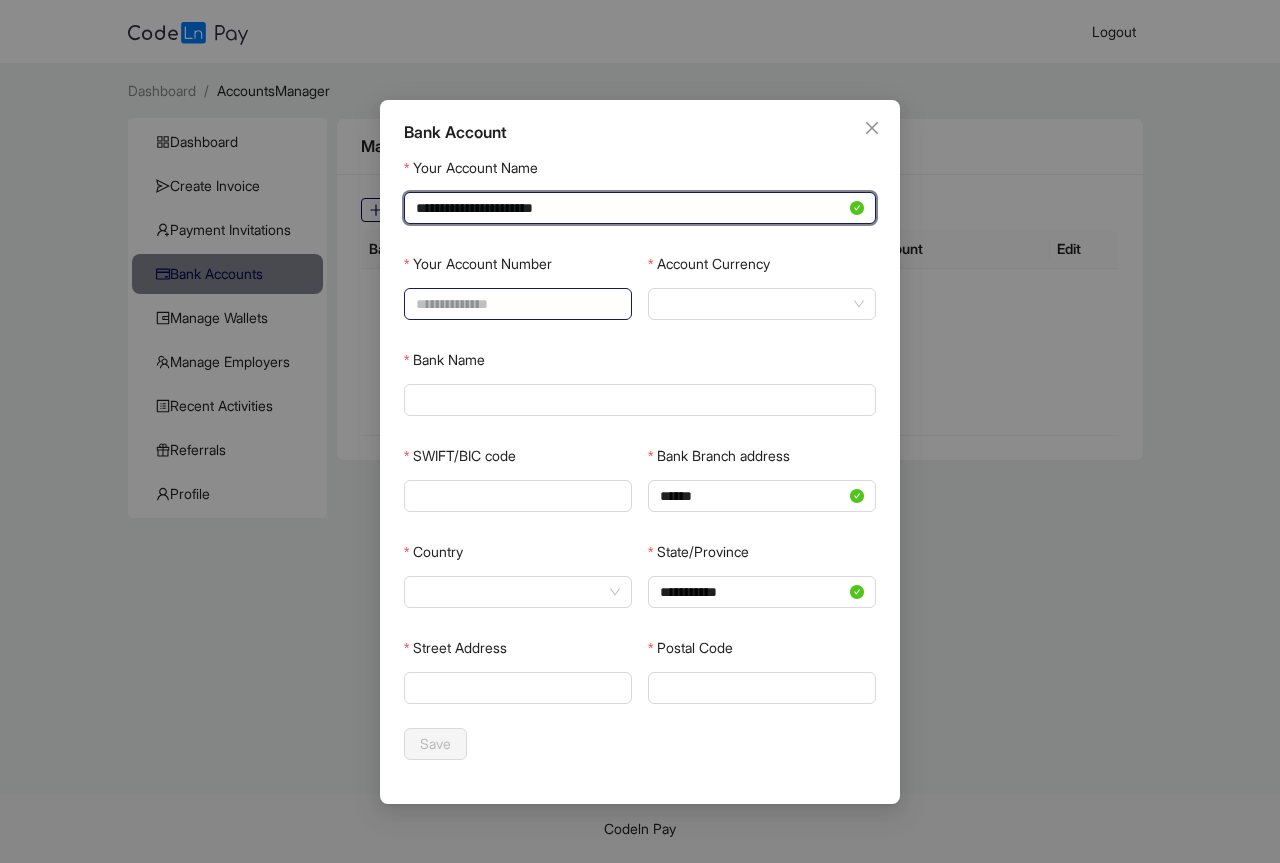 click on "Your Account Number" at bounding box center (516, 304) 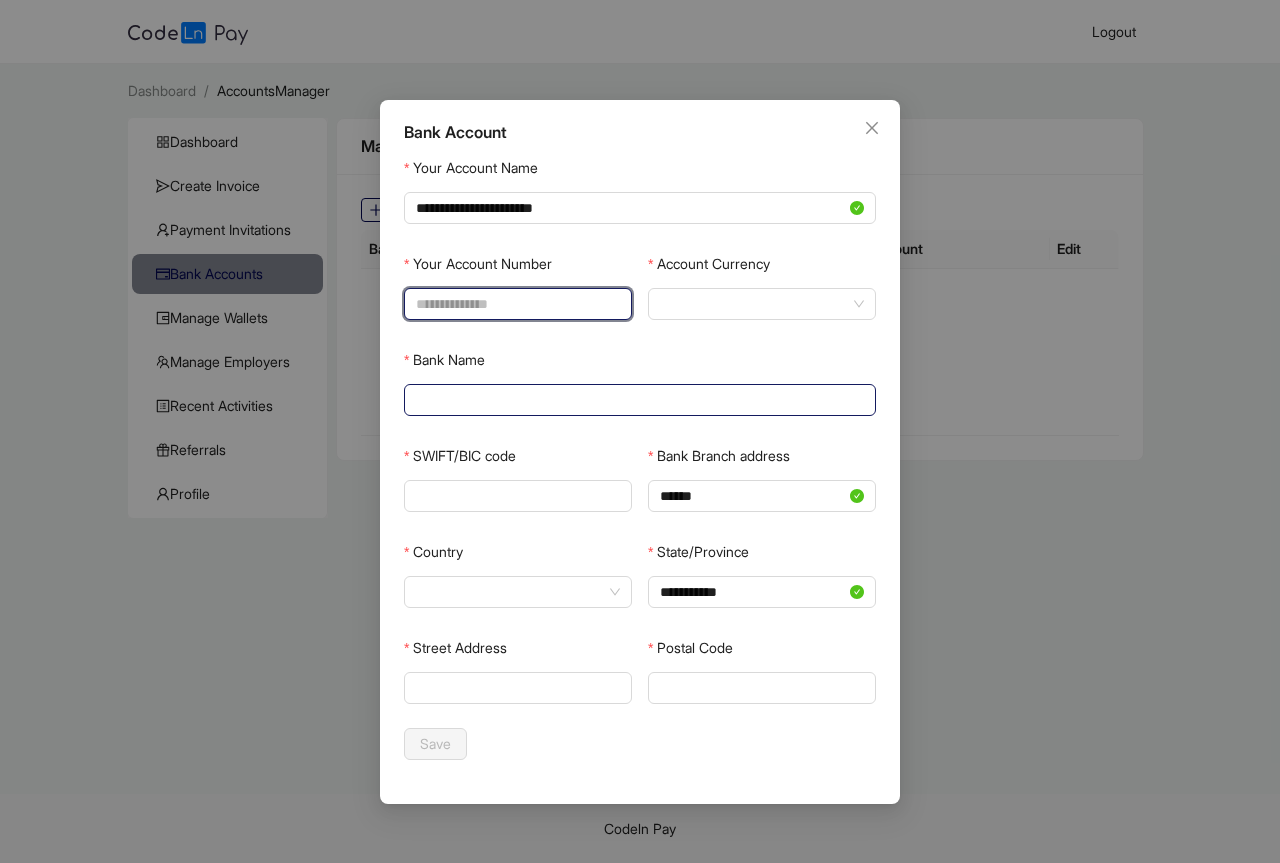 click on "Bank Name" at bounding box center [638, 400] 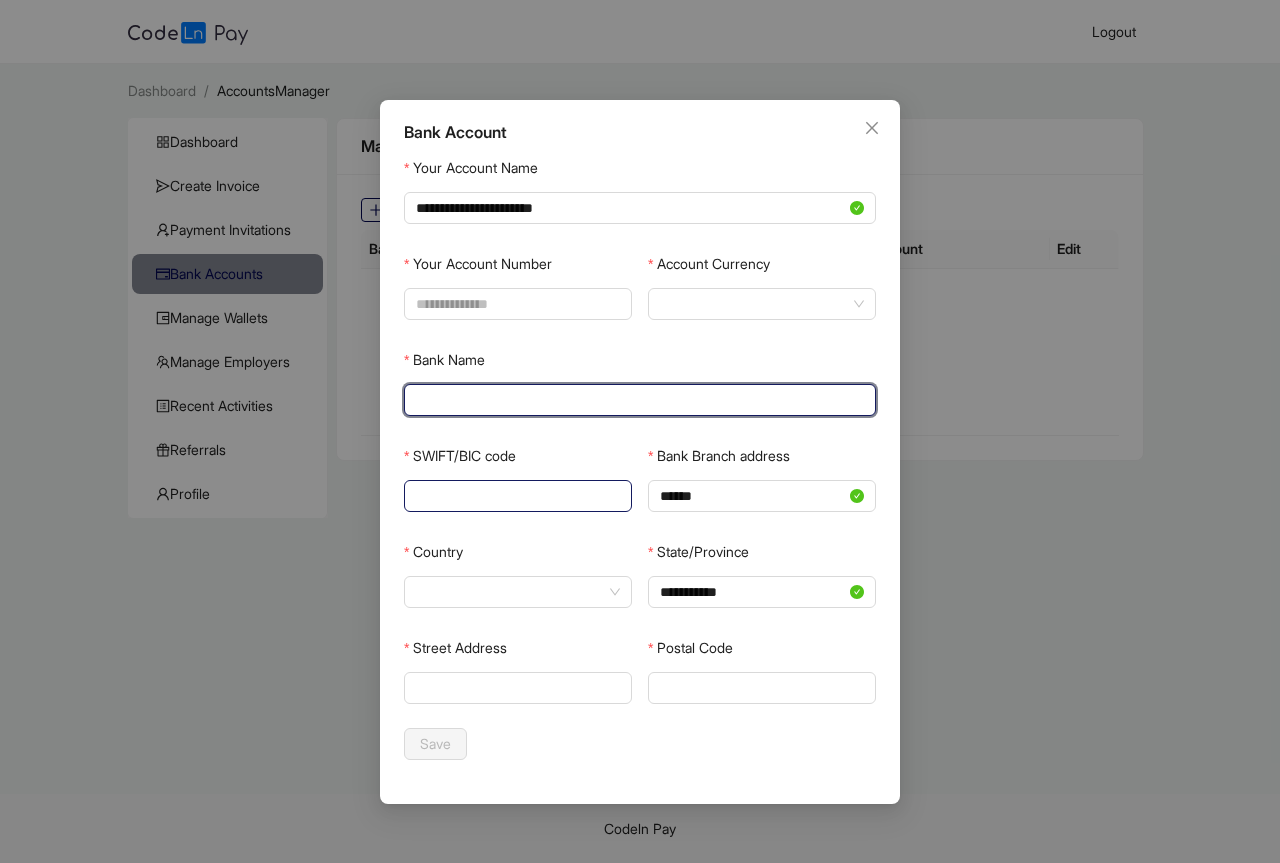 click on "SWIFT/BIC code" at bounding box center (516, 496) 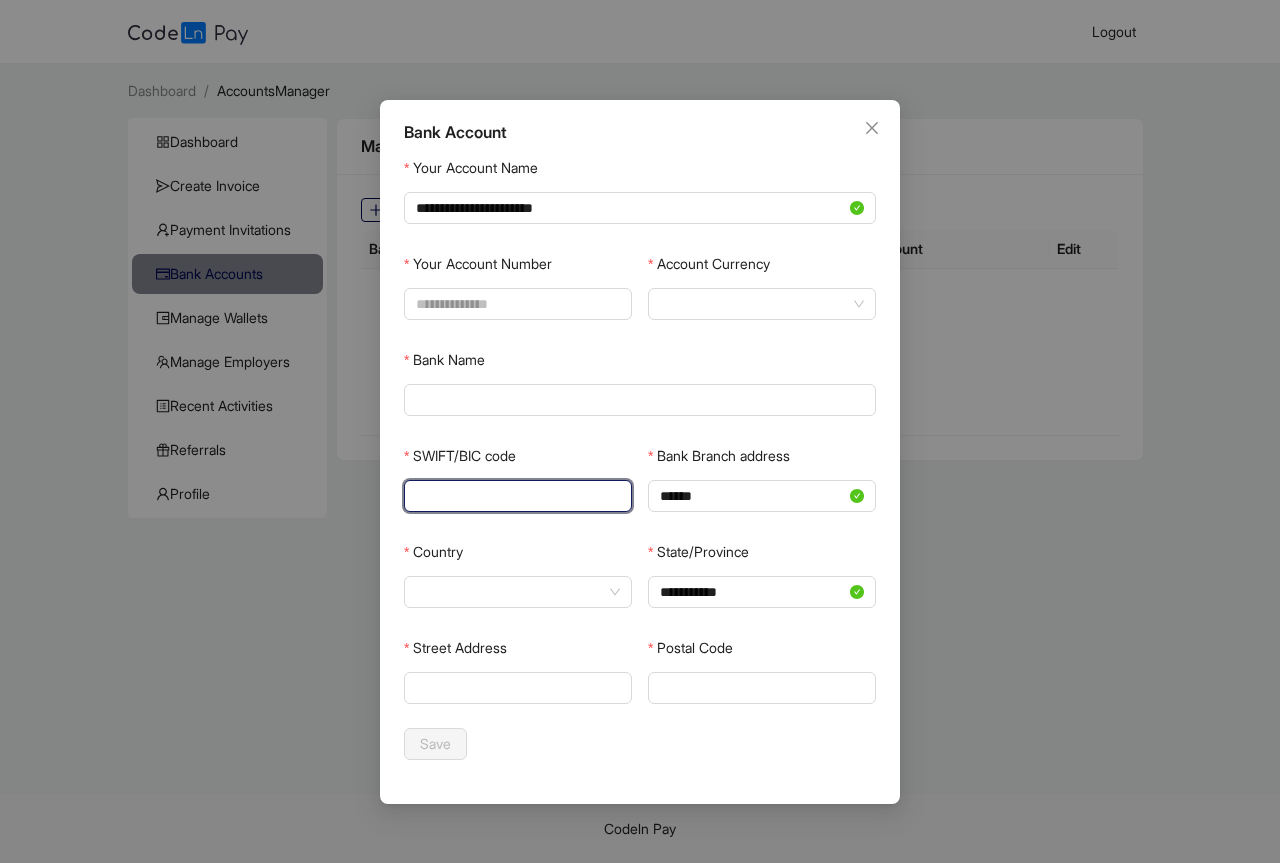 paste on "********" 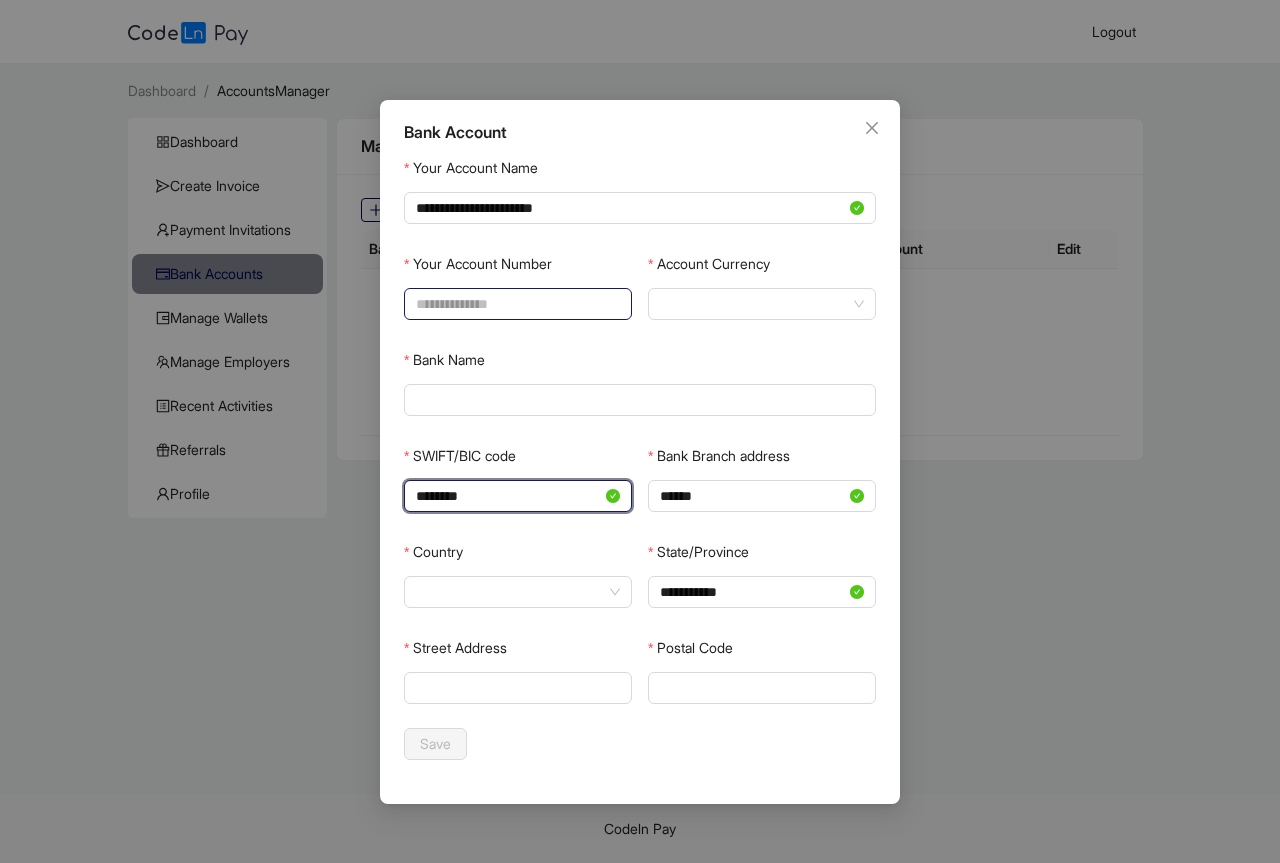 type on "********" 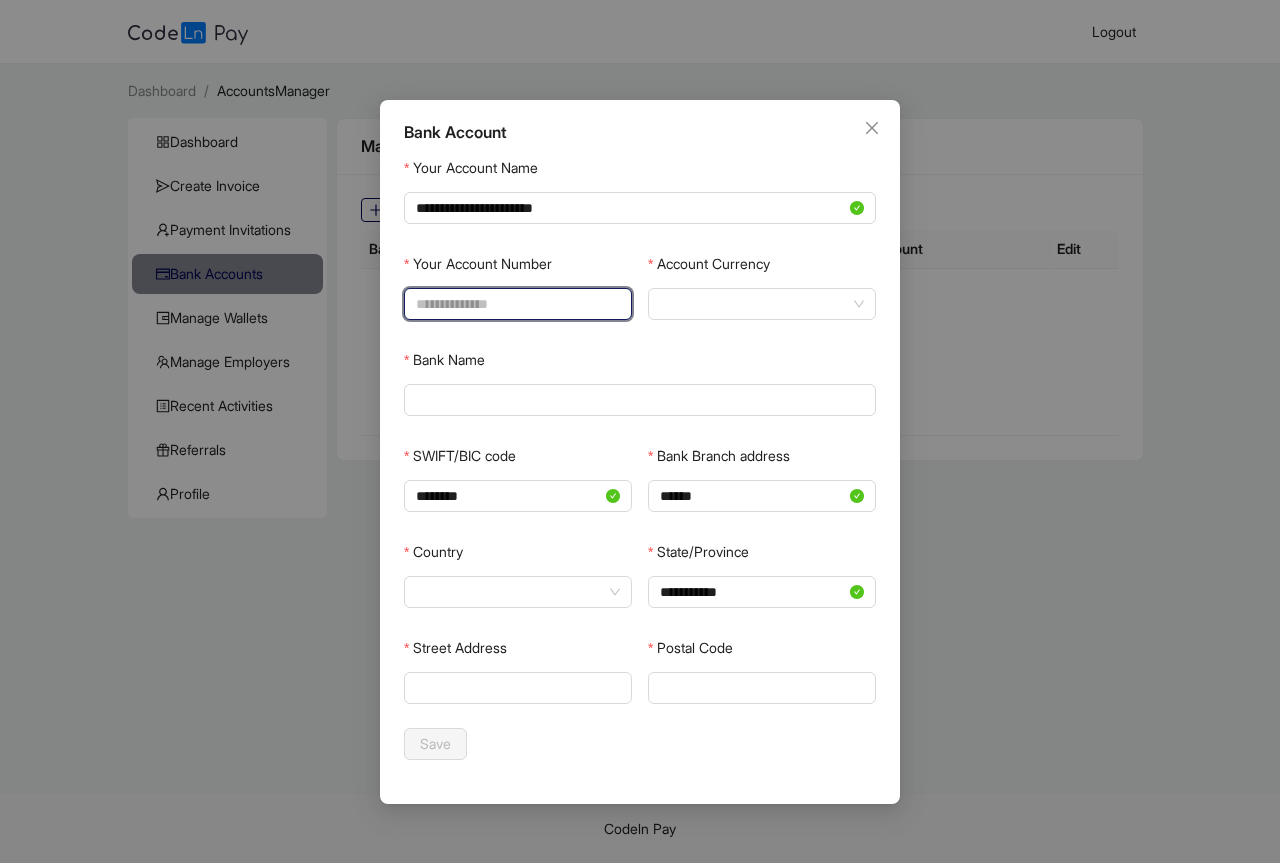 click on "Your Account Number" at bounding box center [516, 304] 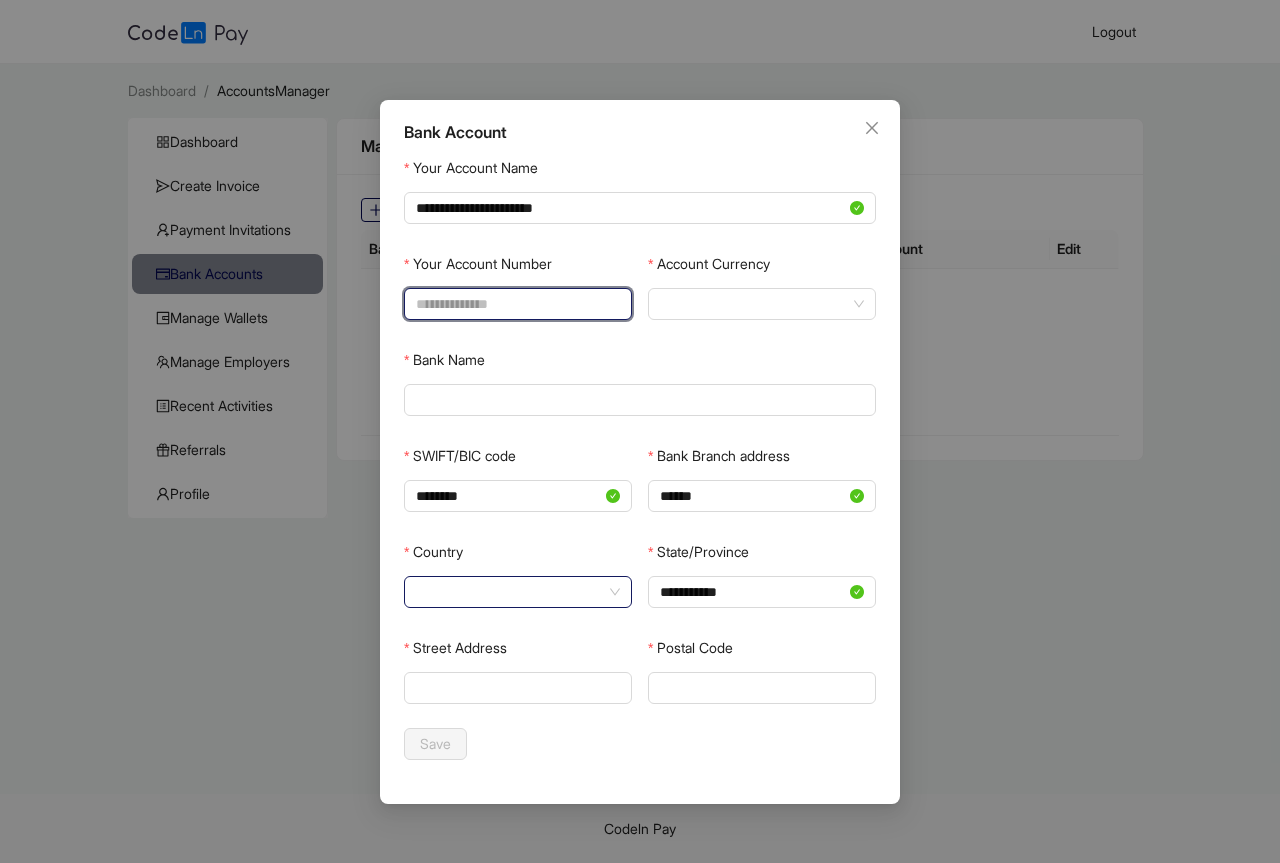 click 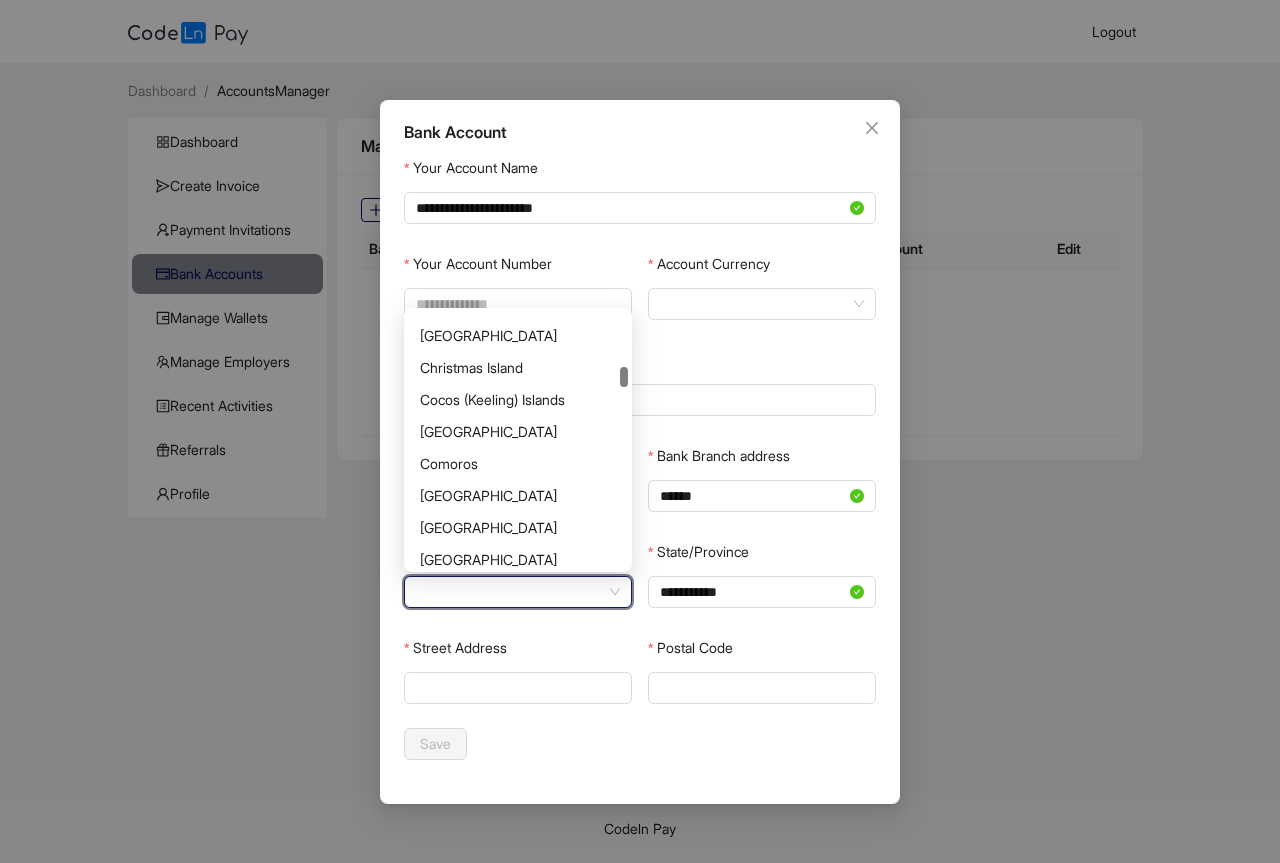 scroll, scrollTop: 1800, scrollLeft: 0, axis: vertical 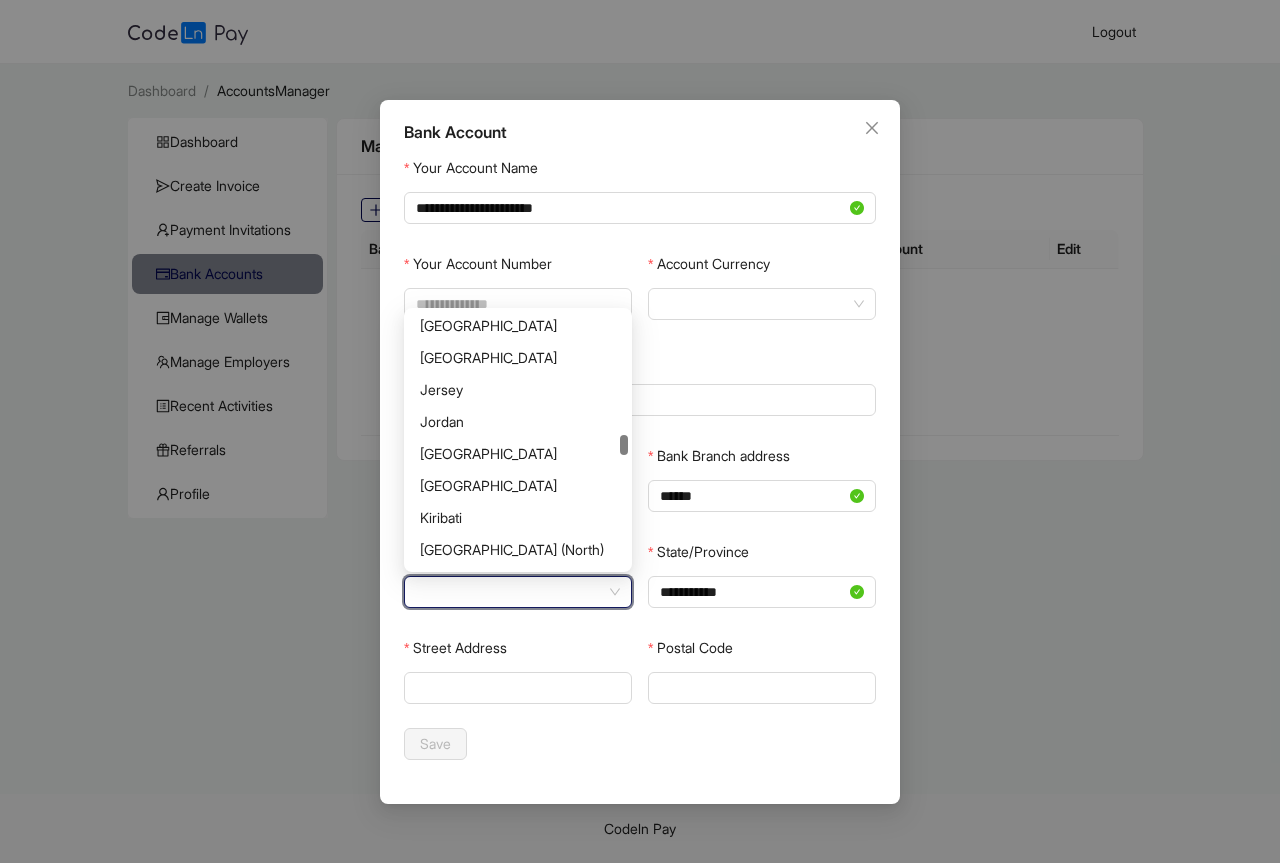 drag, startPoint x: 623, startPoint y: 385, endPoint x: 629, endPoint y: 439, distance: 54.33231 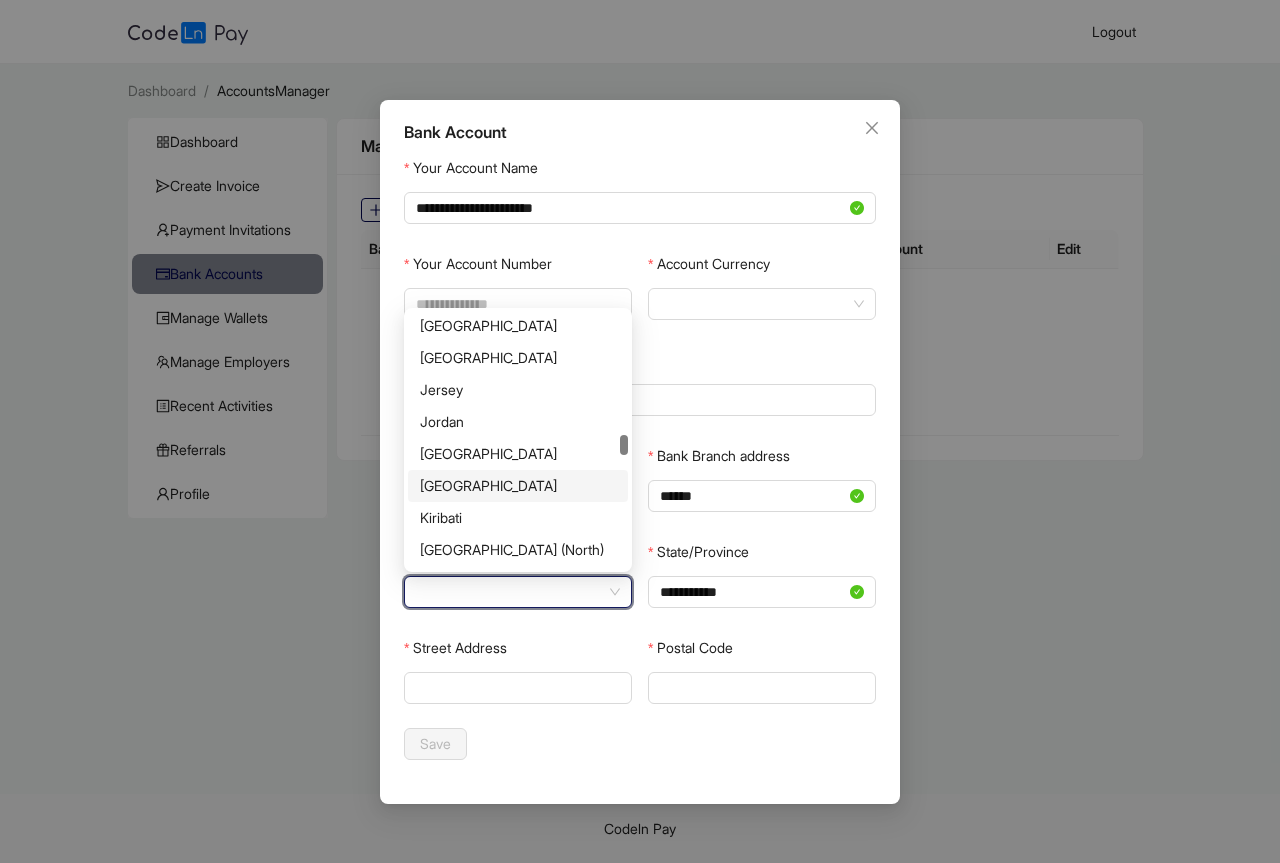 click on "[GEOGRAPHIC_DATA]" at bounding box center [518, 486] 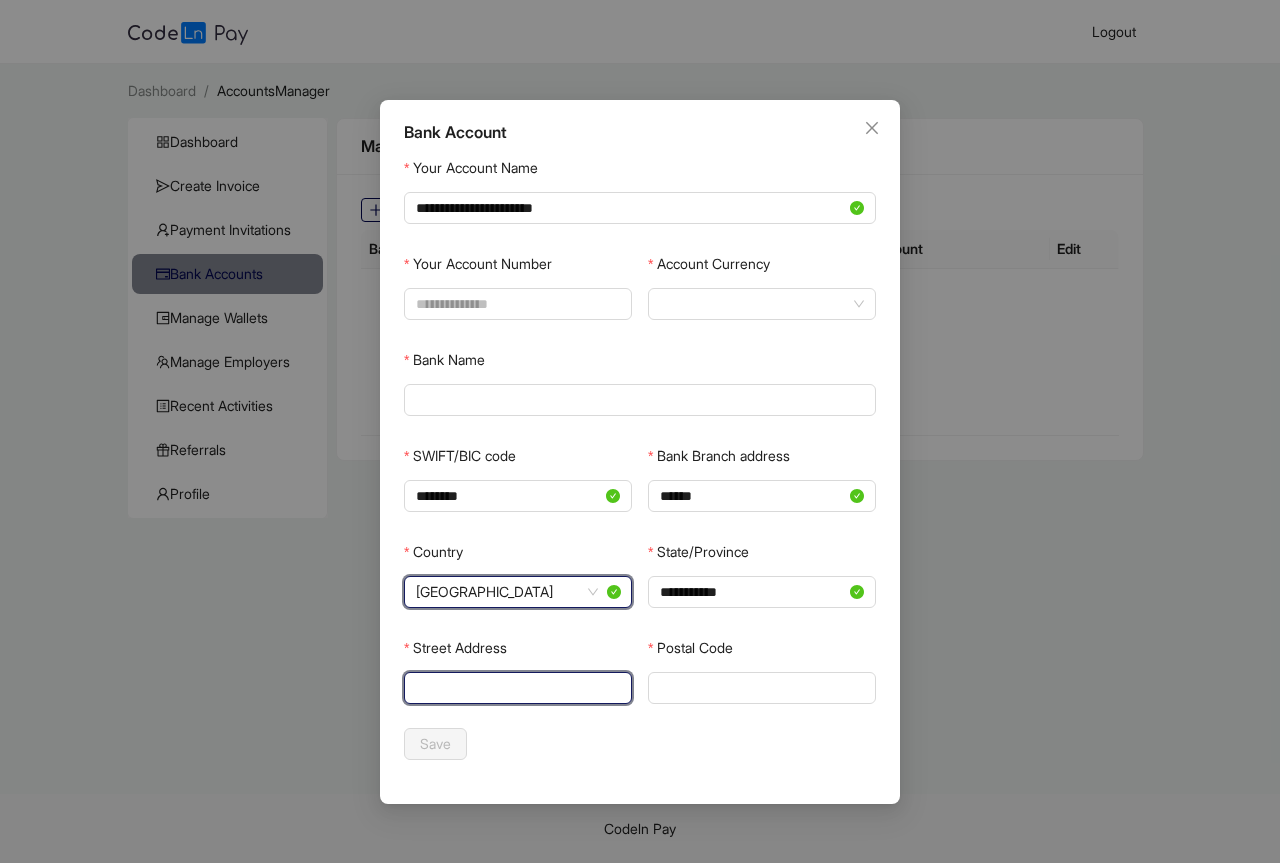 click on "Street Address" at bounding box center (516, 688) 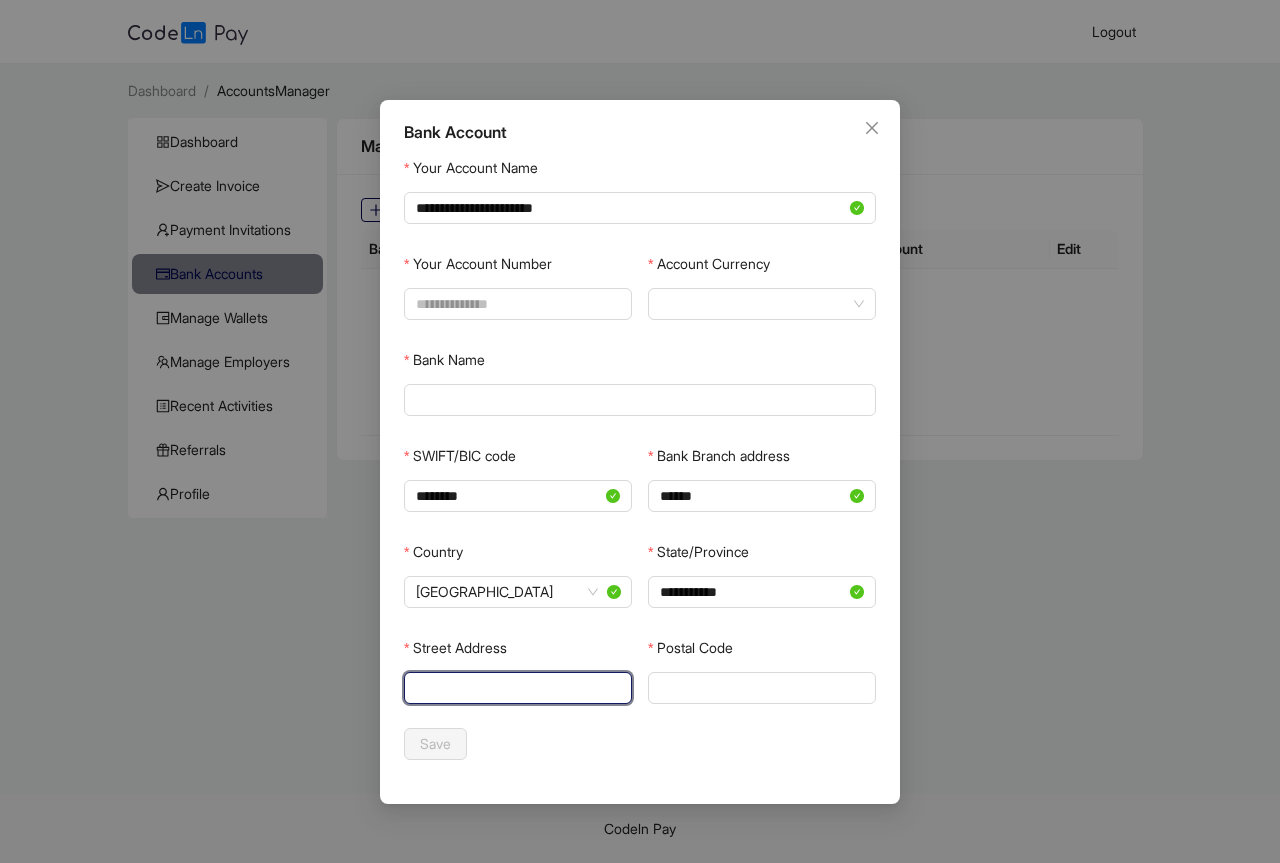 type on "******" 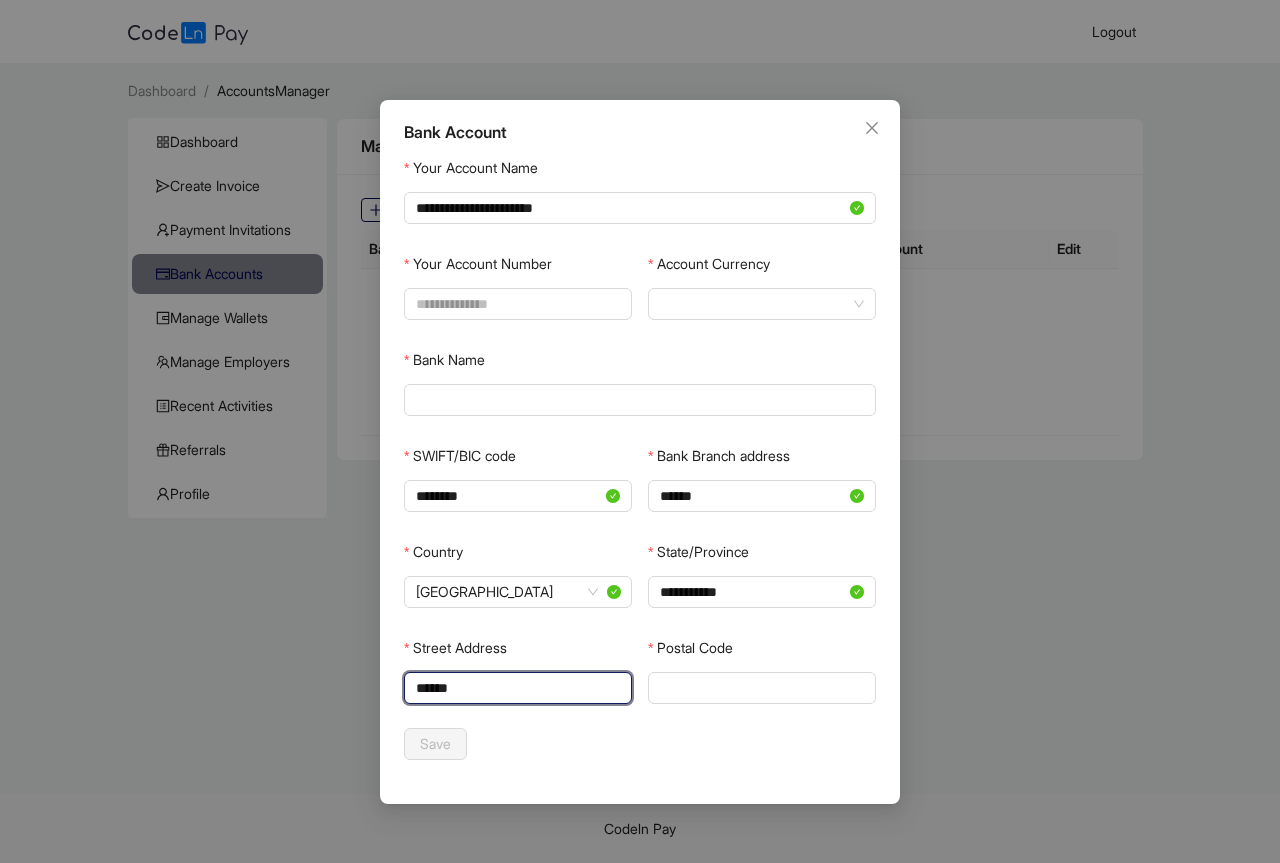 type on "**" 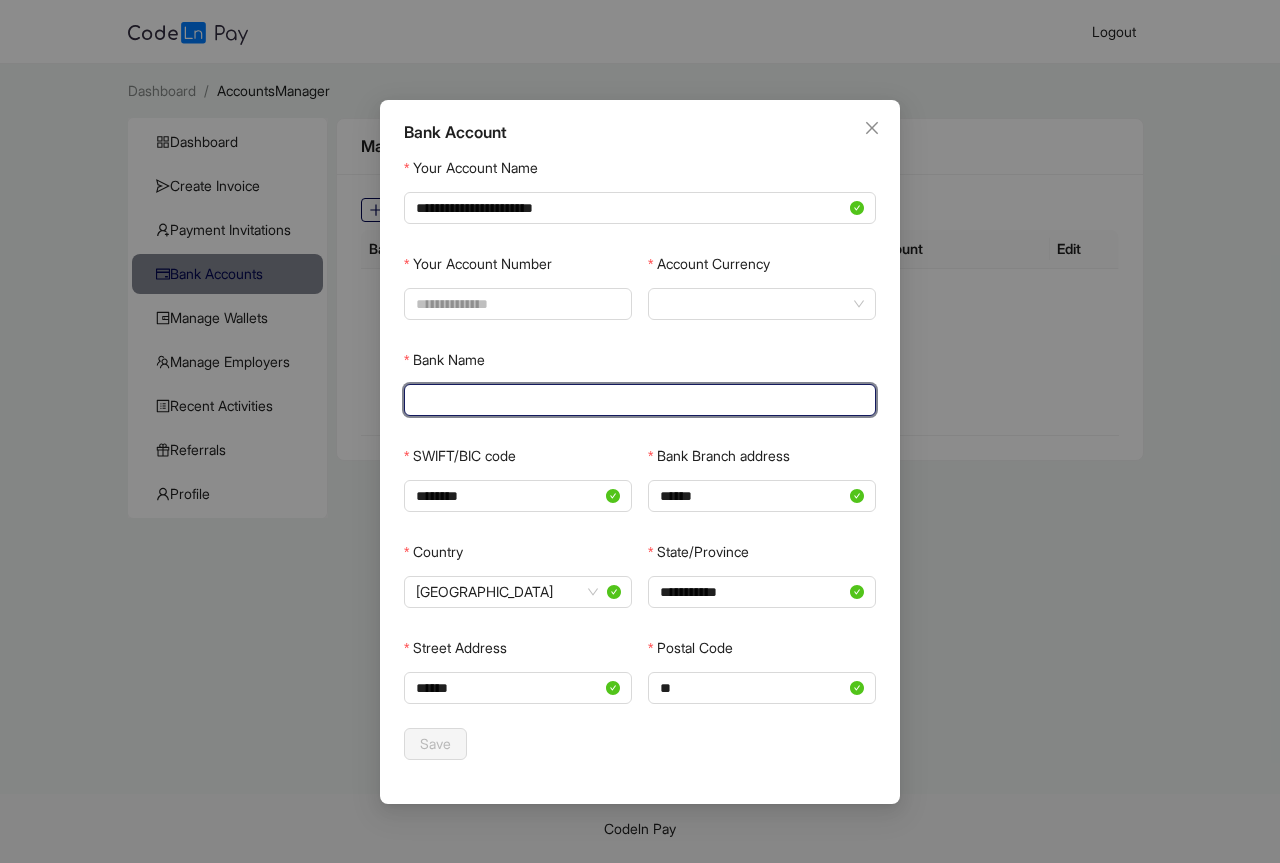 click on "Bank Name" at bounding box center (638, 400) 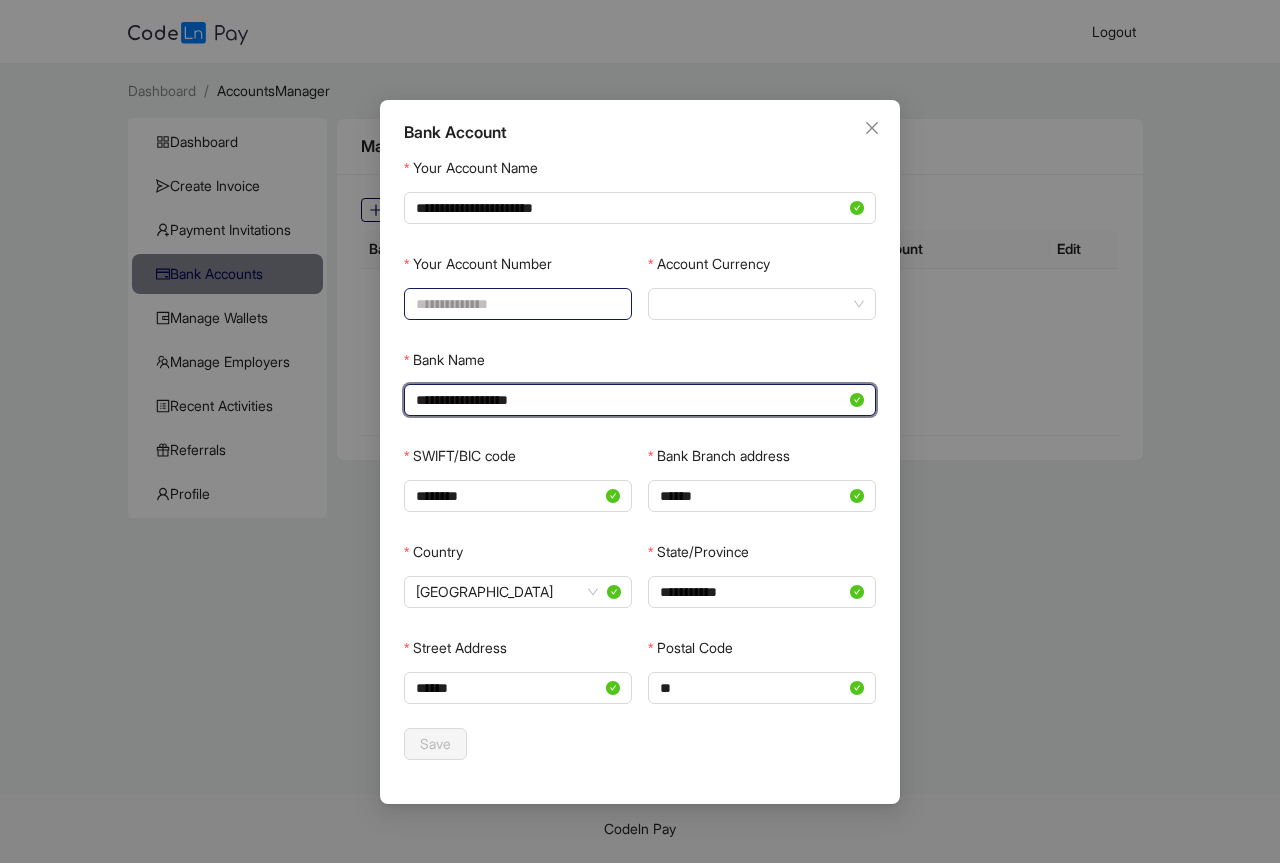 type on "**********" 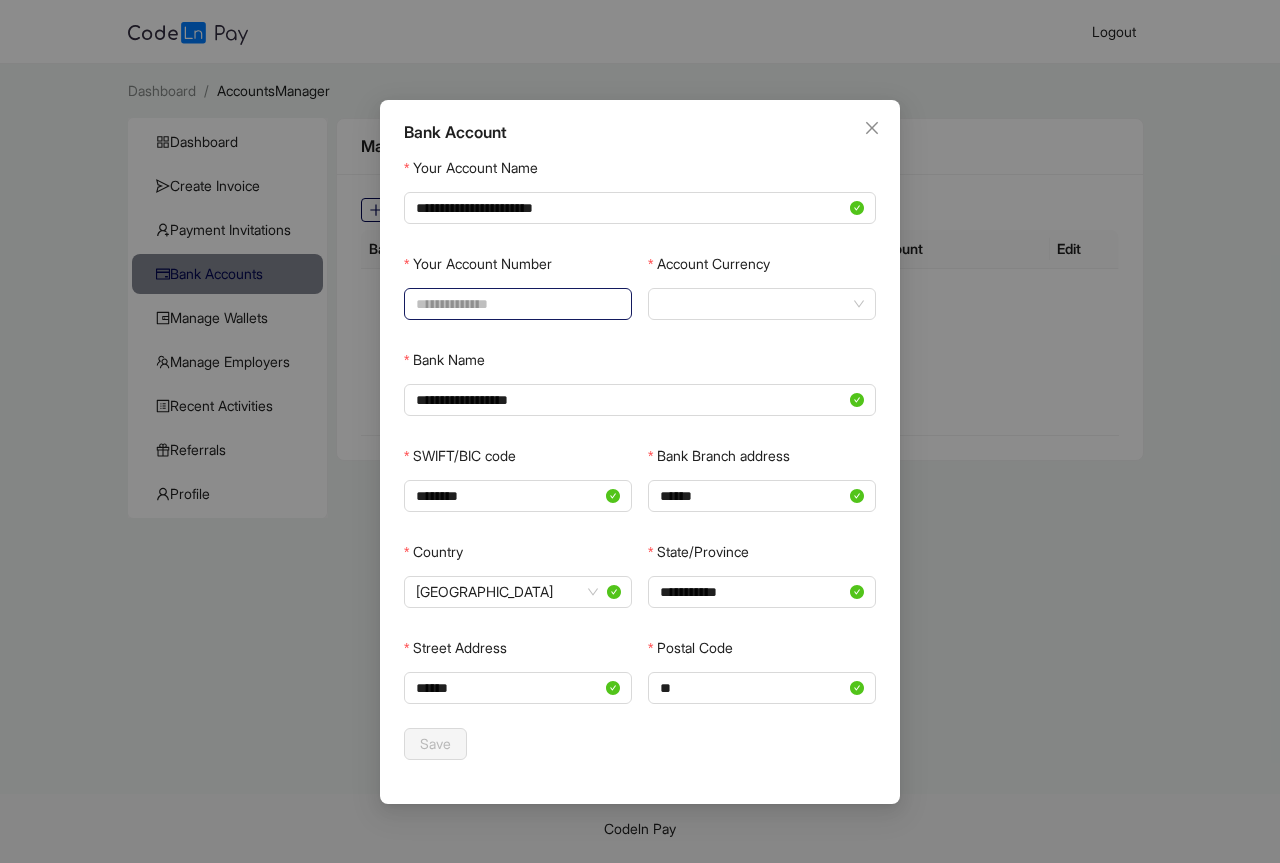 click on "Your Account Number" at bounding box center (516, 304) 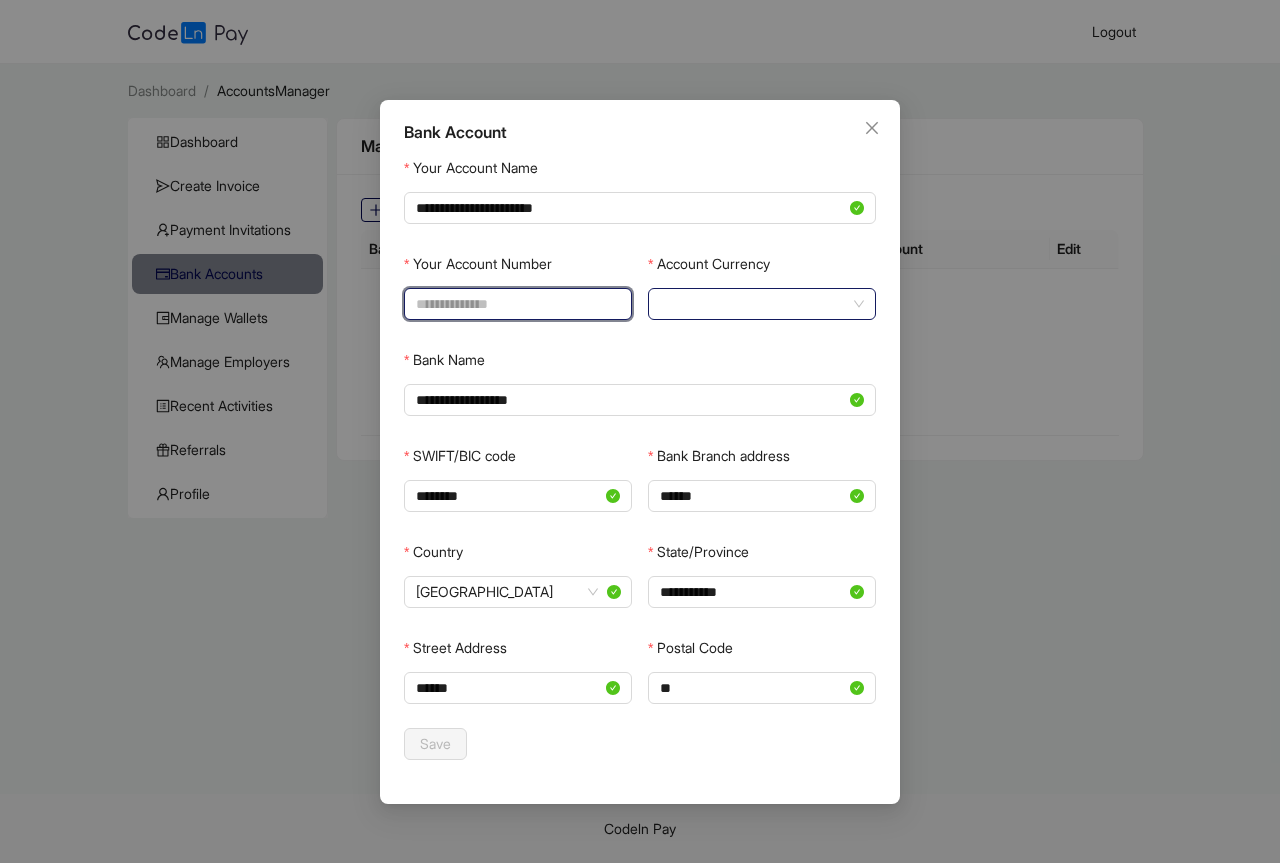 click 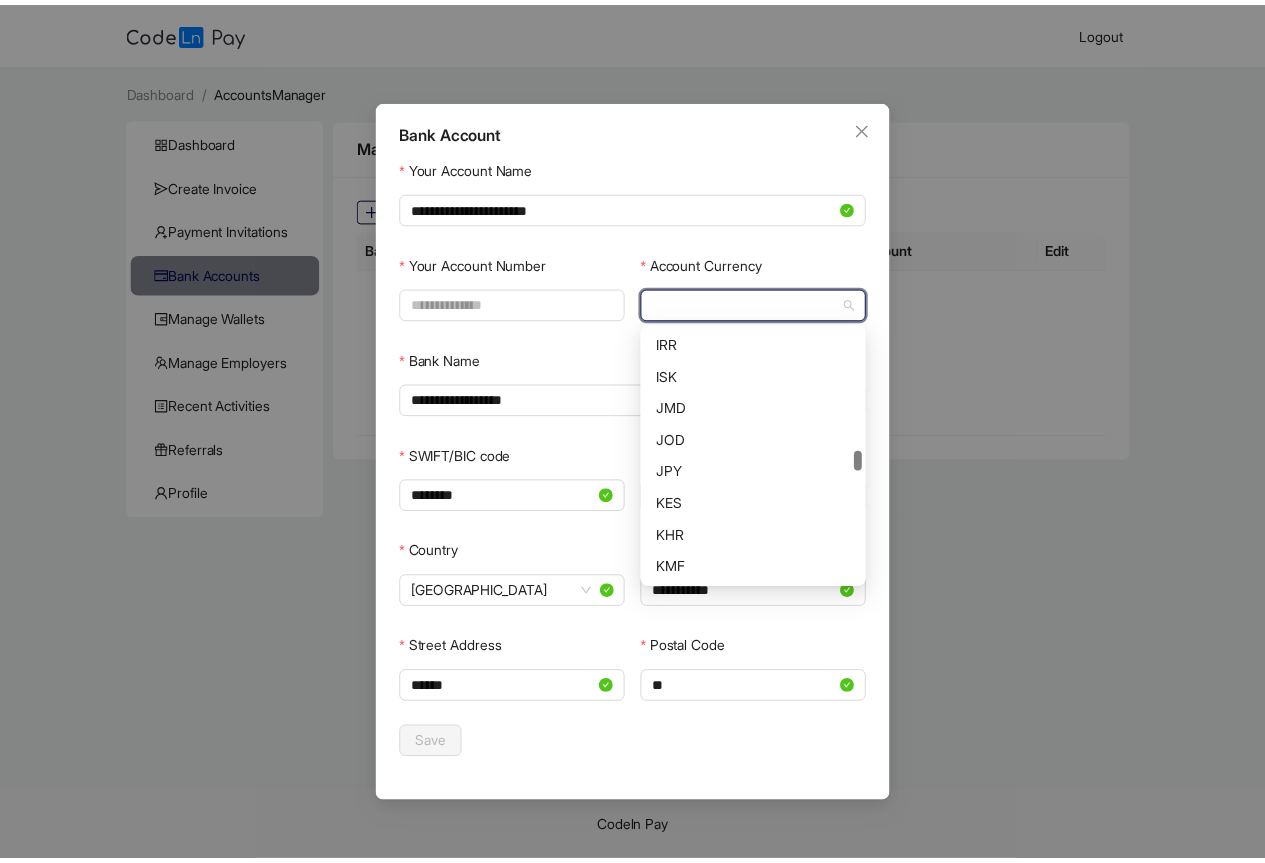 scroll, scrollTop: 1700, scrollLeft: 0, axis: vertical 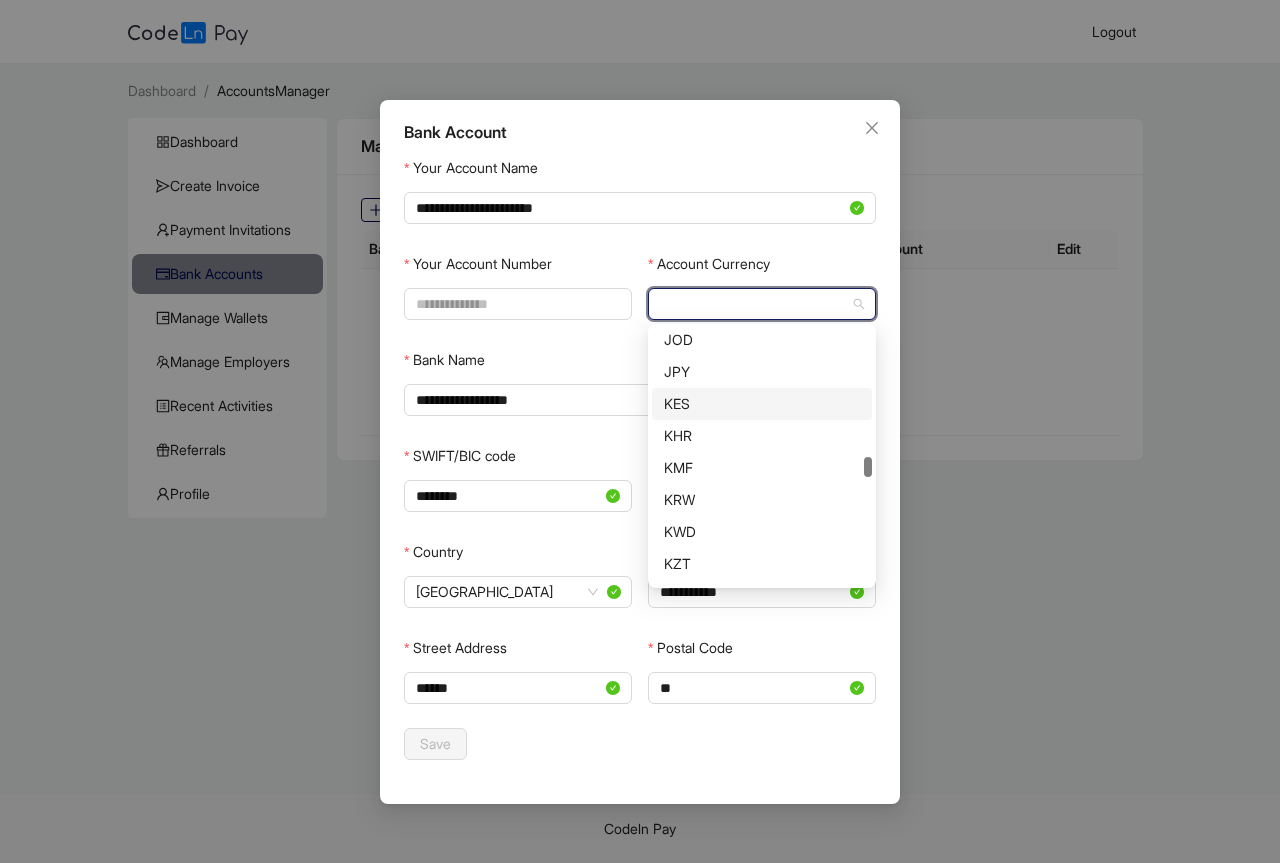 click on "KES" at bounding box center (762, 404) 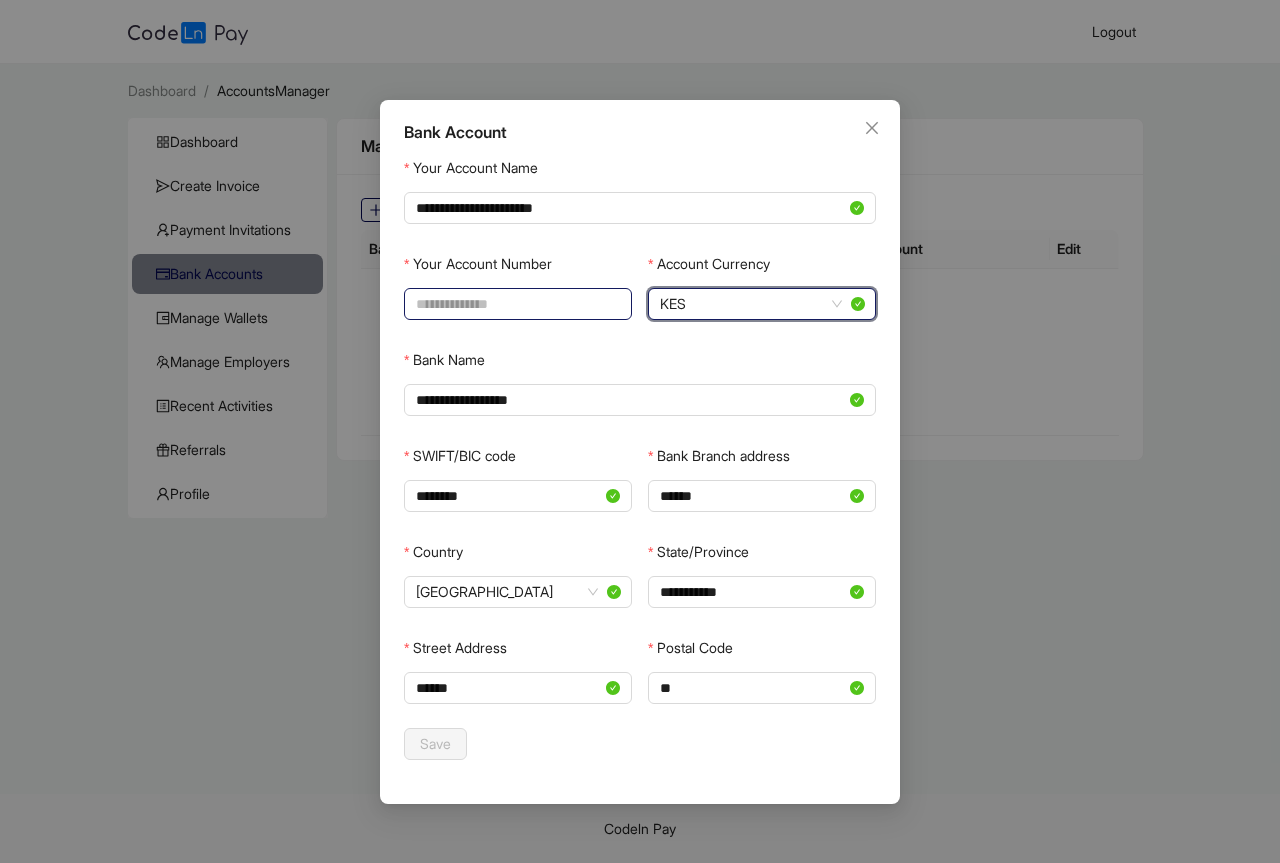 click 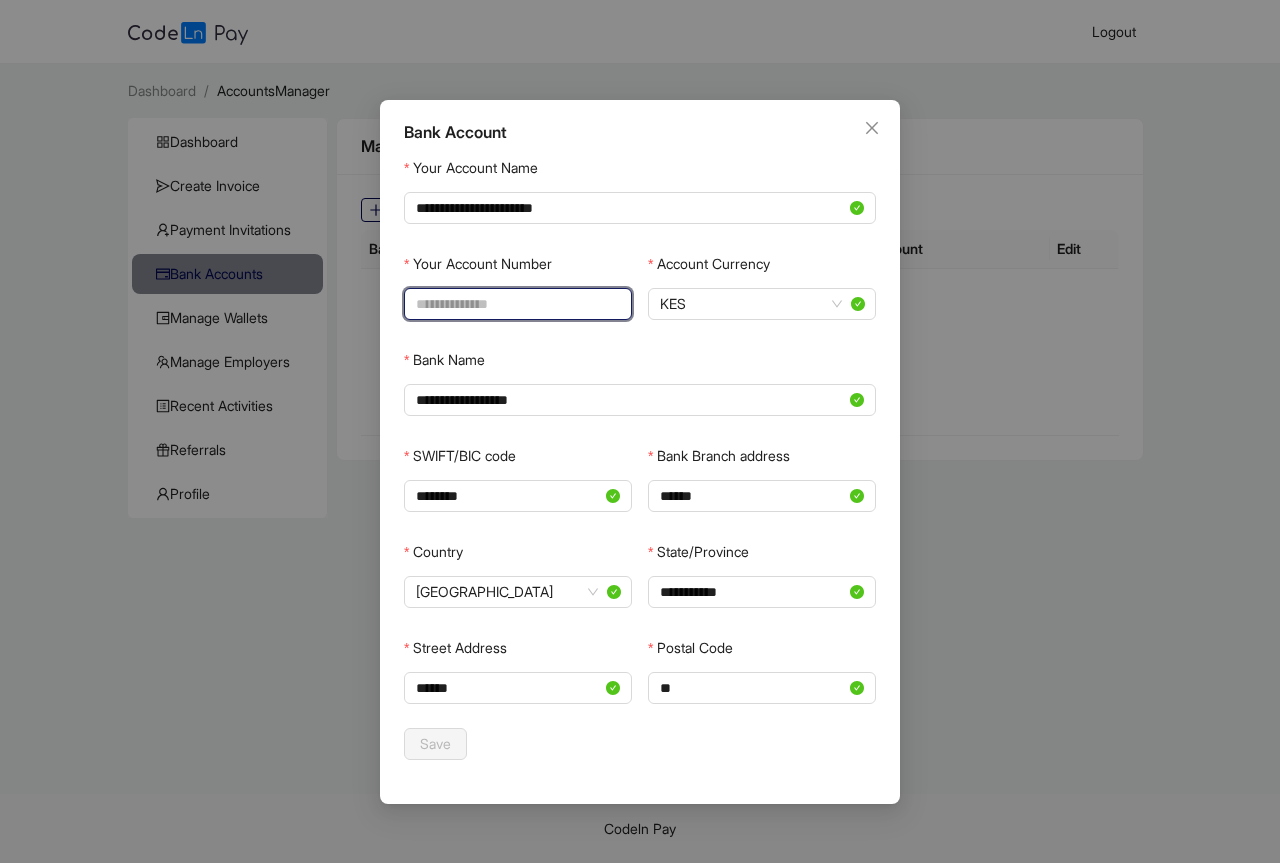 click on "Your Account Number" at bounding box center (516, 304) 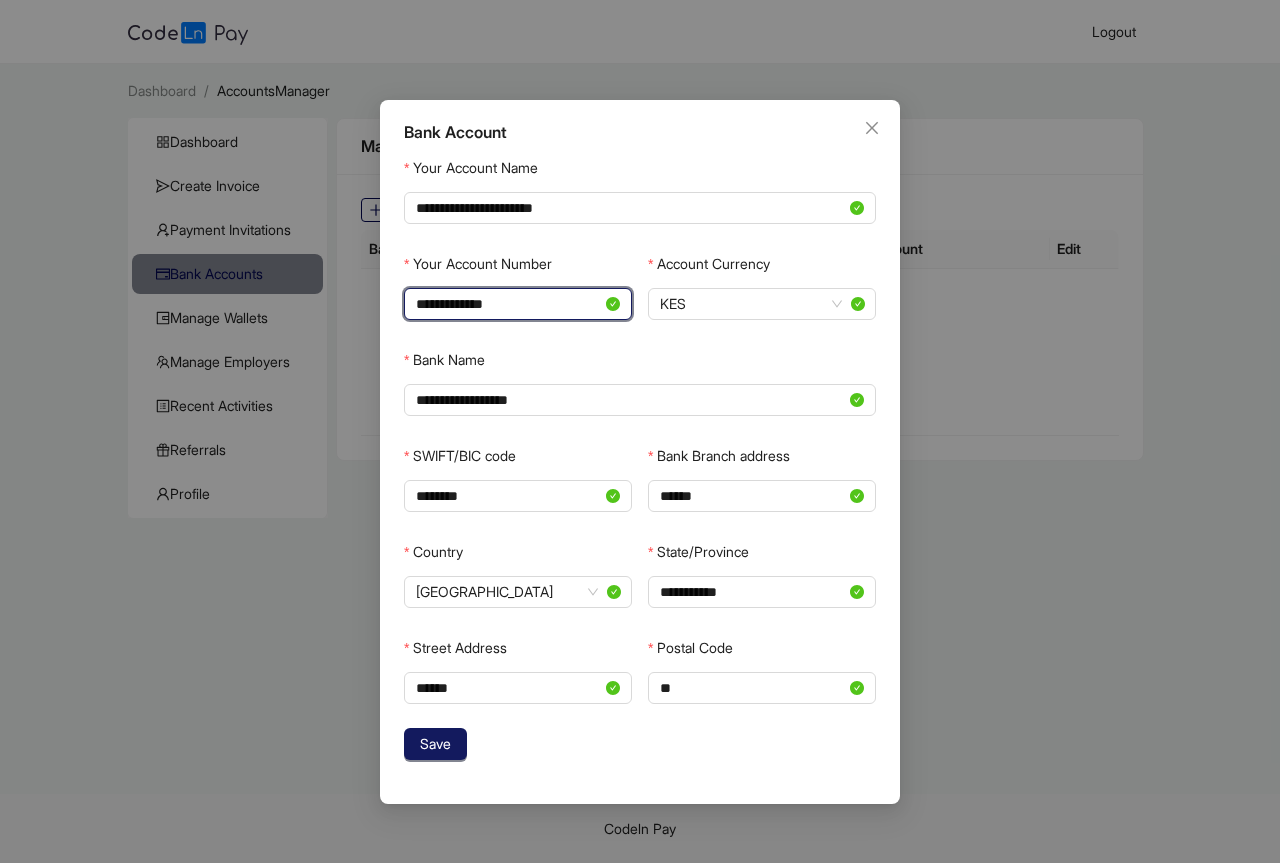 type on "**********" 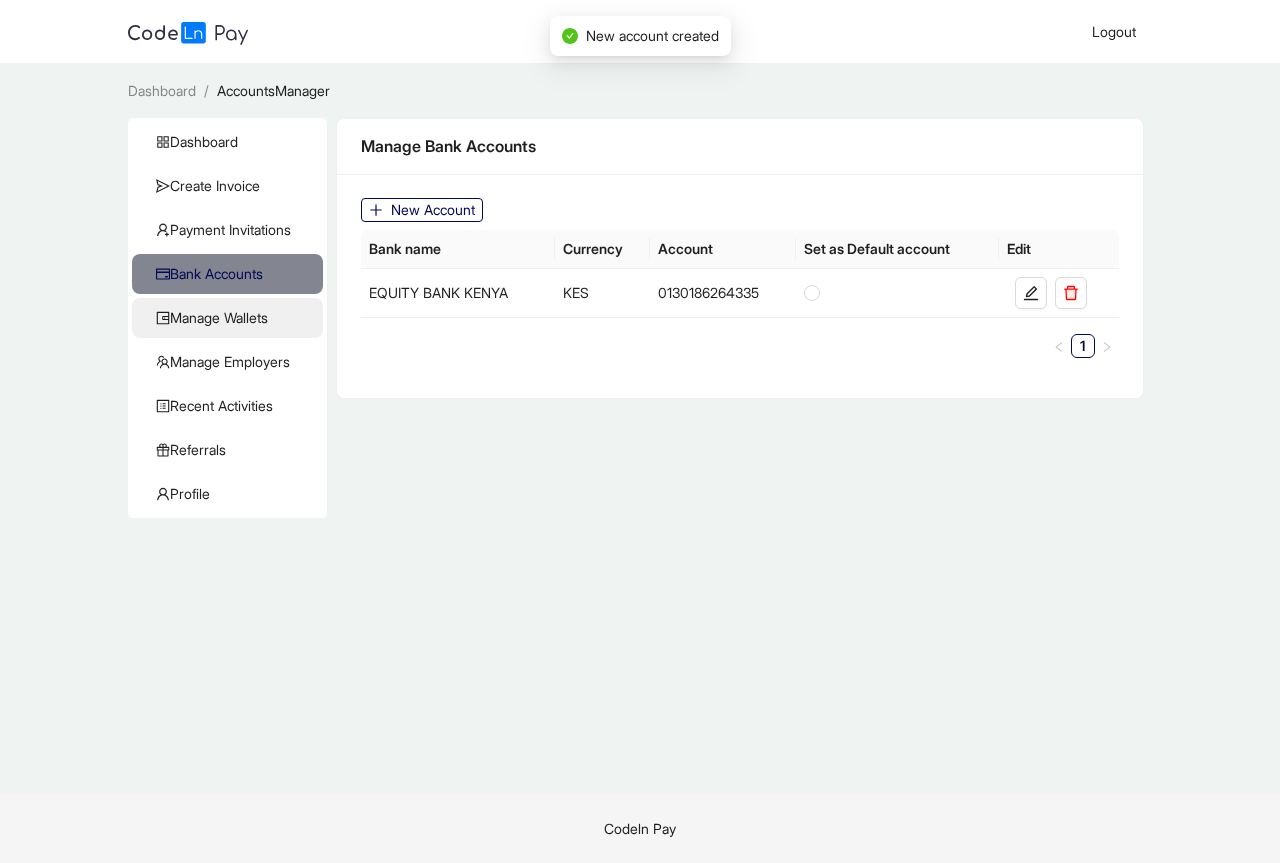 click on "Manage Wallets" 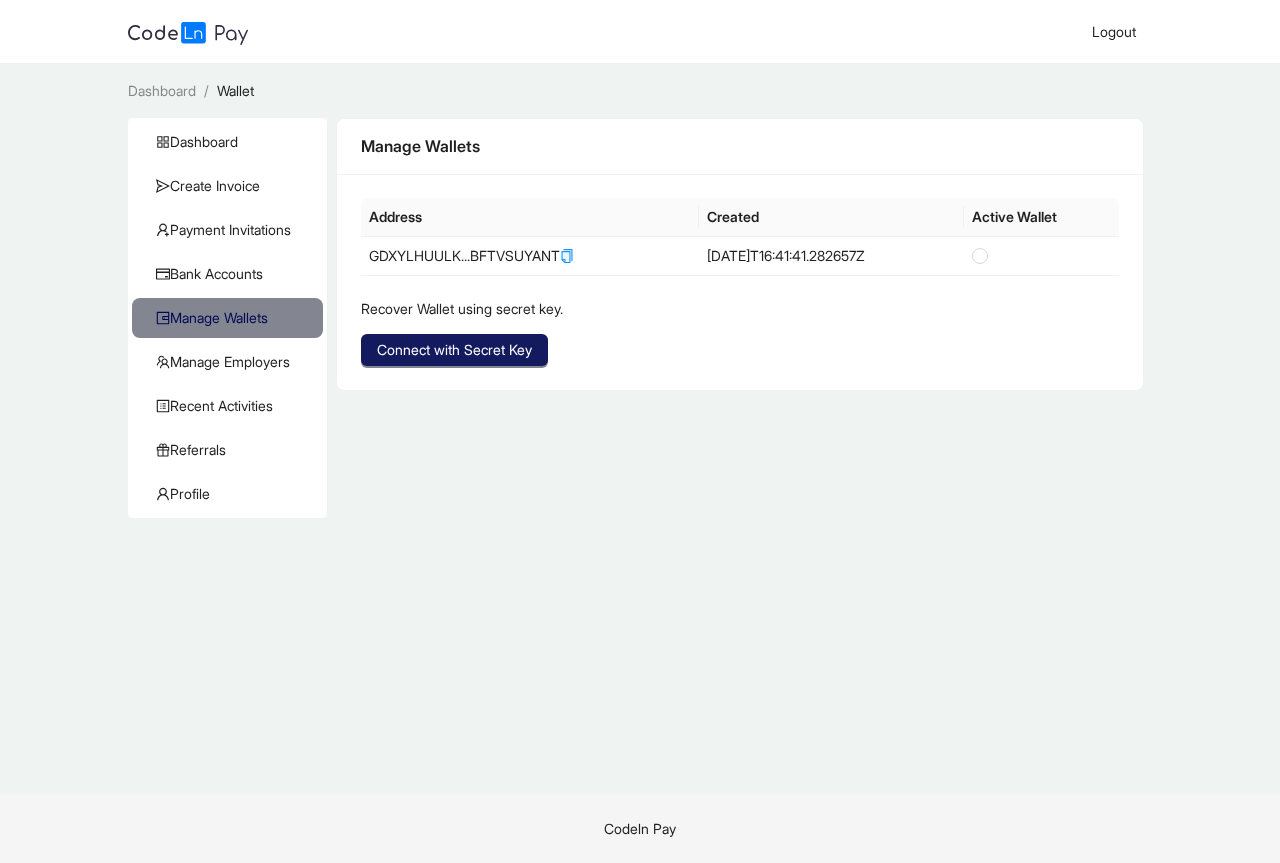 click on "Connect with Secret Key" 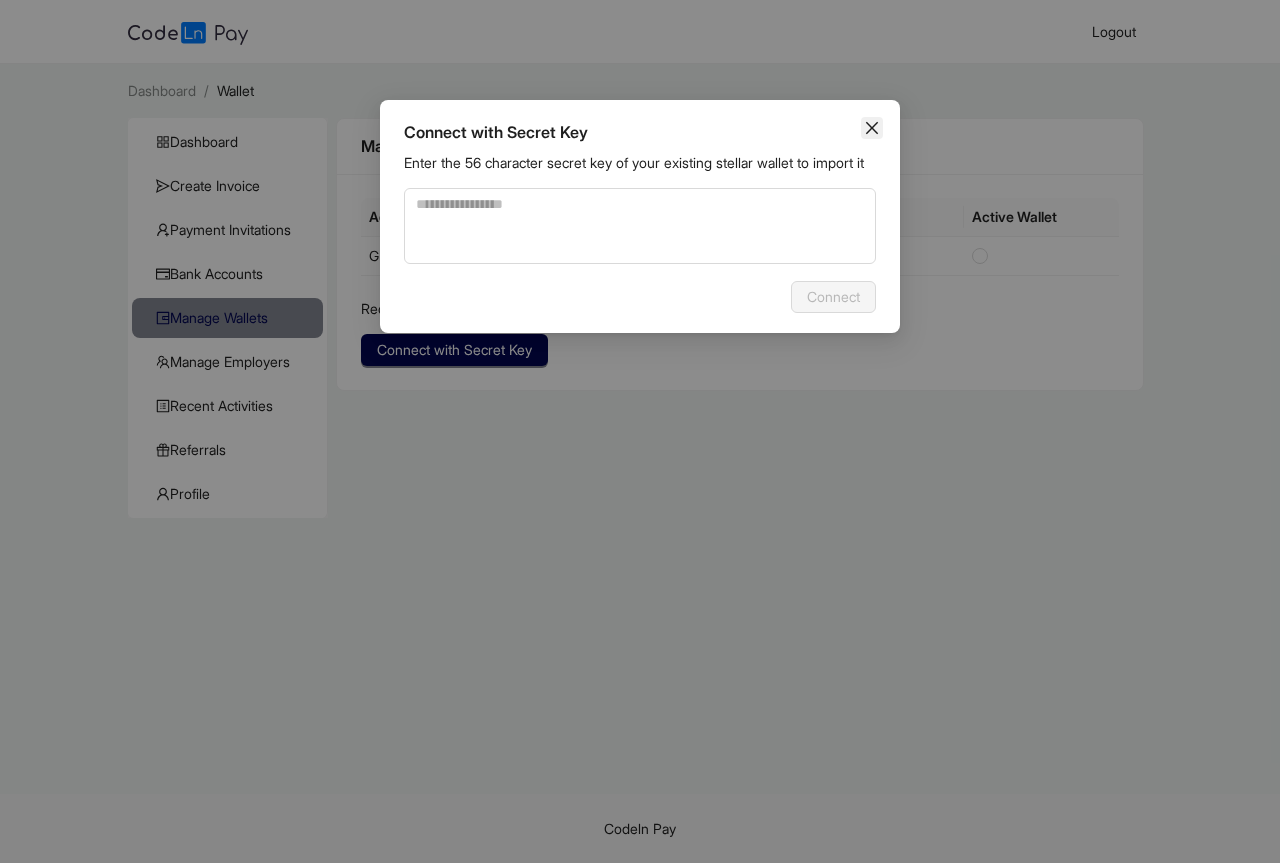 click 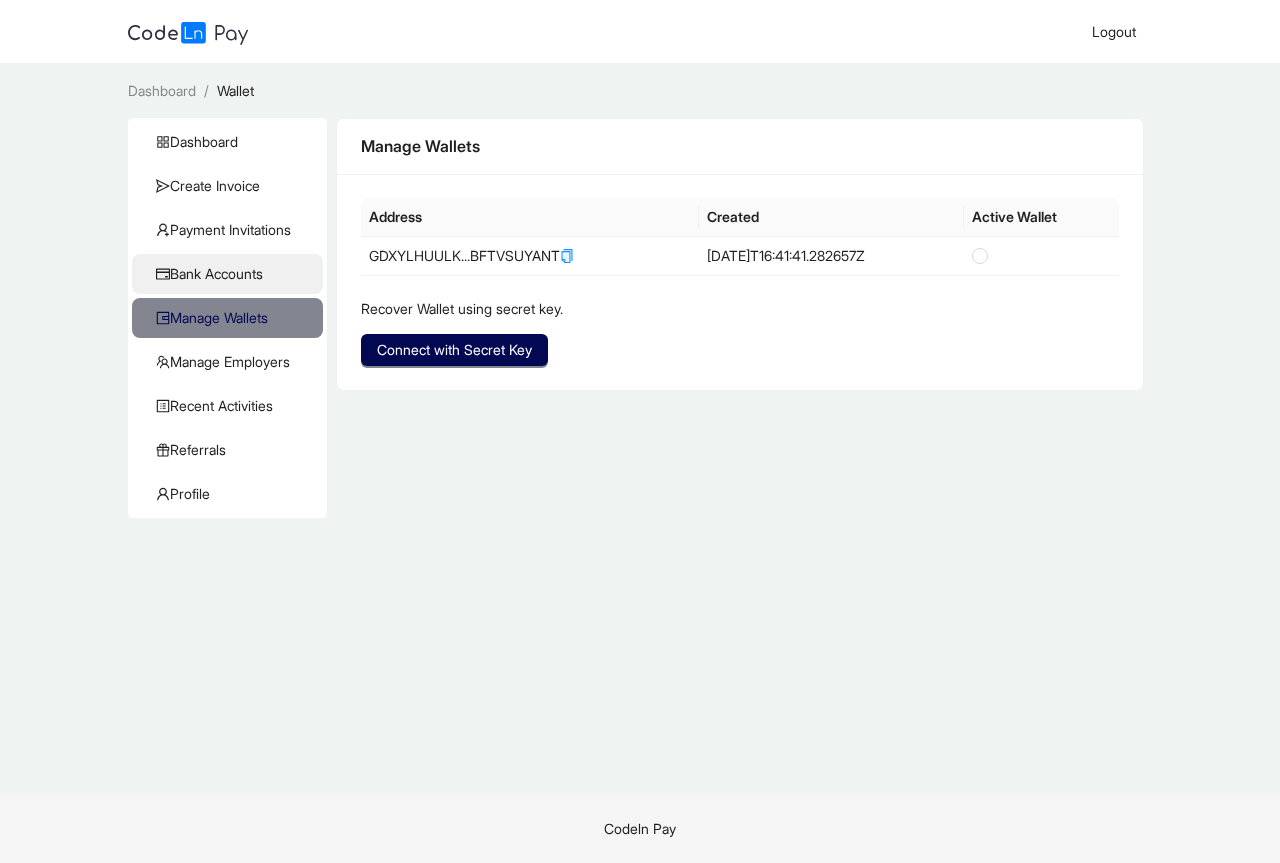 click on "Bank Accounts" 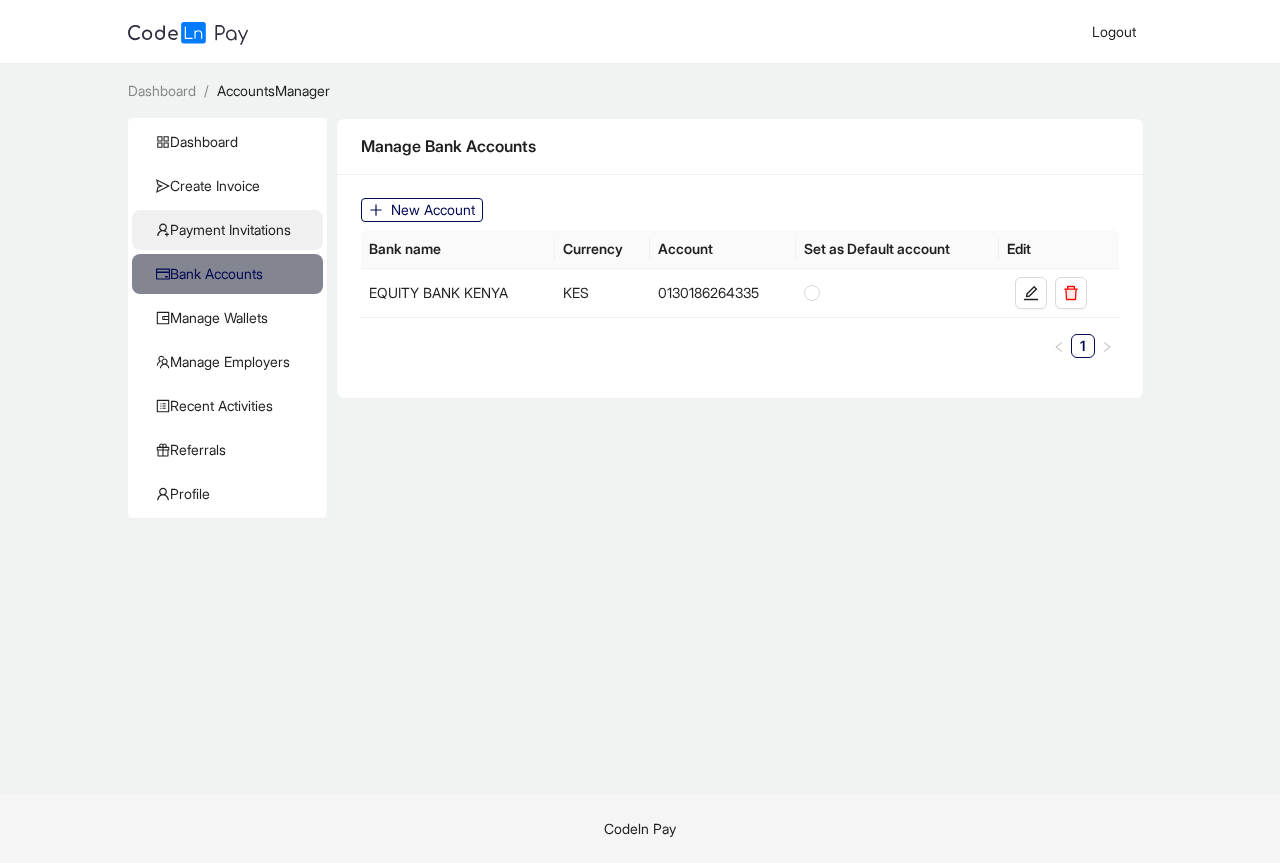 click on "Payment Invitations" 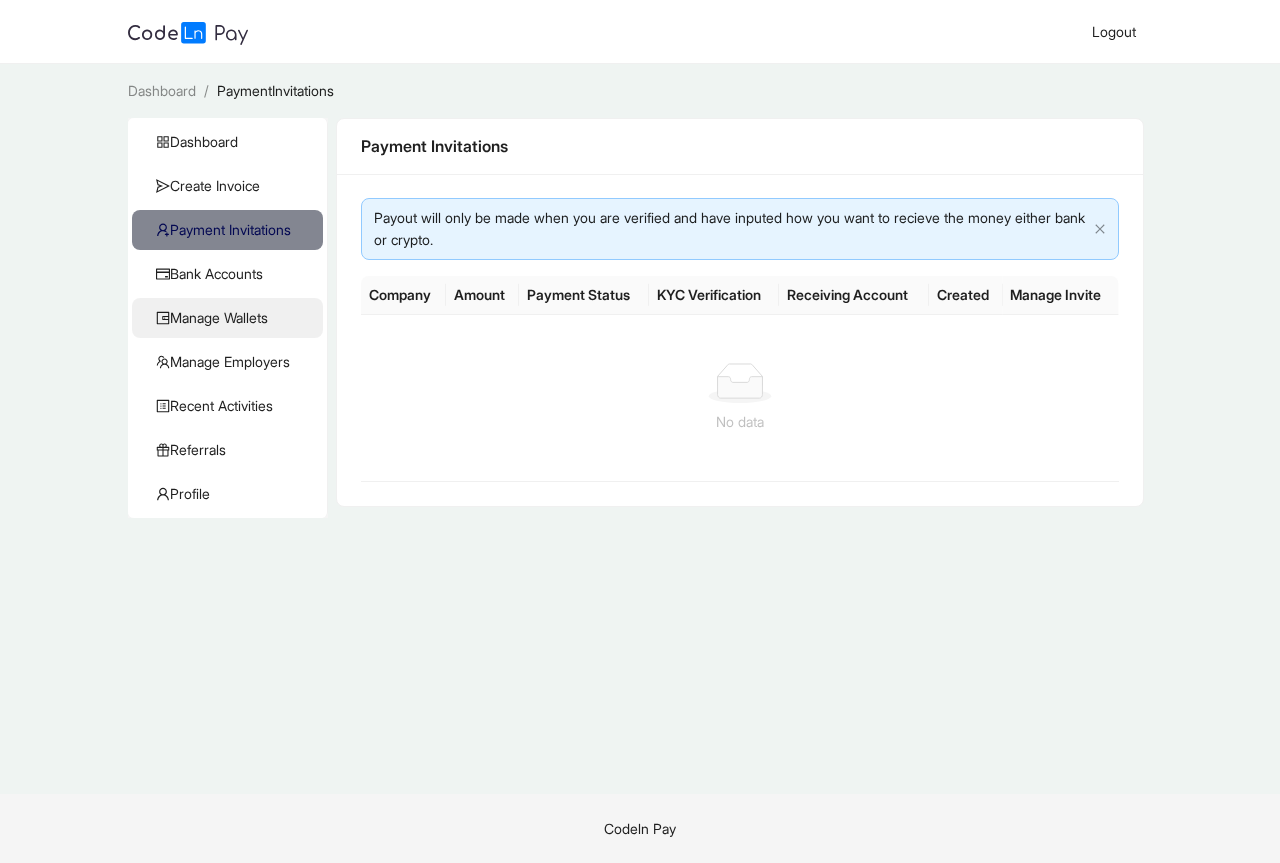 click on "Manage Wallets" 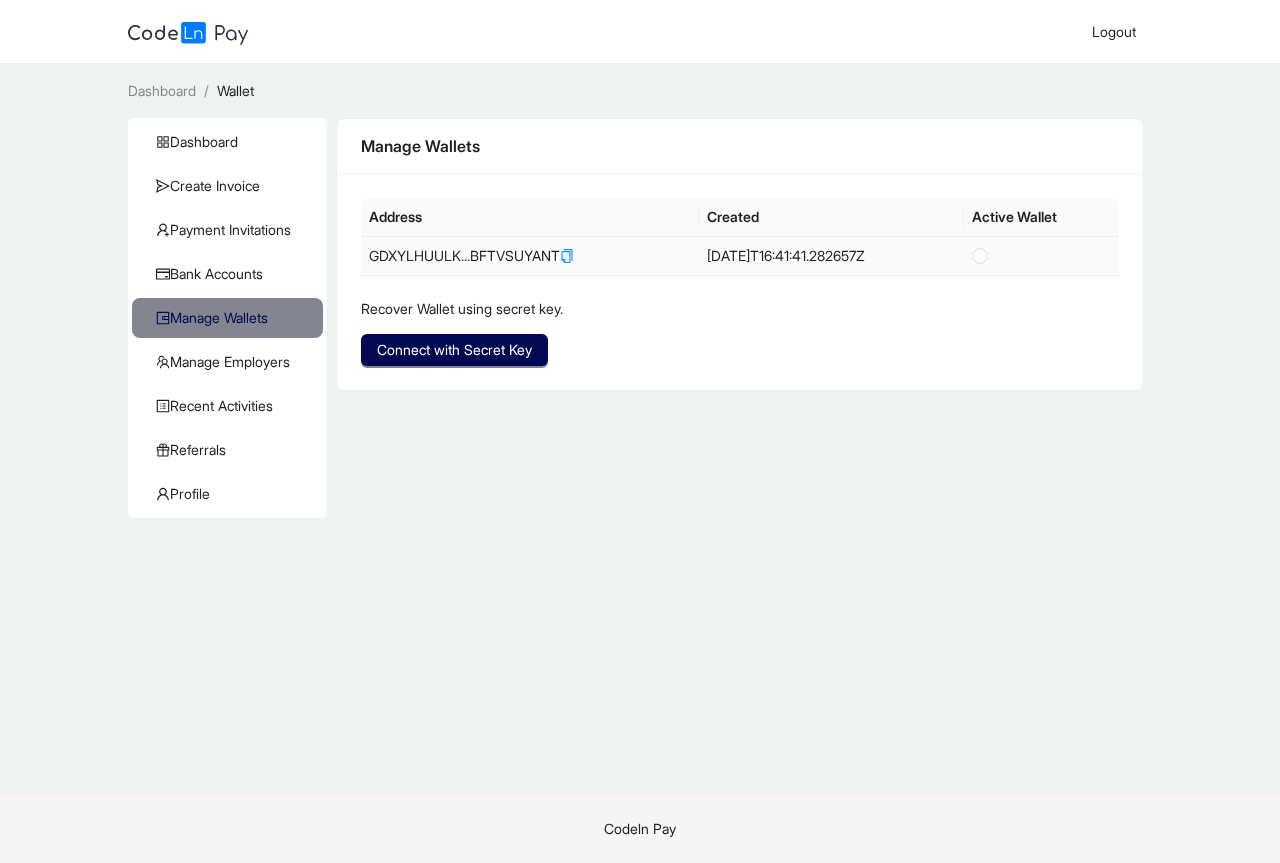 click 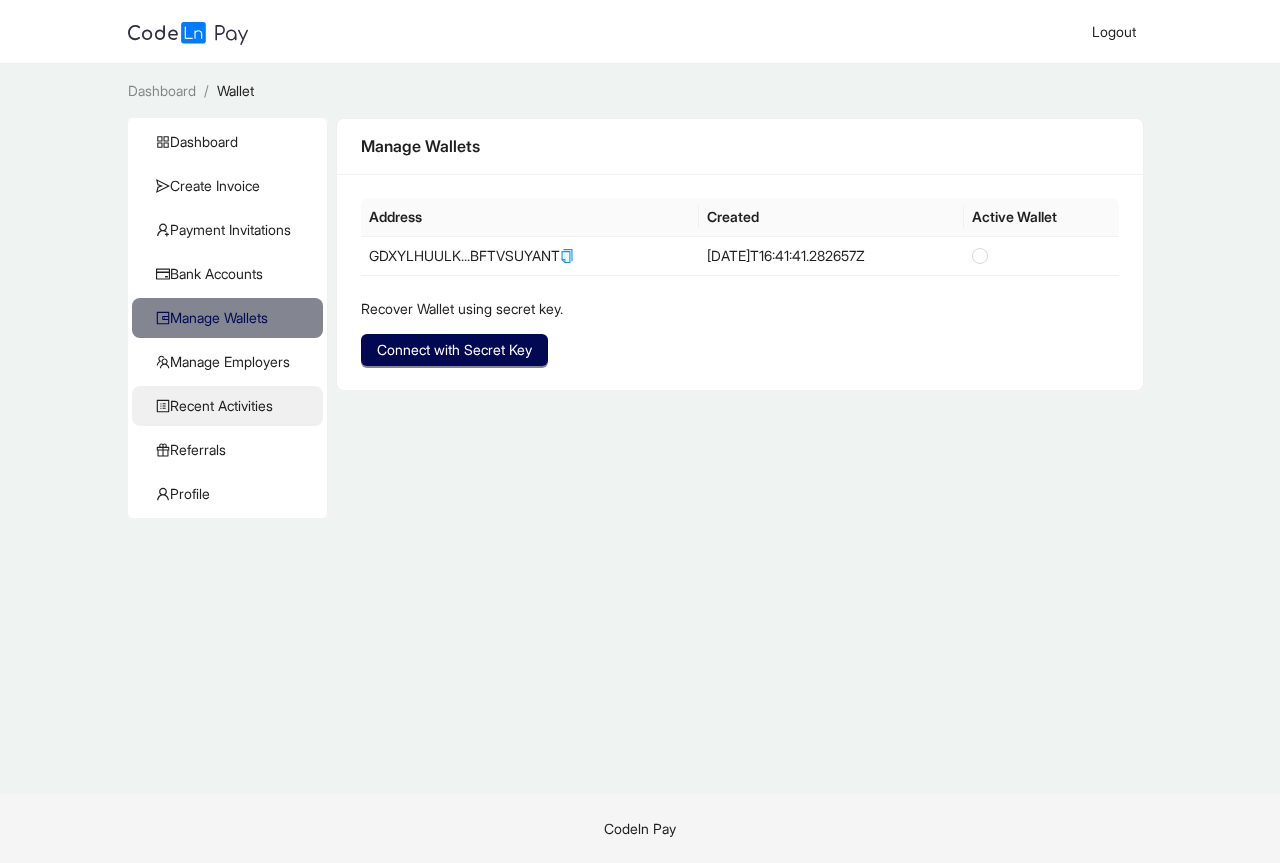 click on "Recent Activities" 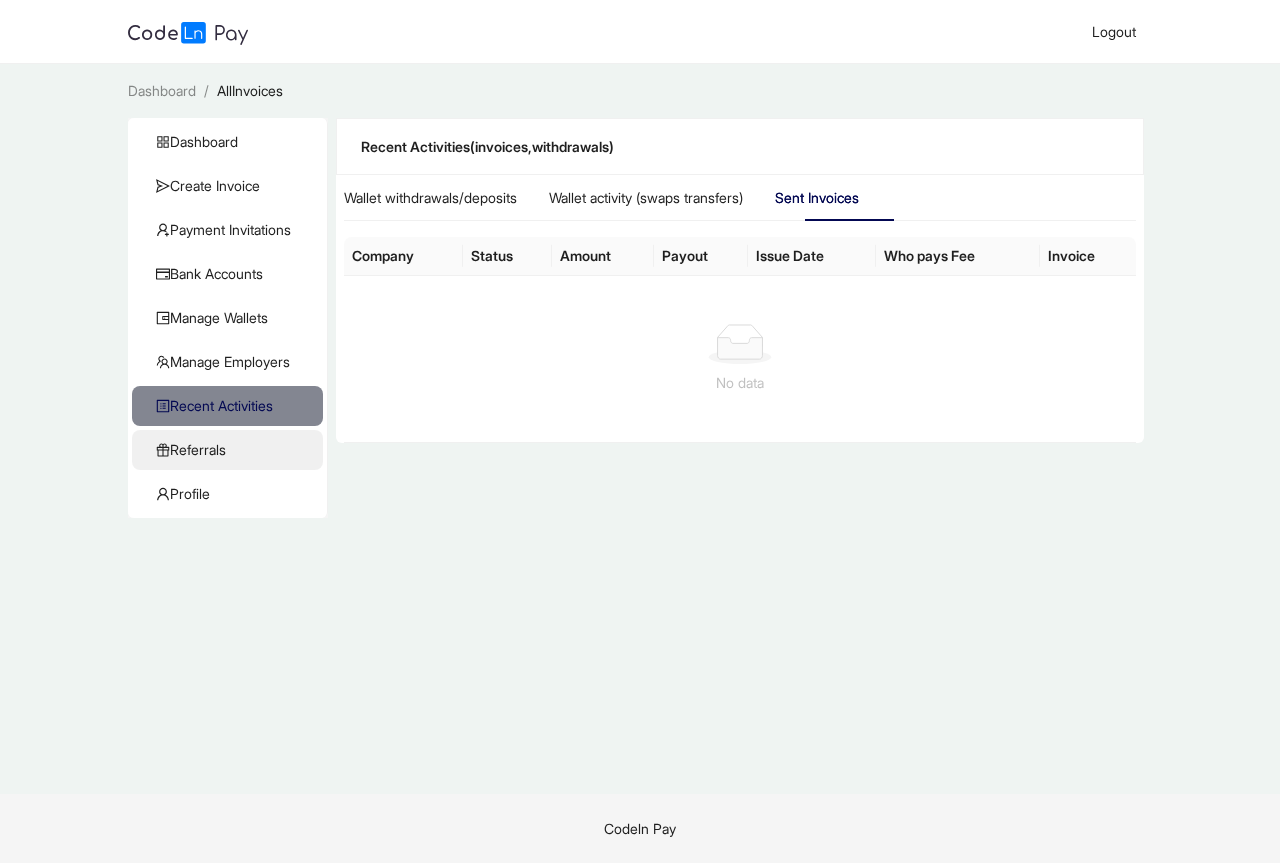 click on "Referrals" 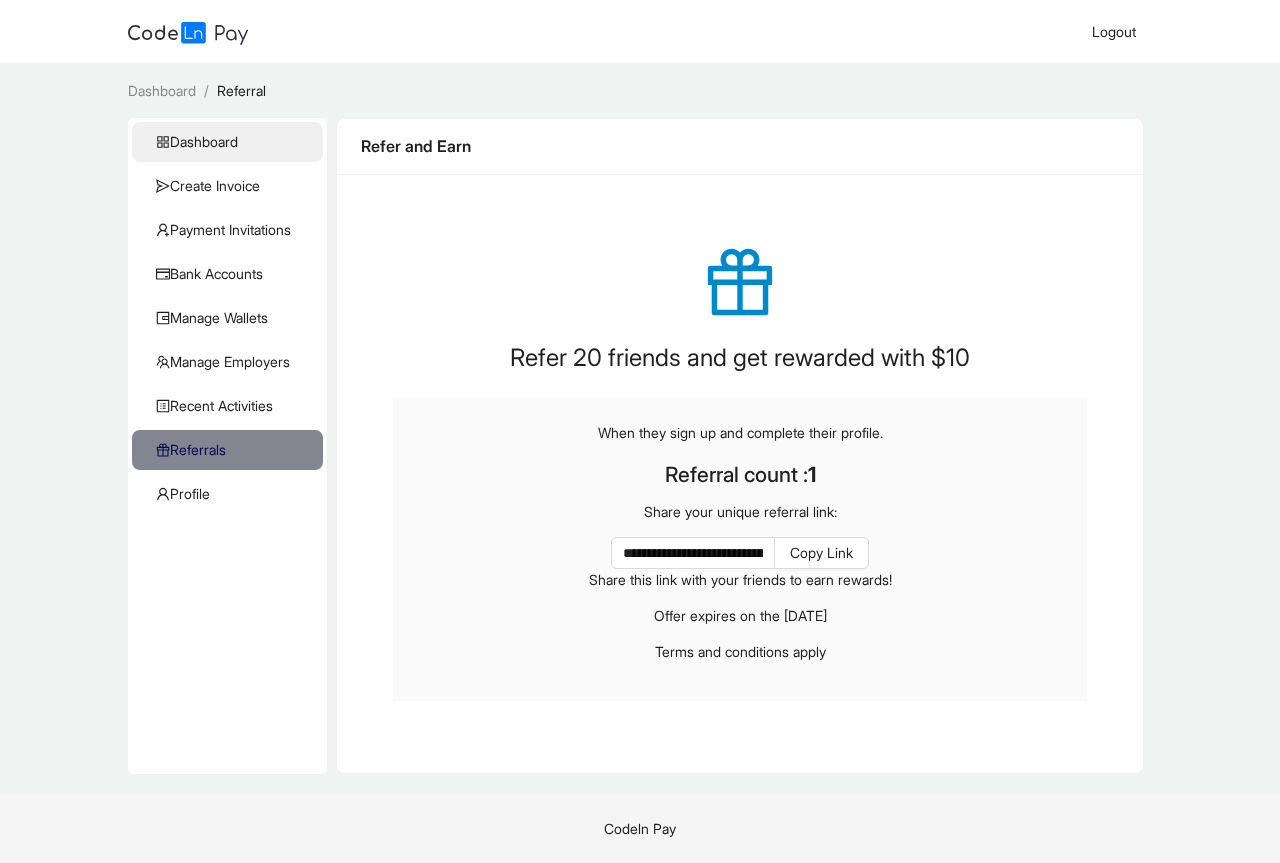 click on "Dashboard" 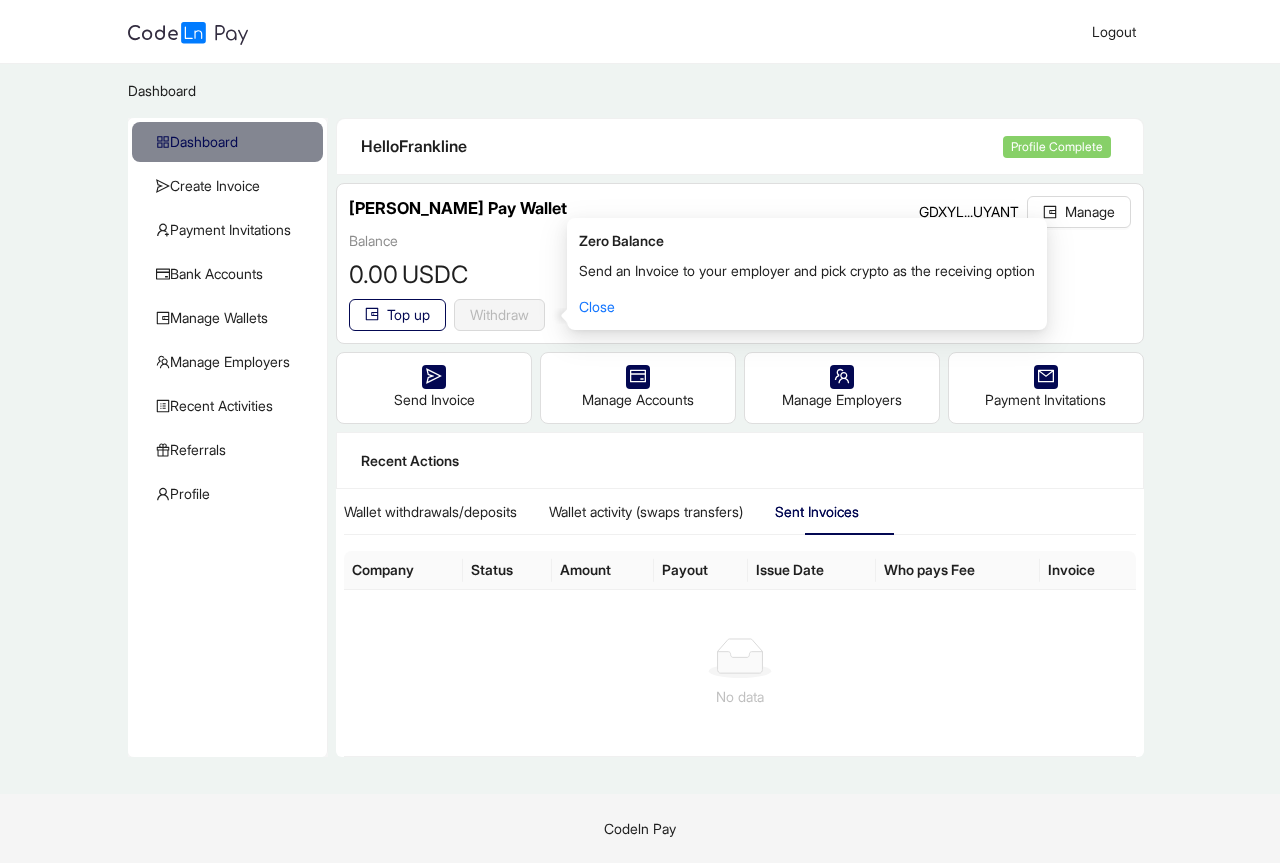 click on "[PERSON_NAME] Pay Wallet  GDXYL...UYANT Manage Balance 0 .00 USDC Top up Withdraw reset" at bounding box center (740, 263) 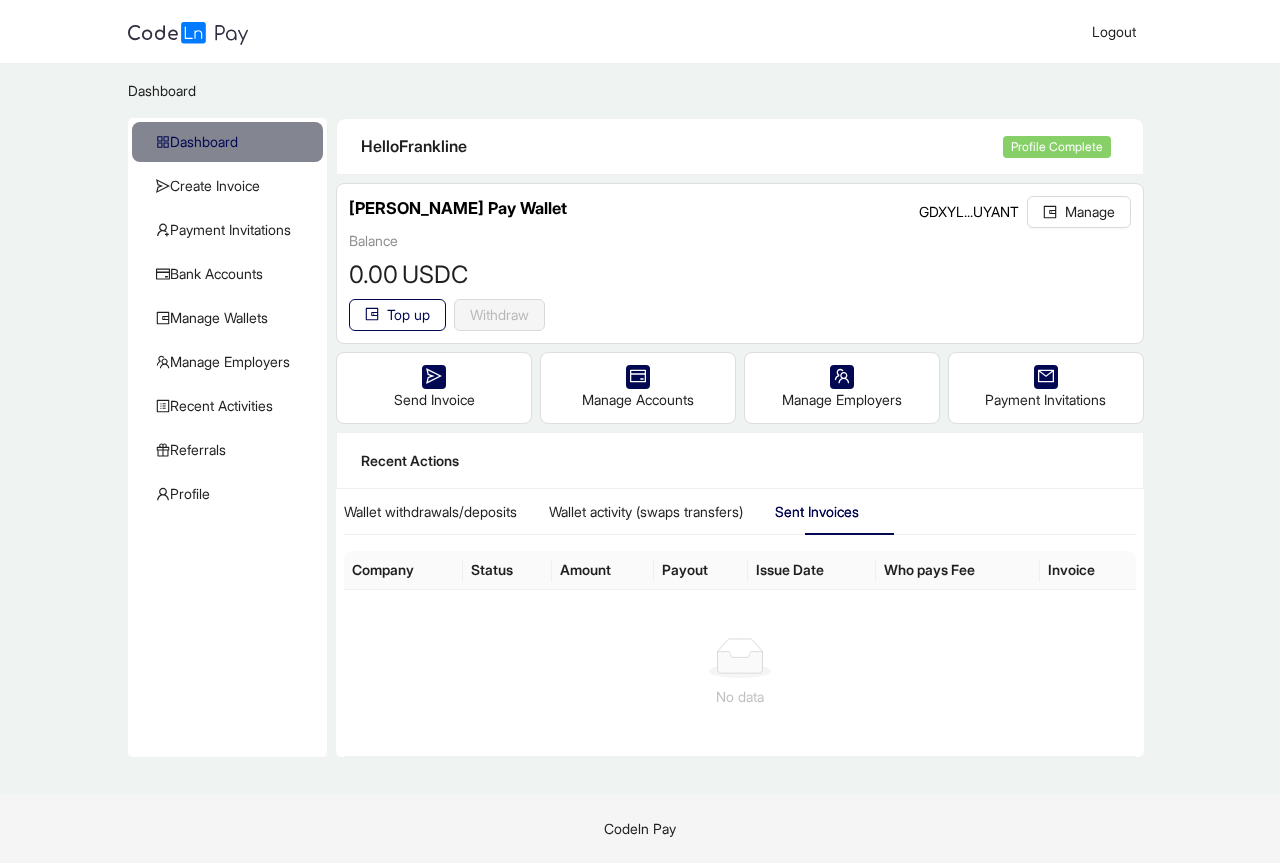 click on "Withdraw" 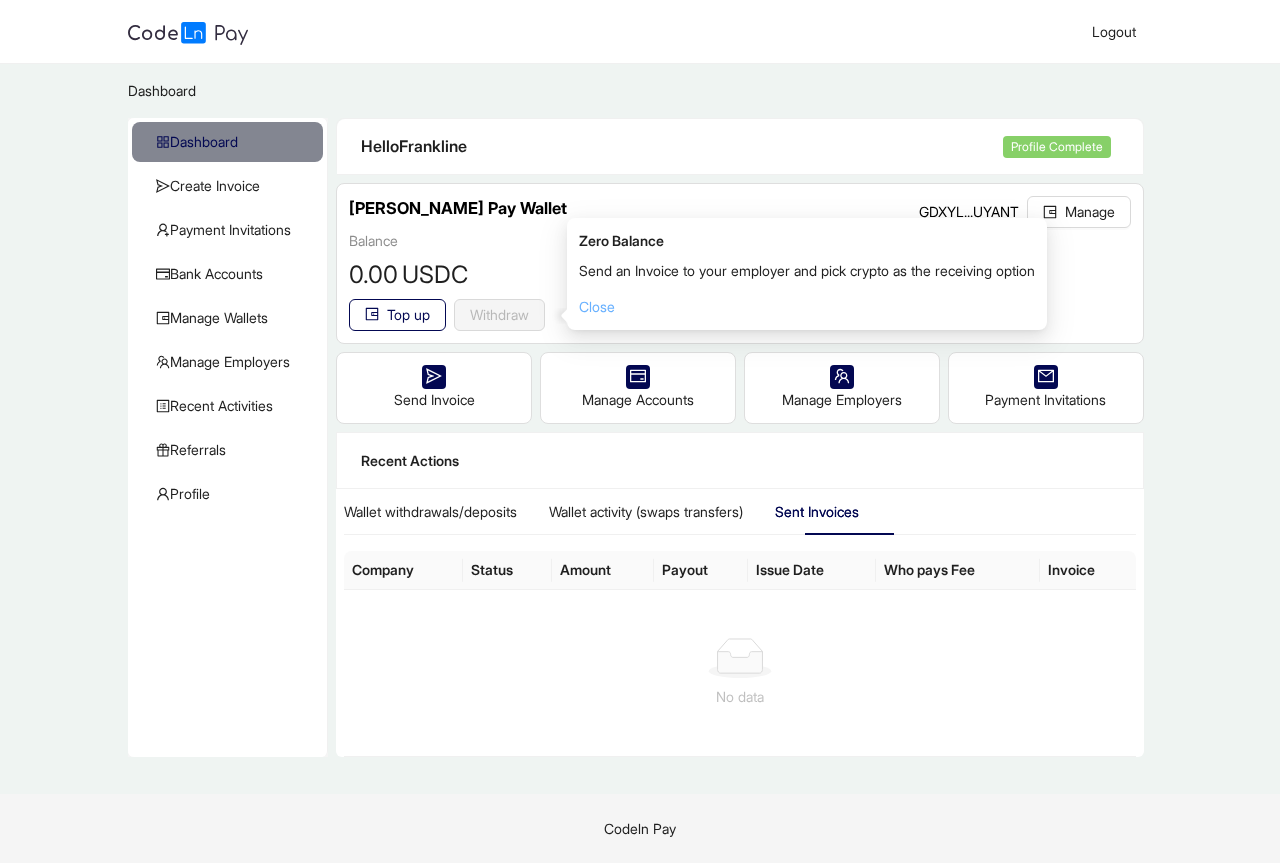 click on "Close" 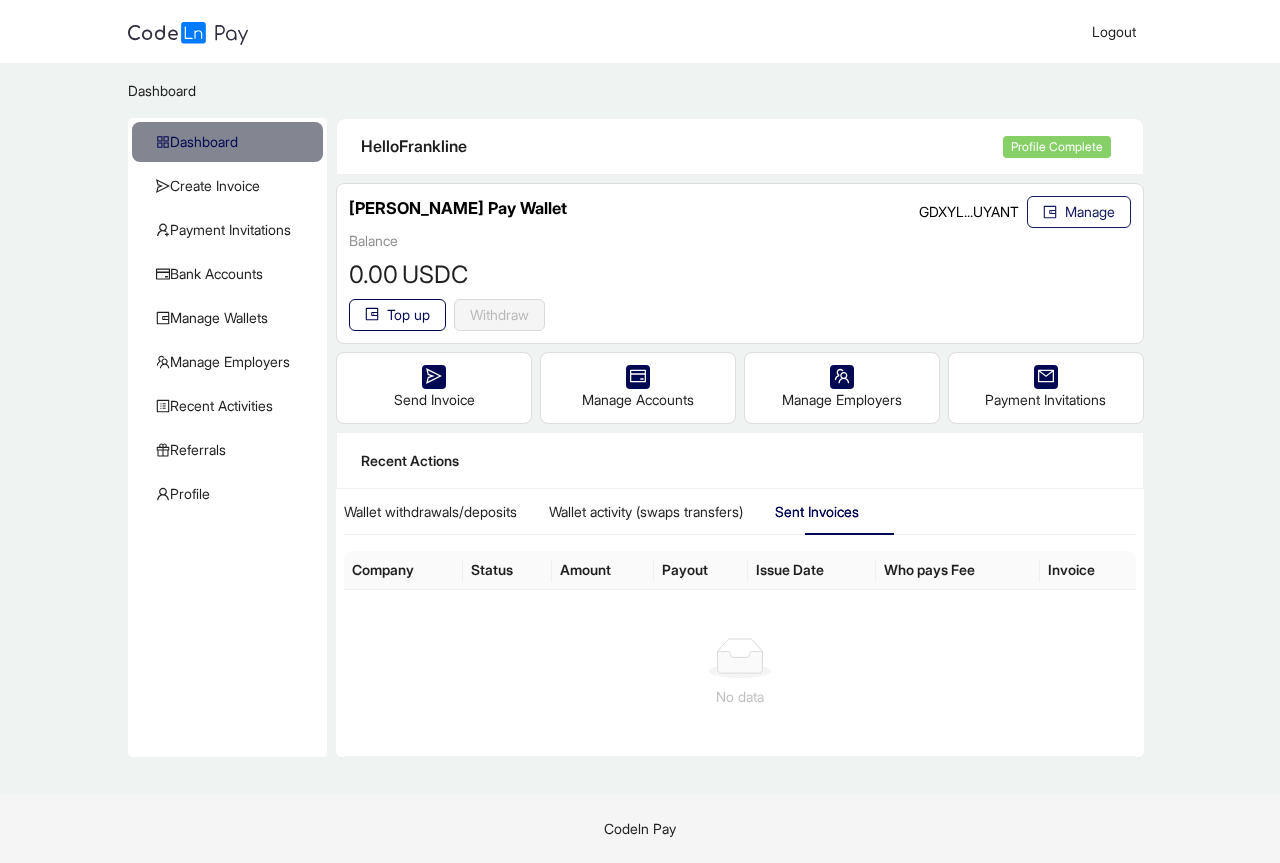 click 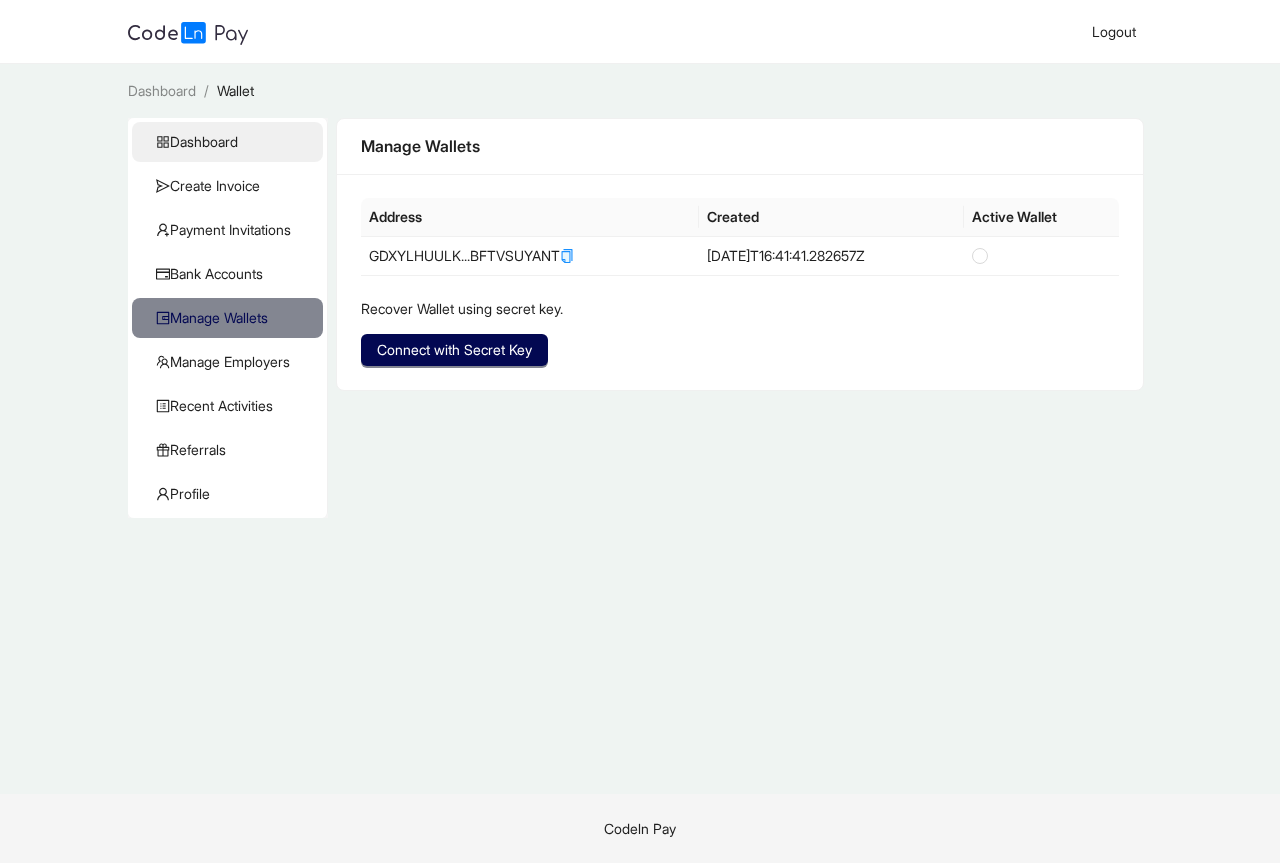 click on "Dashboard" 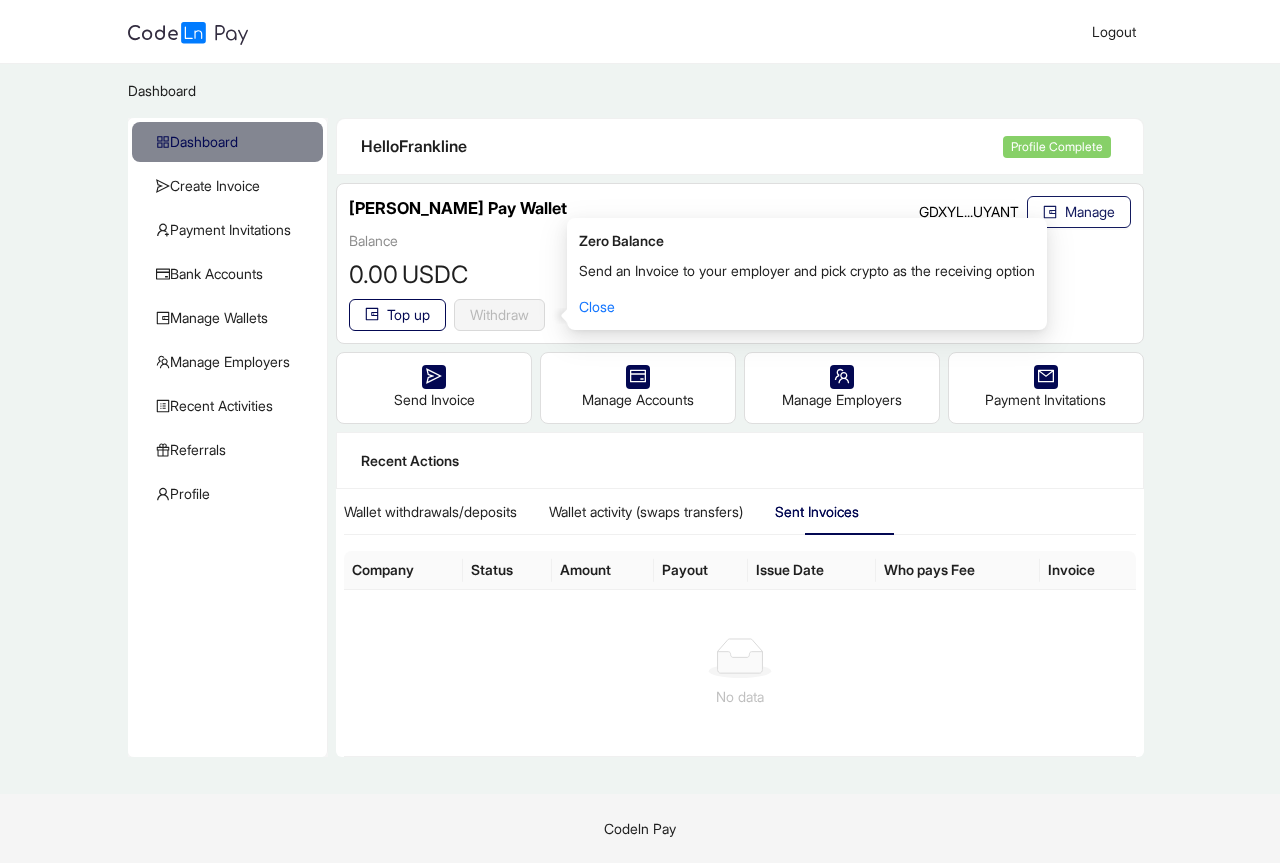 click on "Manage" at bounding box center [1079, 212] 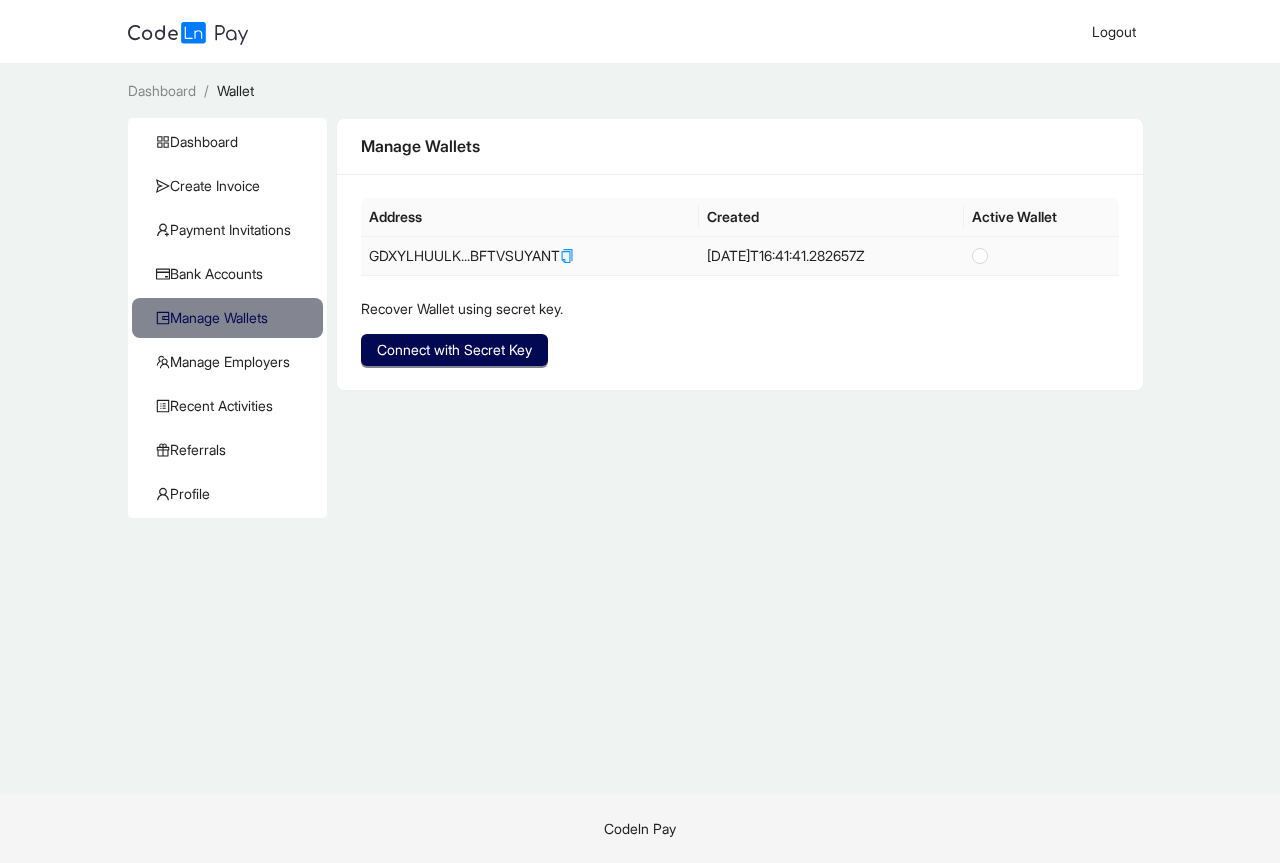 click 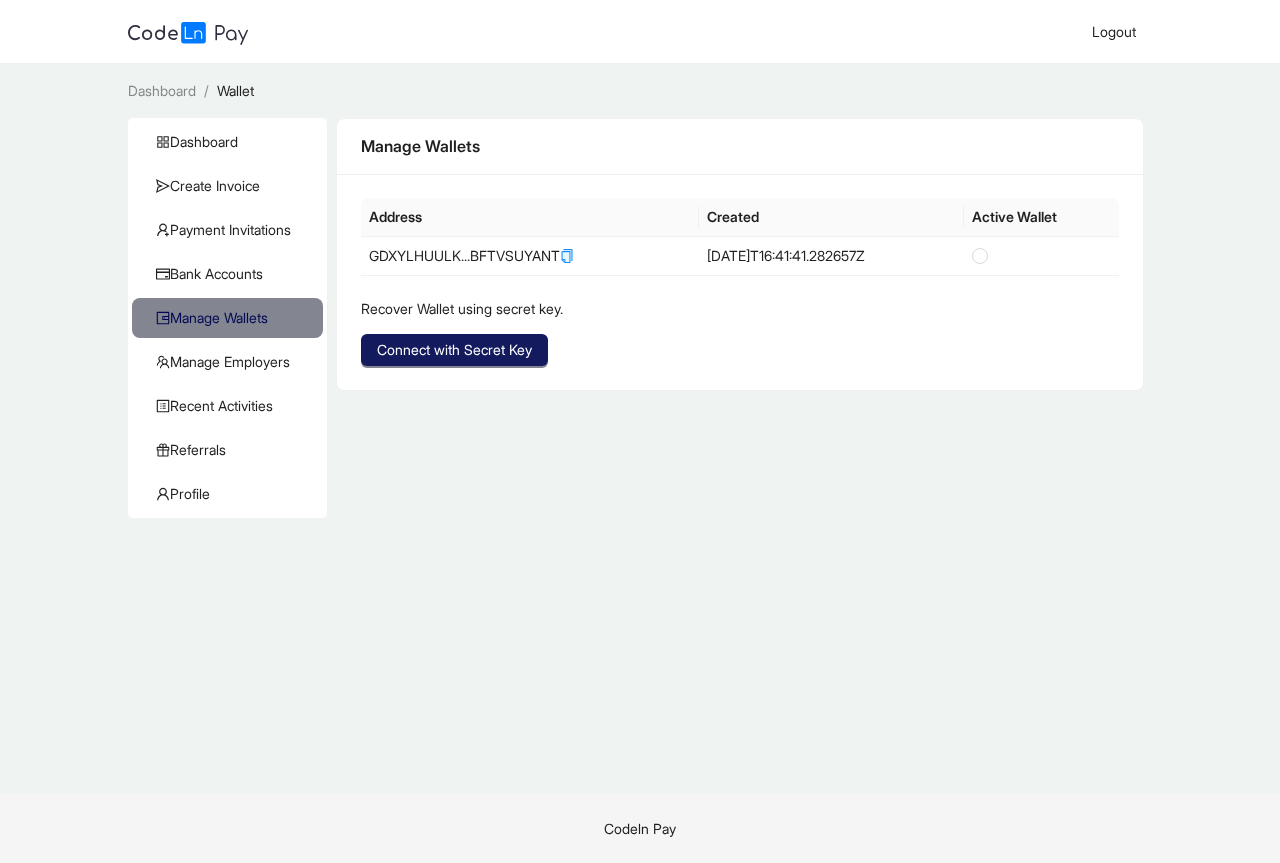 click on "Connect with Secret Key" 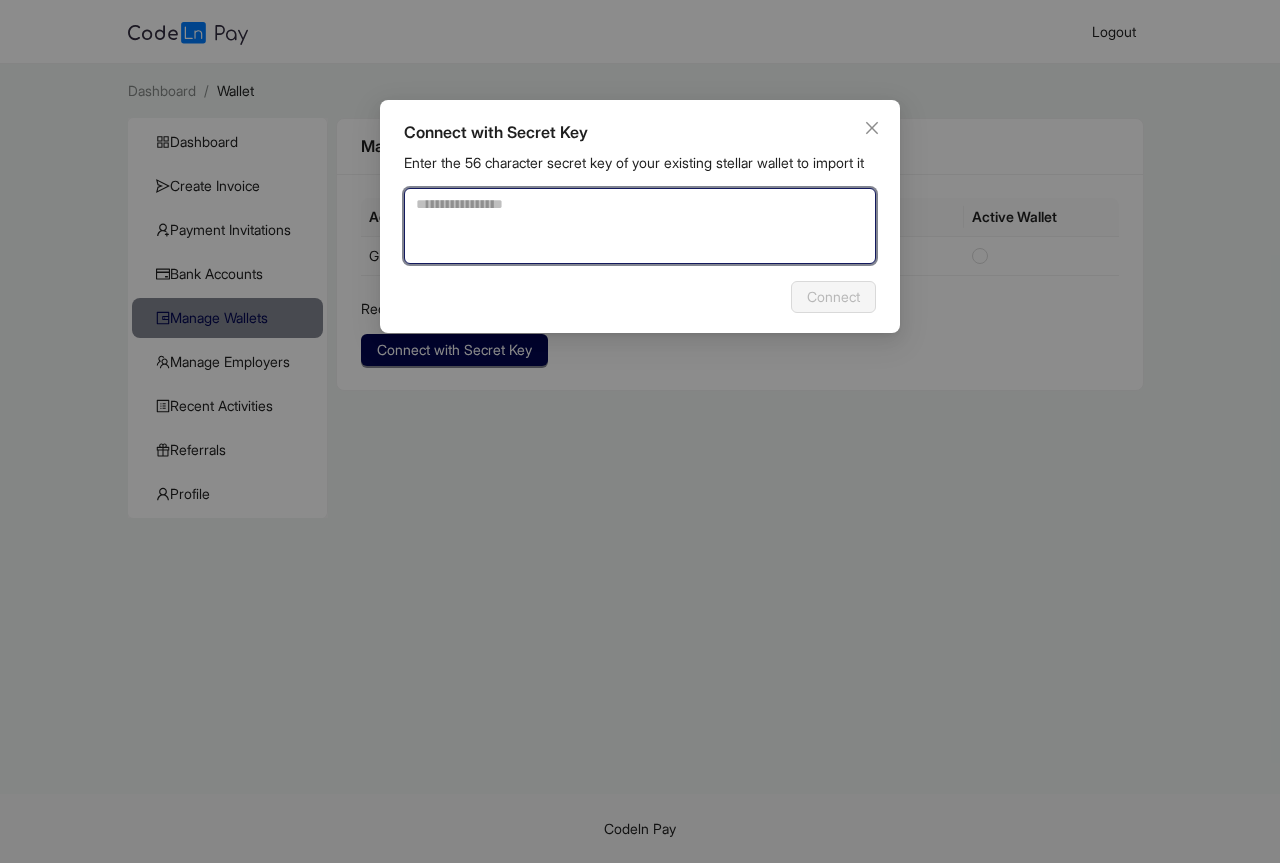 paste on "**********" 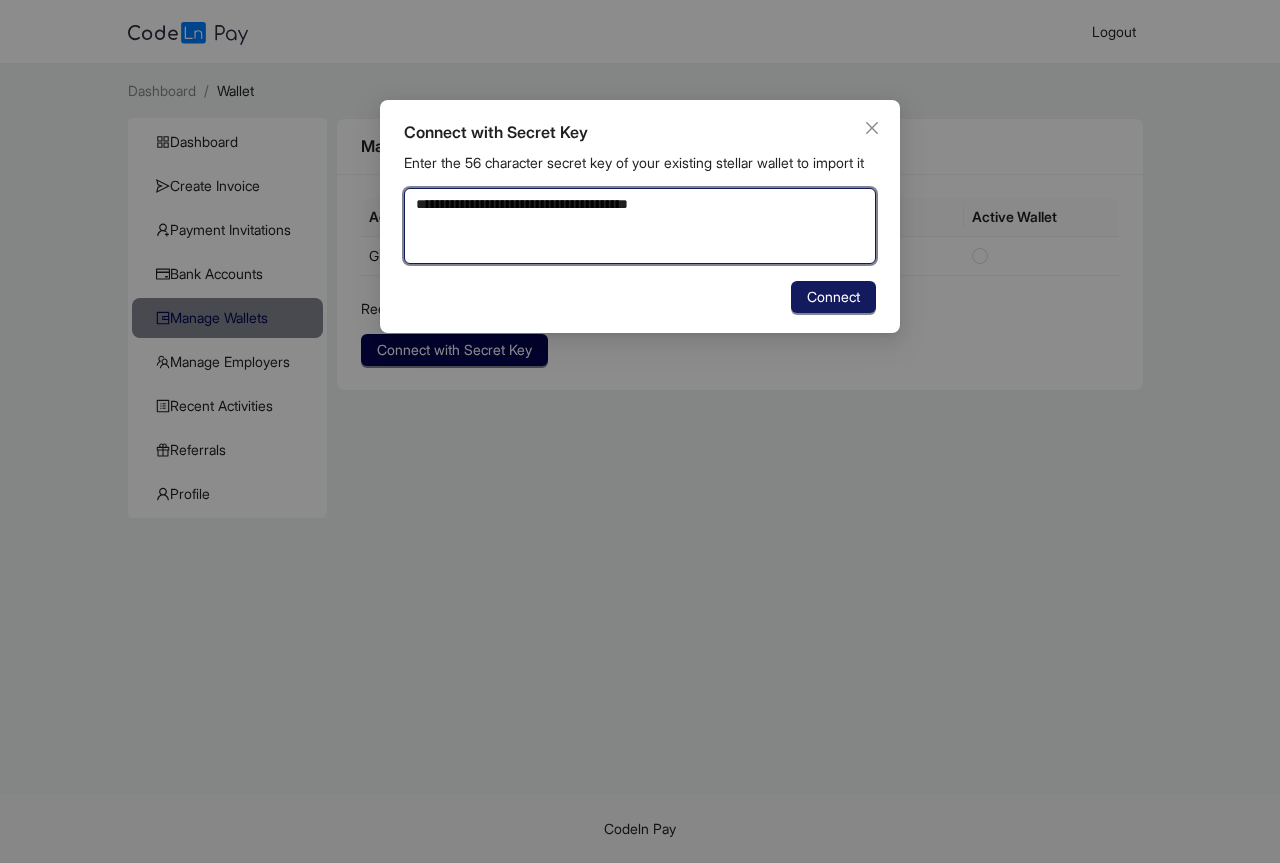 type on "**********" 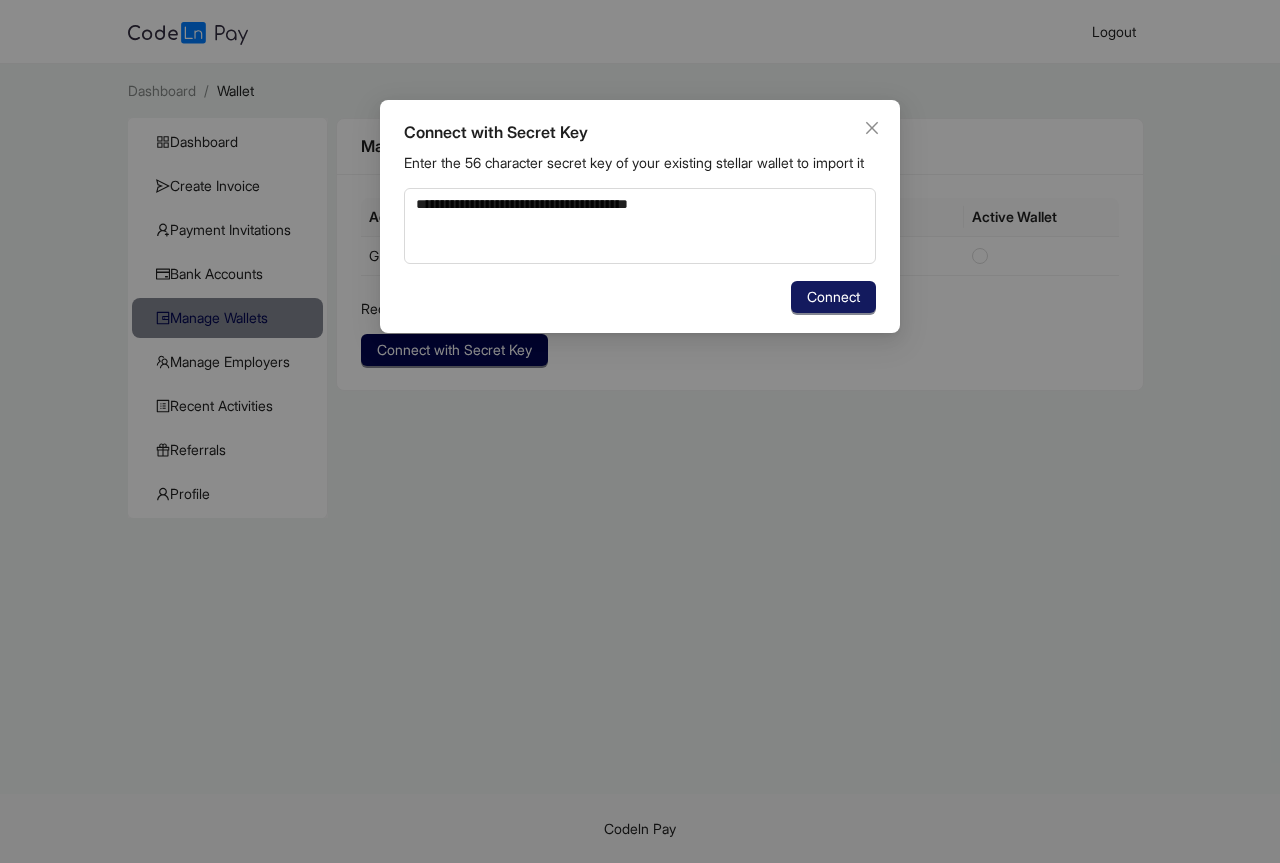click on "Connect" 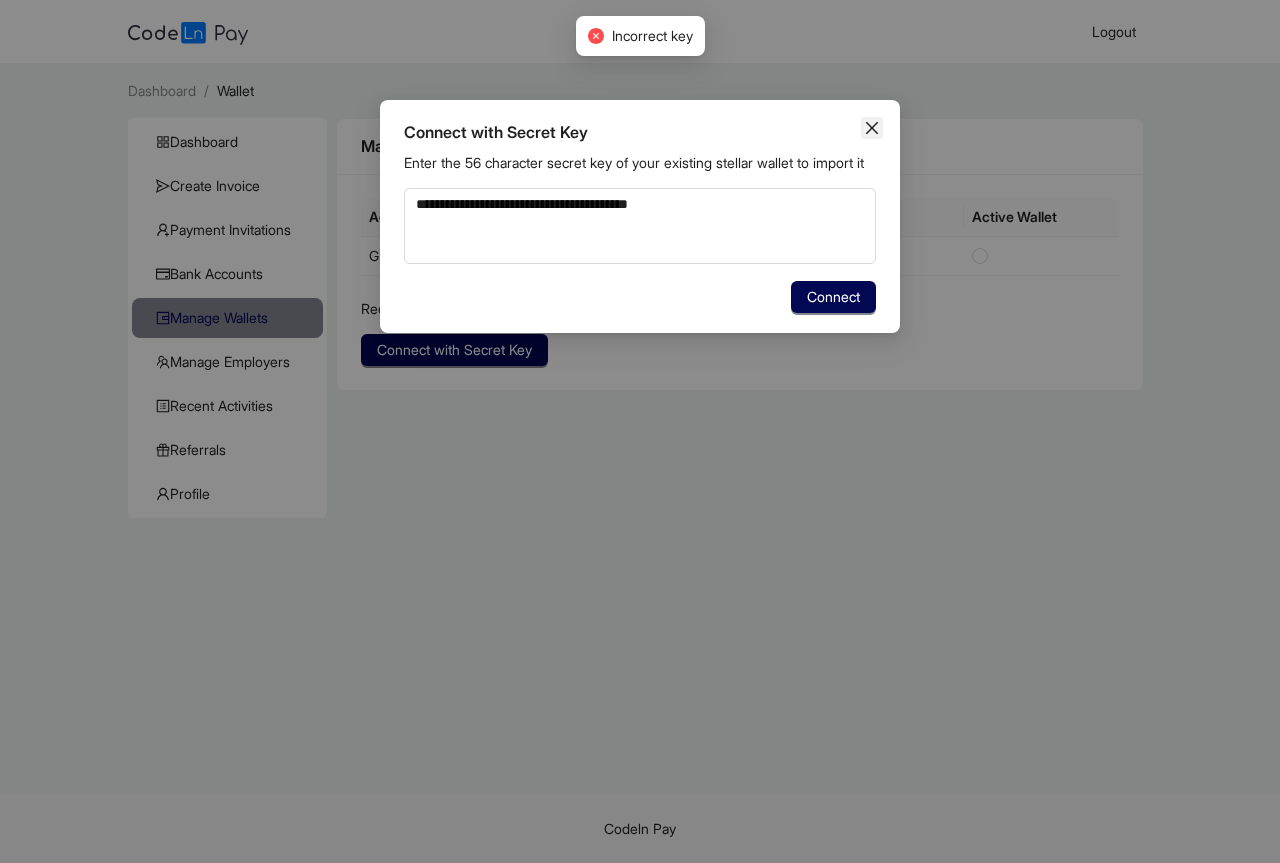 click 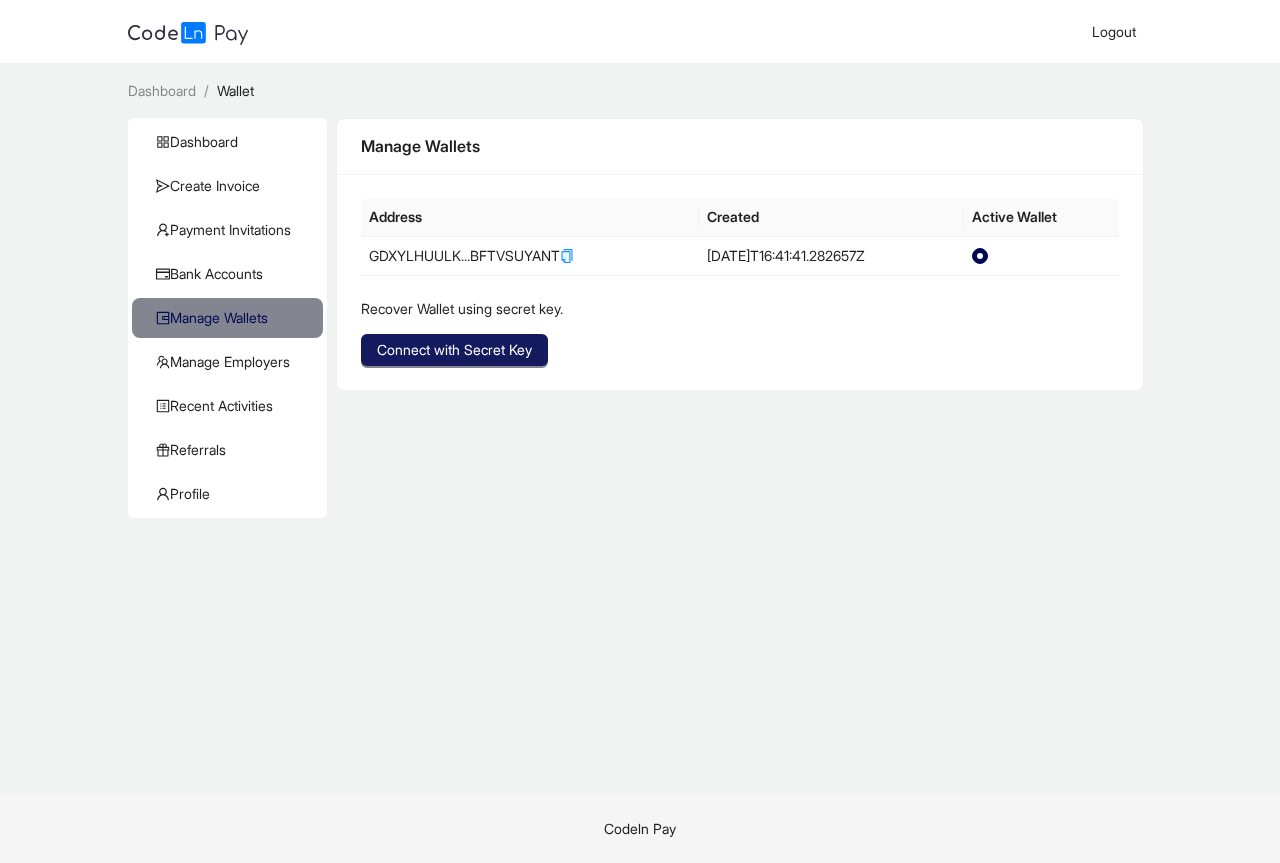 click on "Connect with Secret Key" 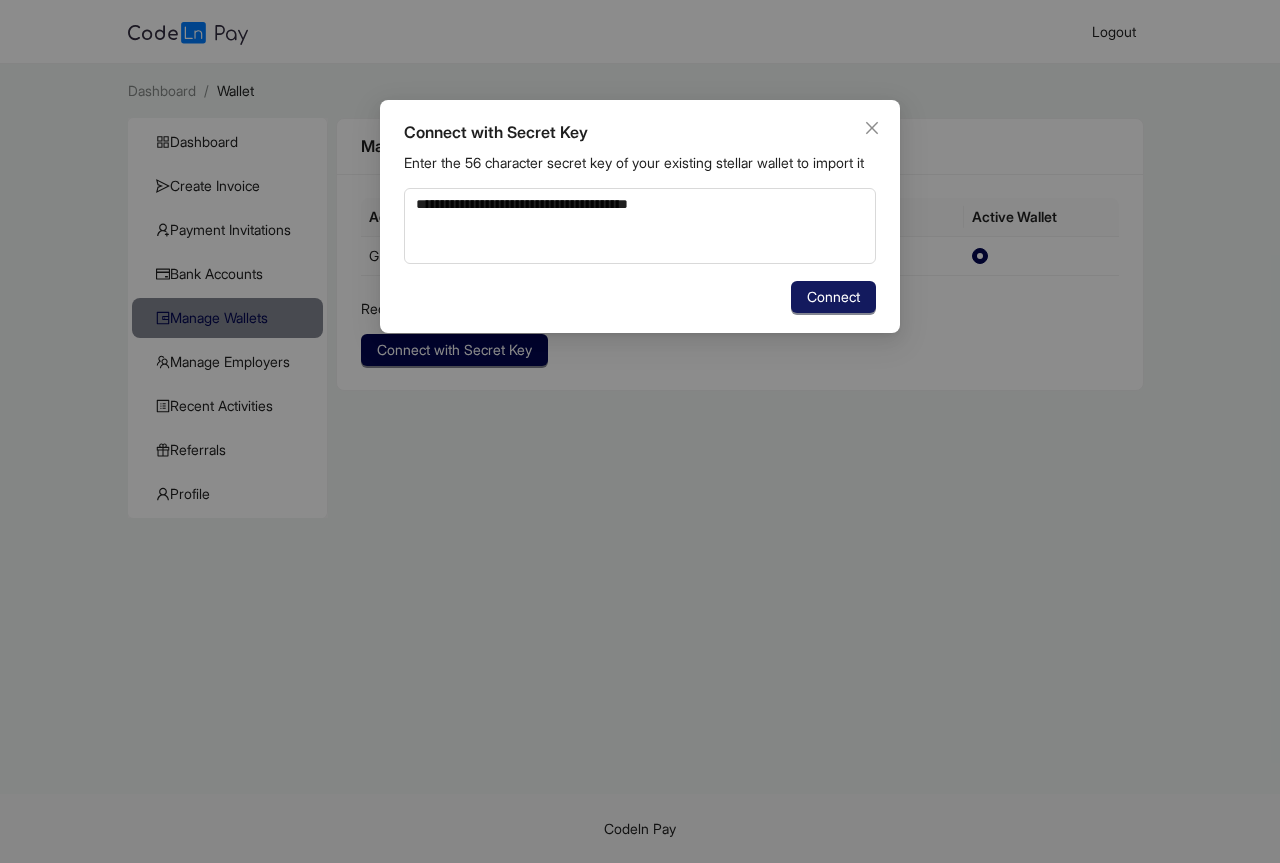 click on "Connect" 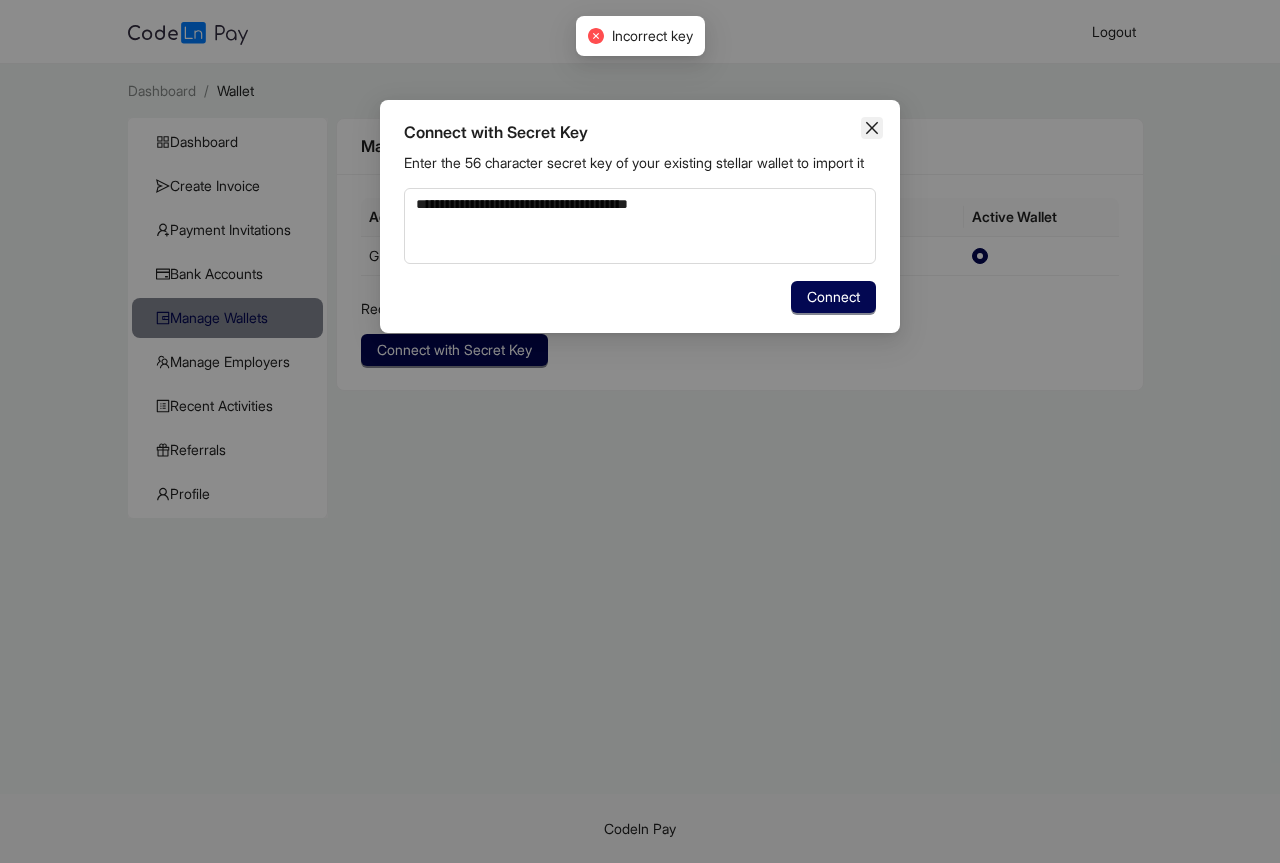 click 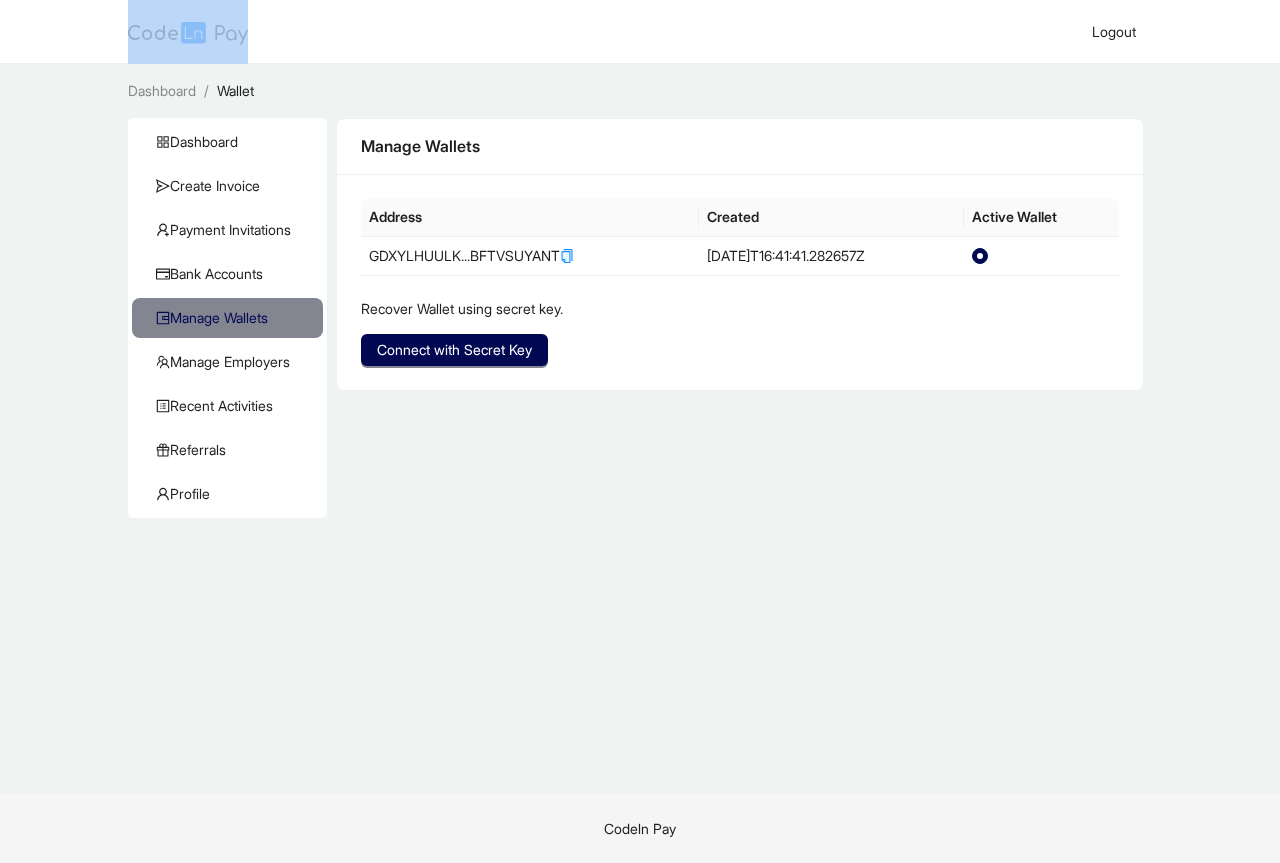 drag, startPoint x: 123, startPoint y: 40, endPoint x: 222, endPoint y: 39, distance: 99.00505 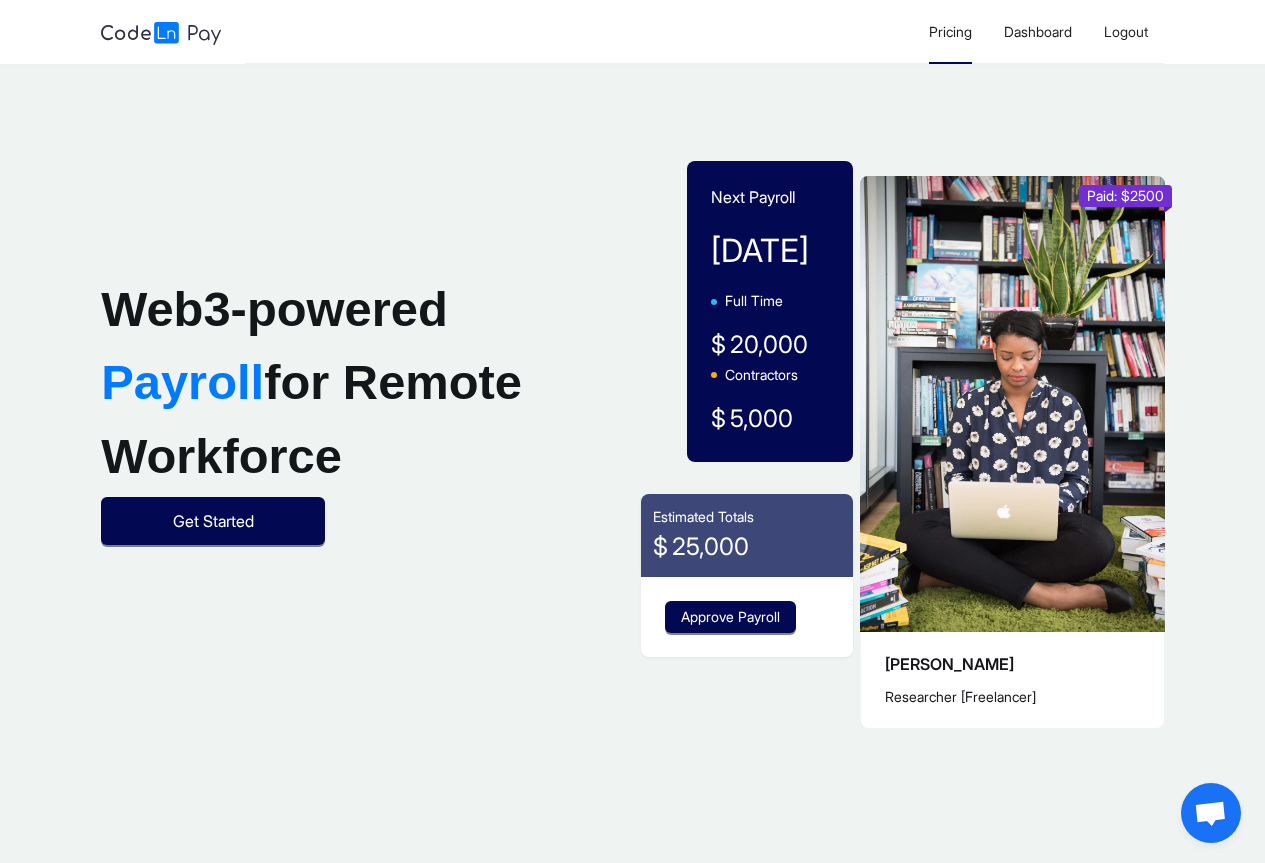 click on "Pricing" 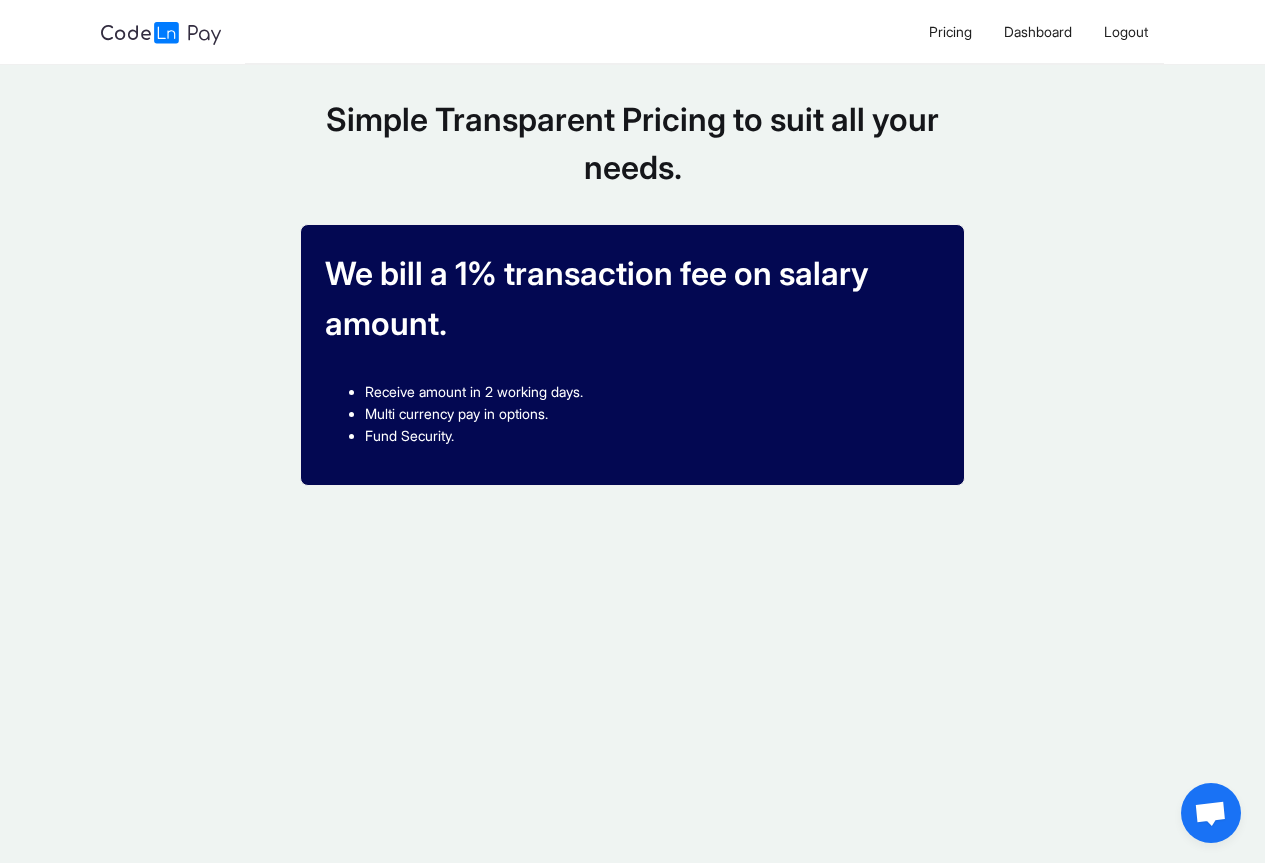 click at bounding box center [161, 33] 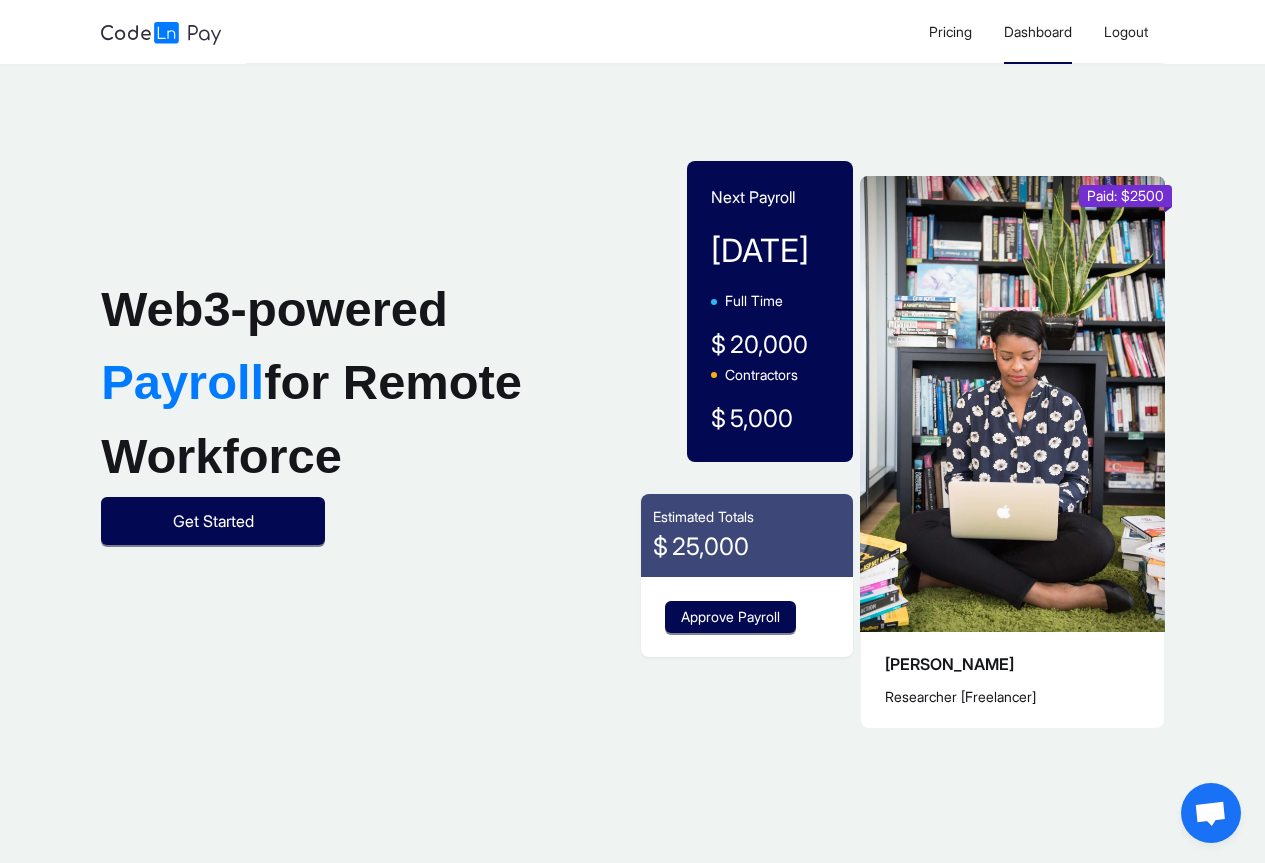 click on "Dashboard" 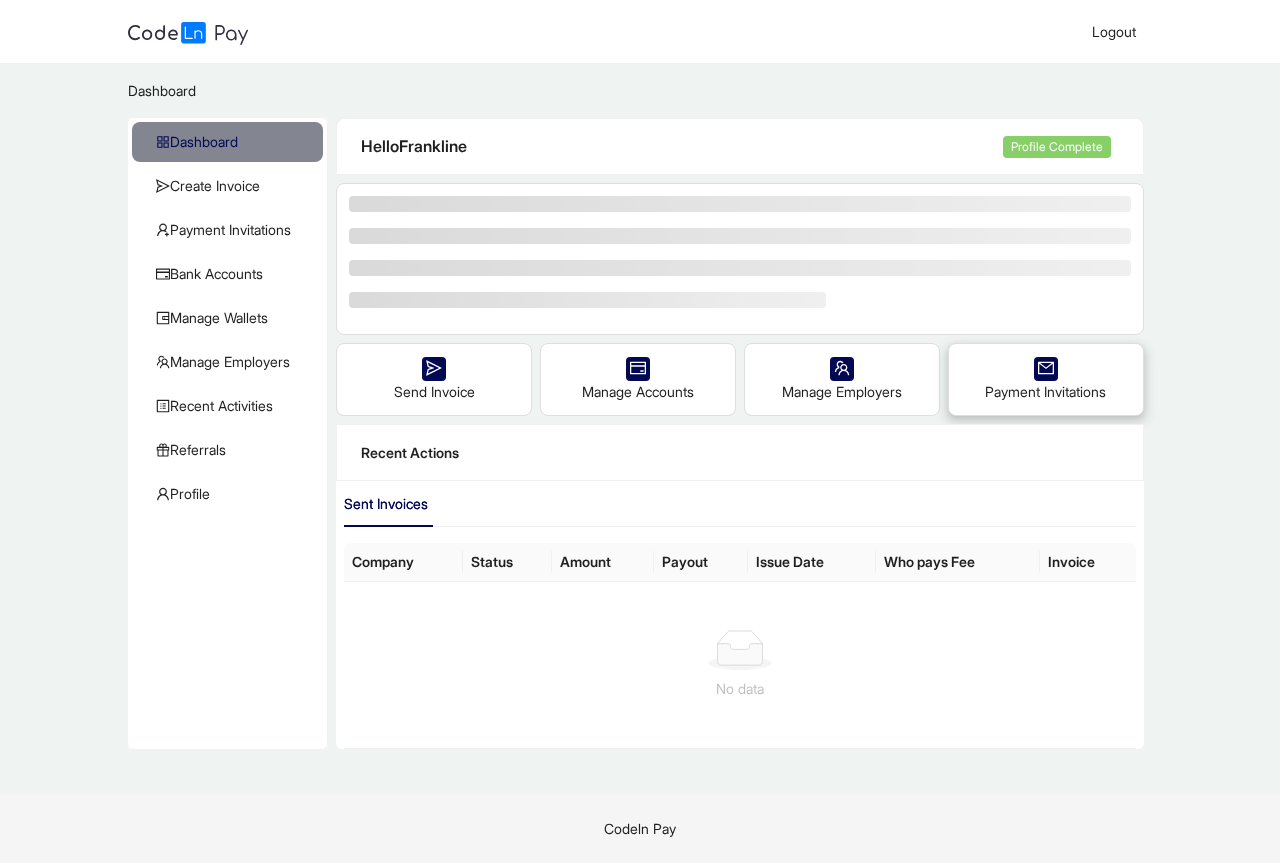 click on "Payment Invitations" at bounding box center (1046, 379) 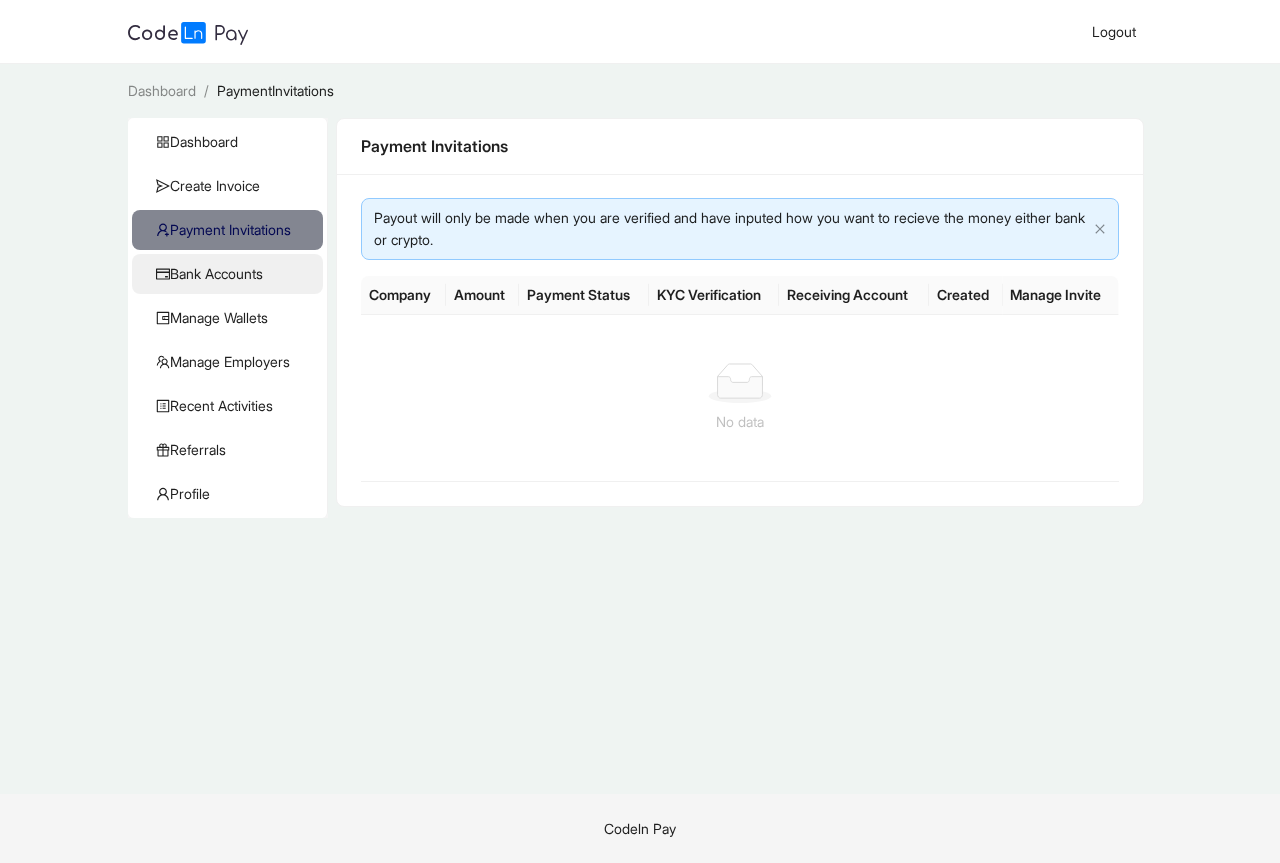 click on "Bank Accounts" 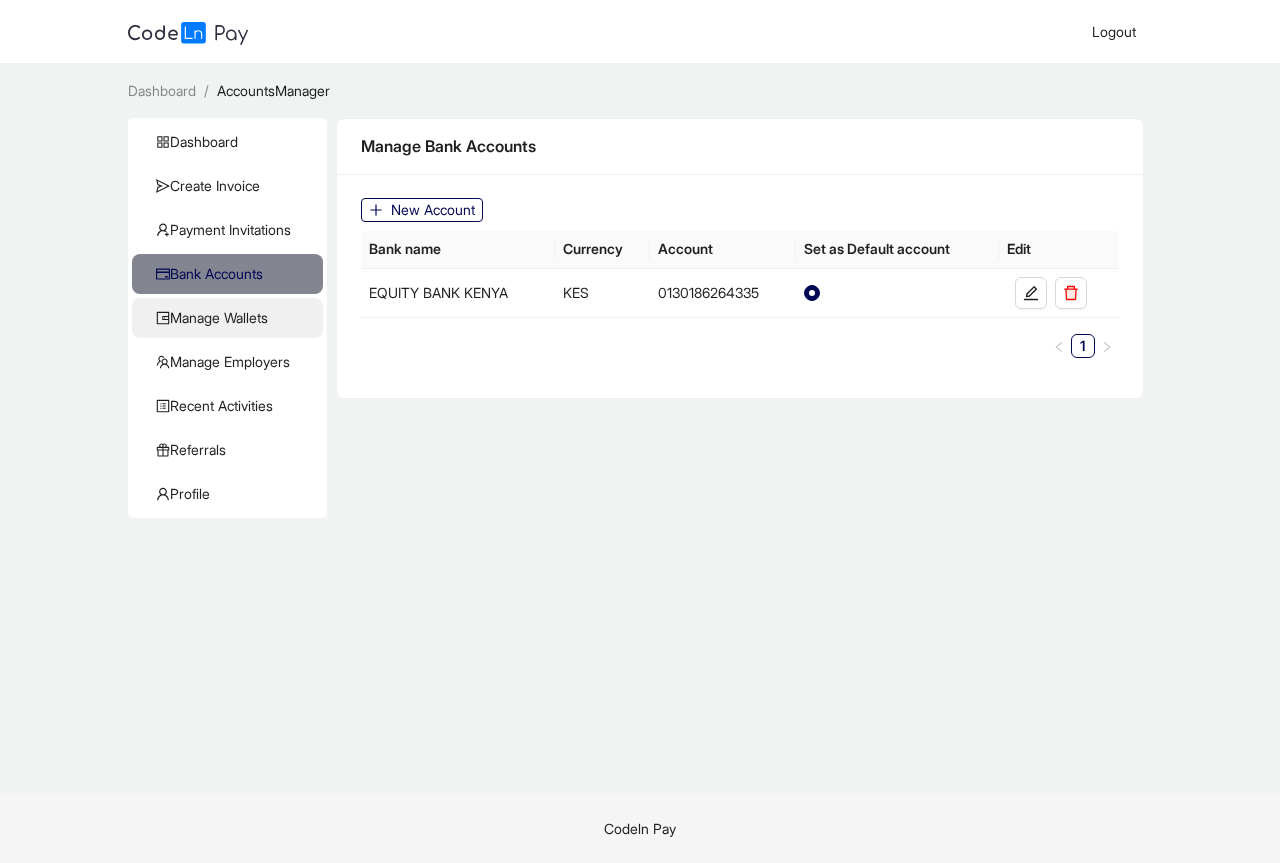 click on "Manage Wallets" 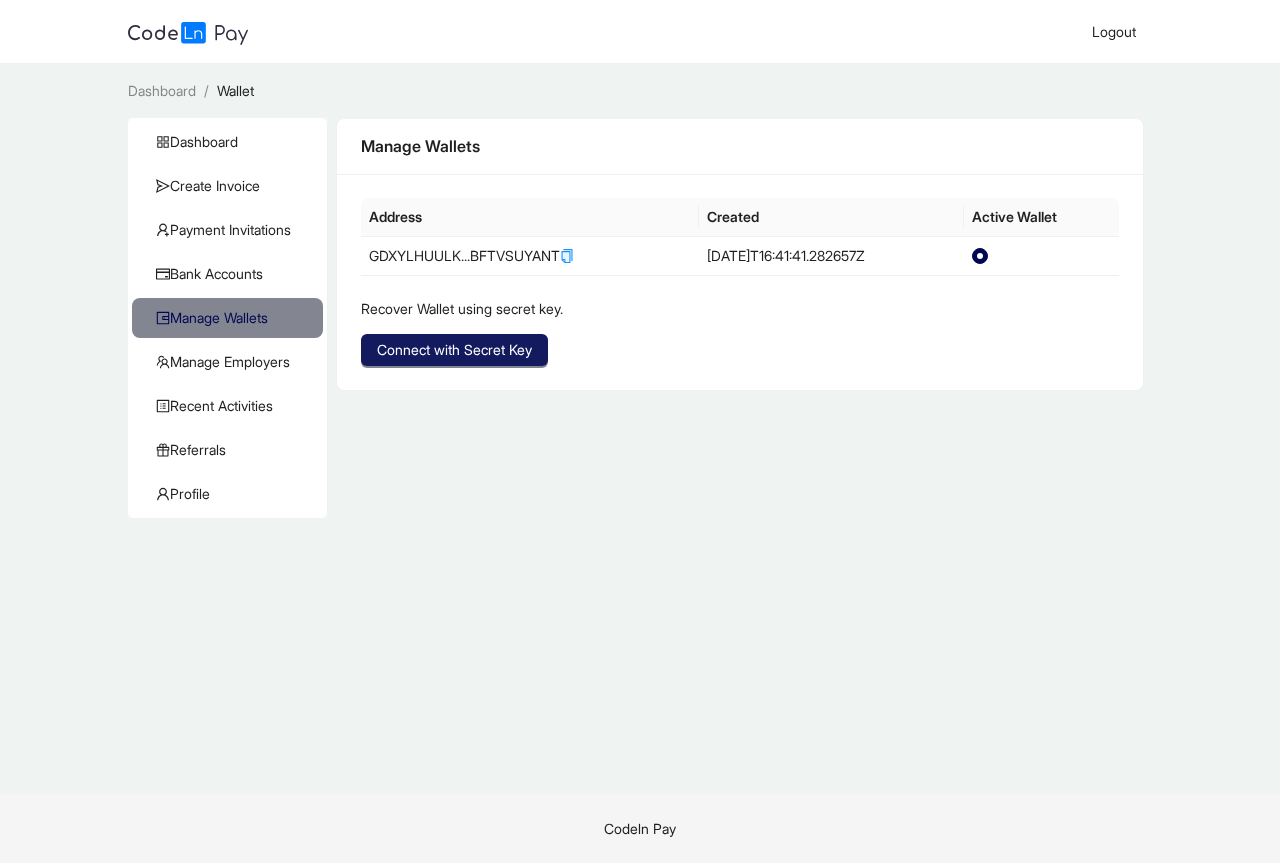 click on "Connect with Secret Key" 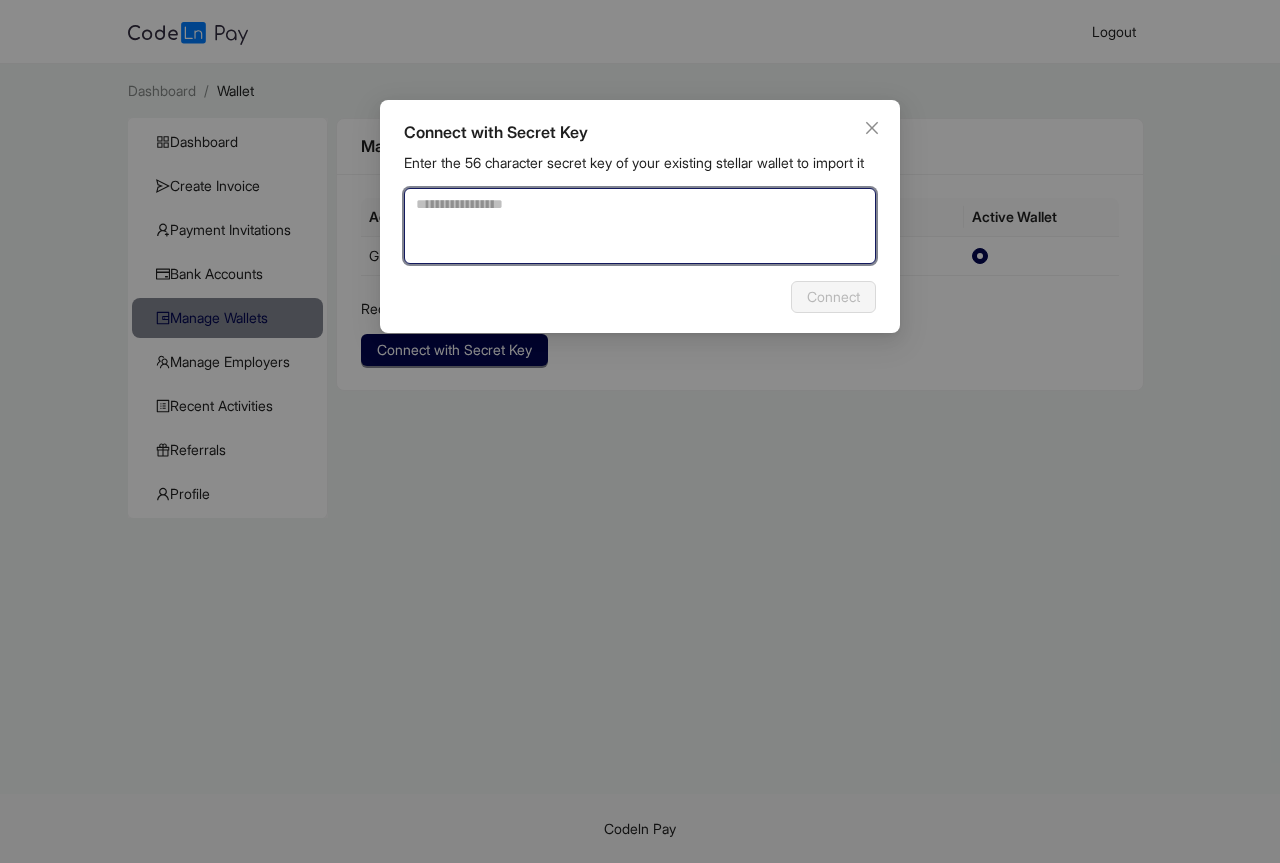 click 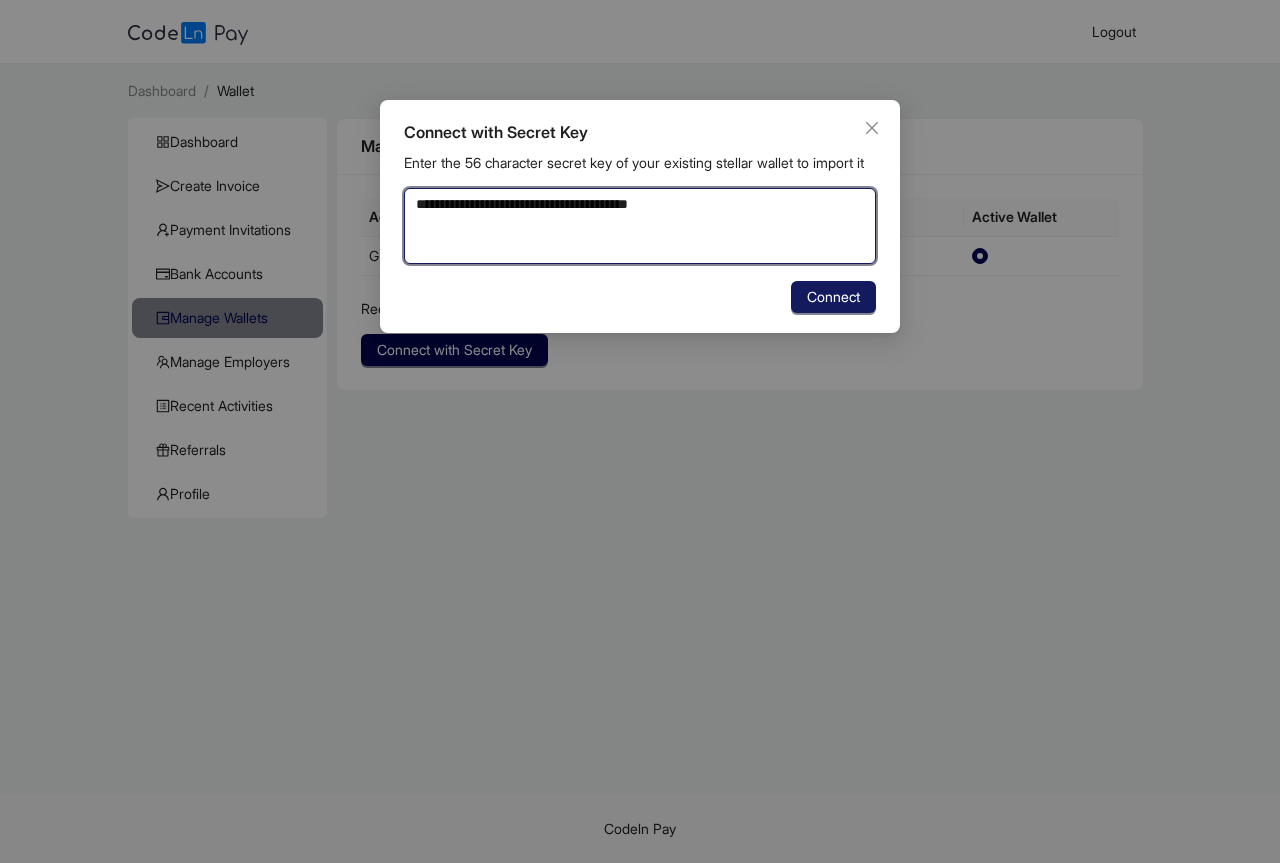type on "**********" 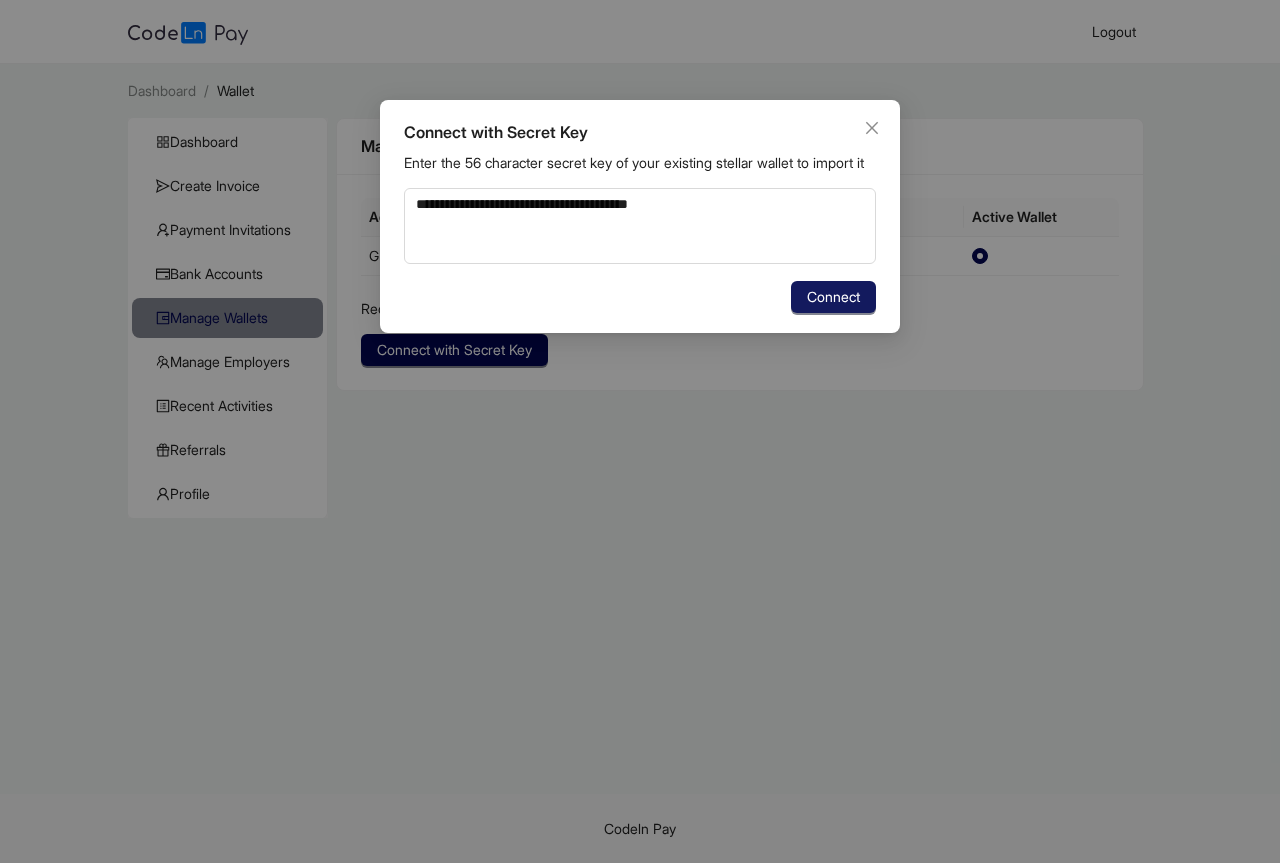 click on "Connect" 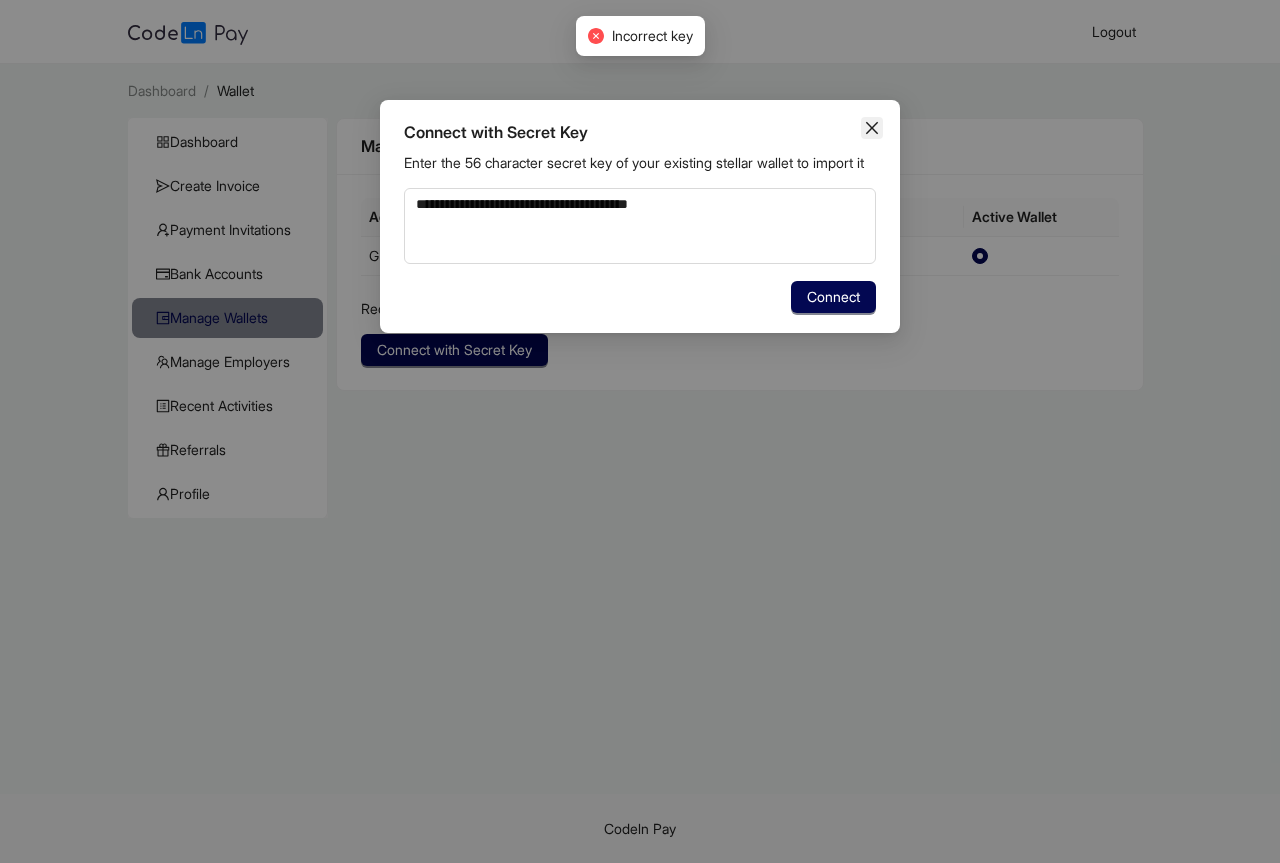 click 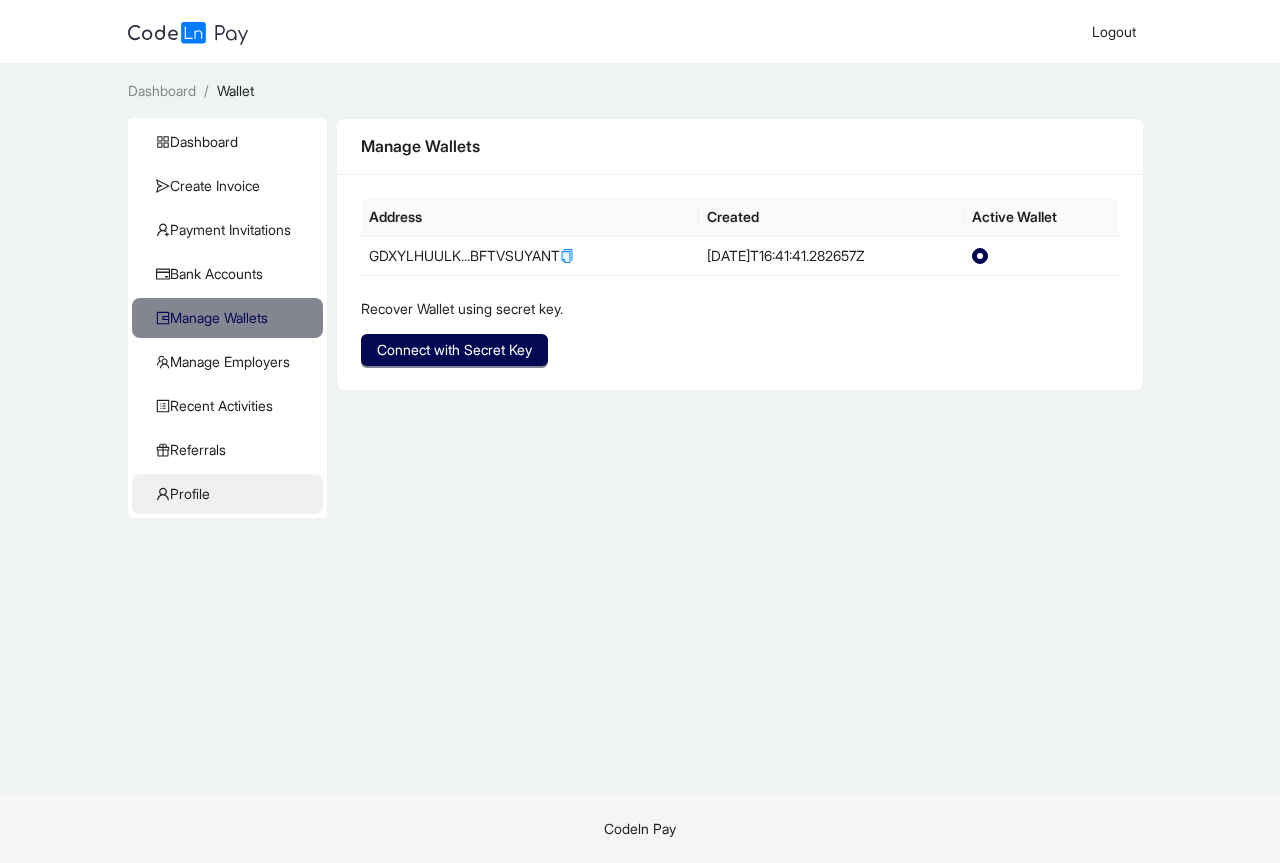 click on "Profile" 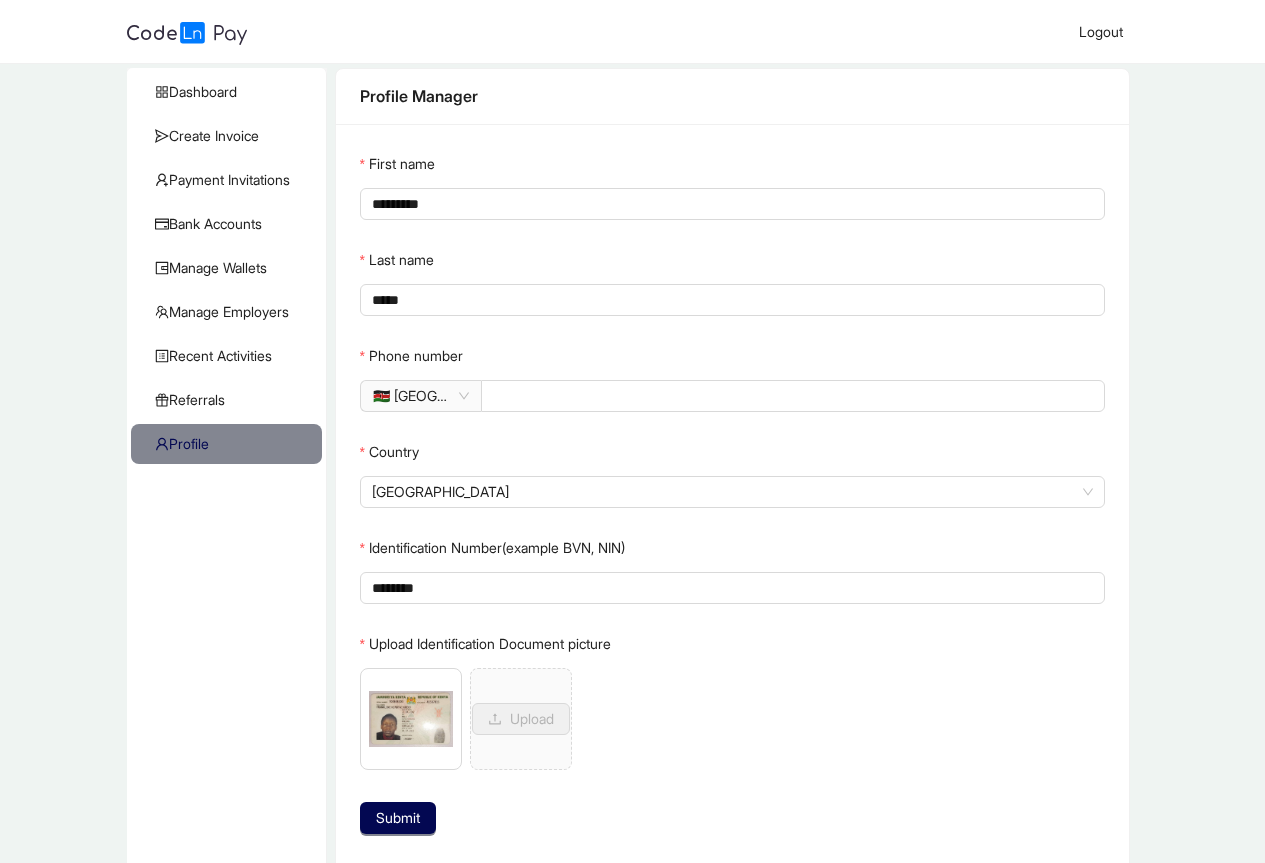 scroll, scrollTop: 139, scrollLeft: 0, axis: vertical 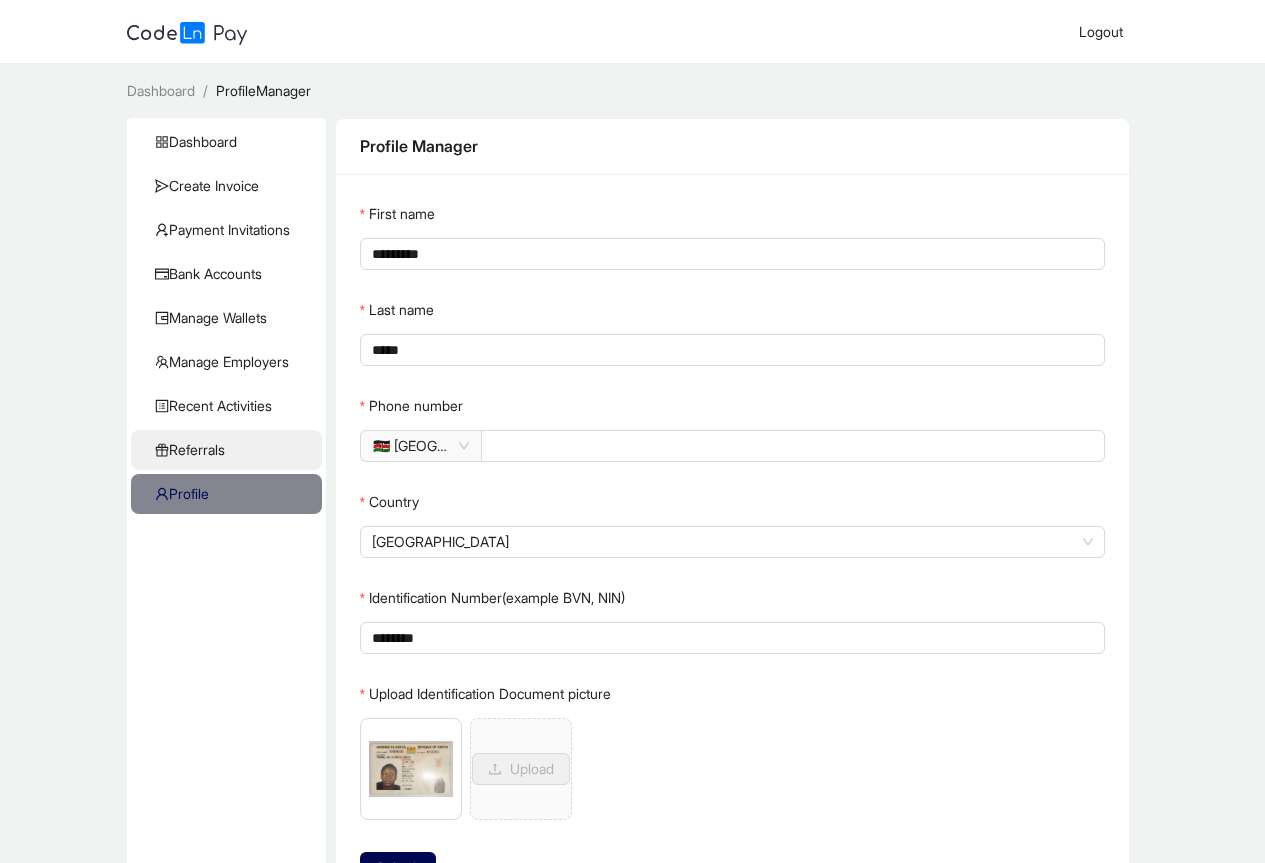 click on "Referrals" 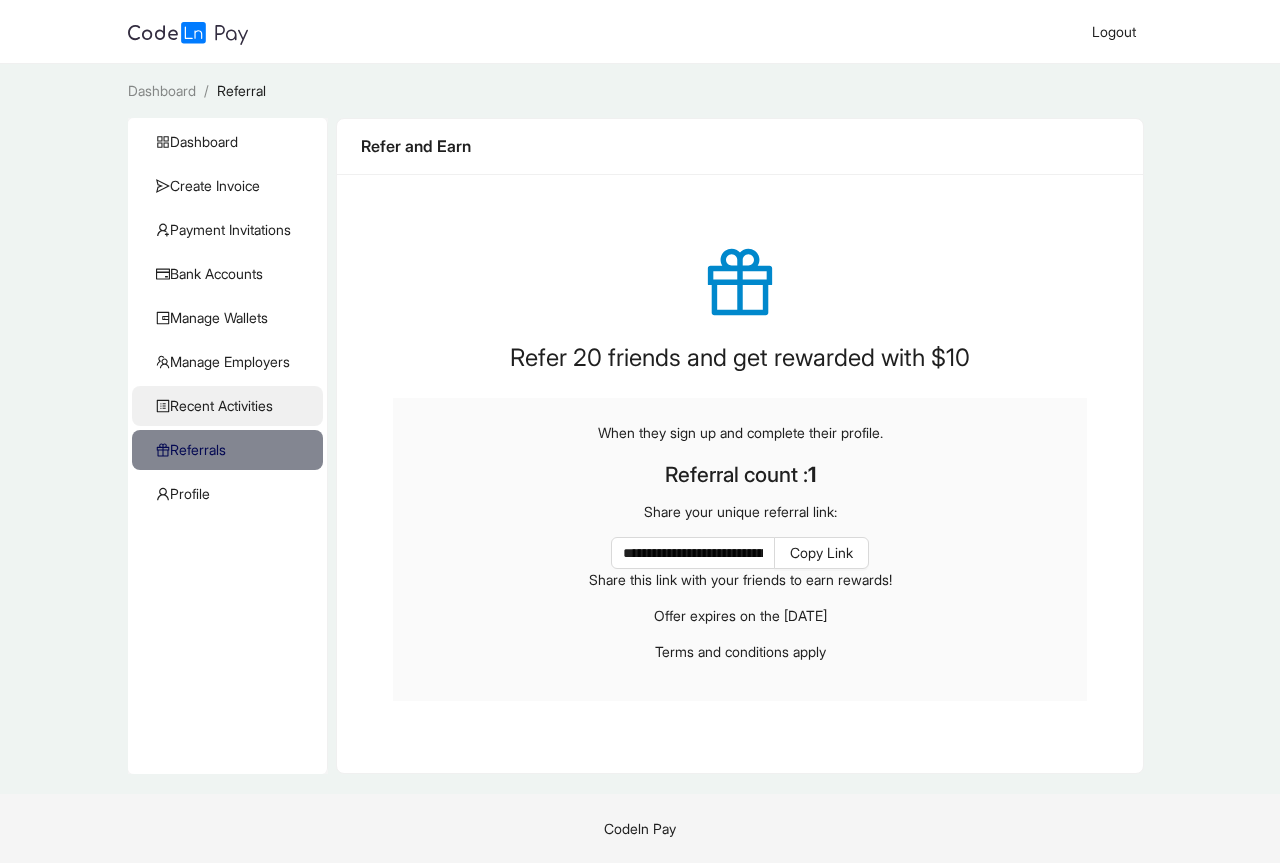 click on "Recent Activities" 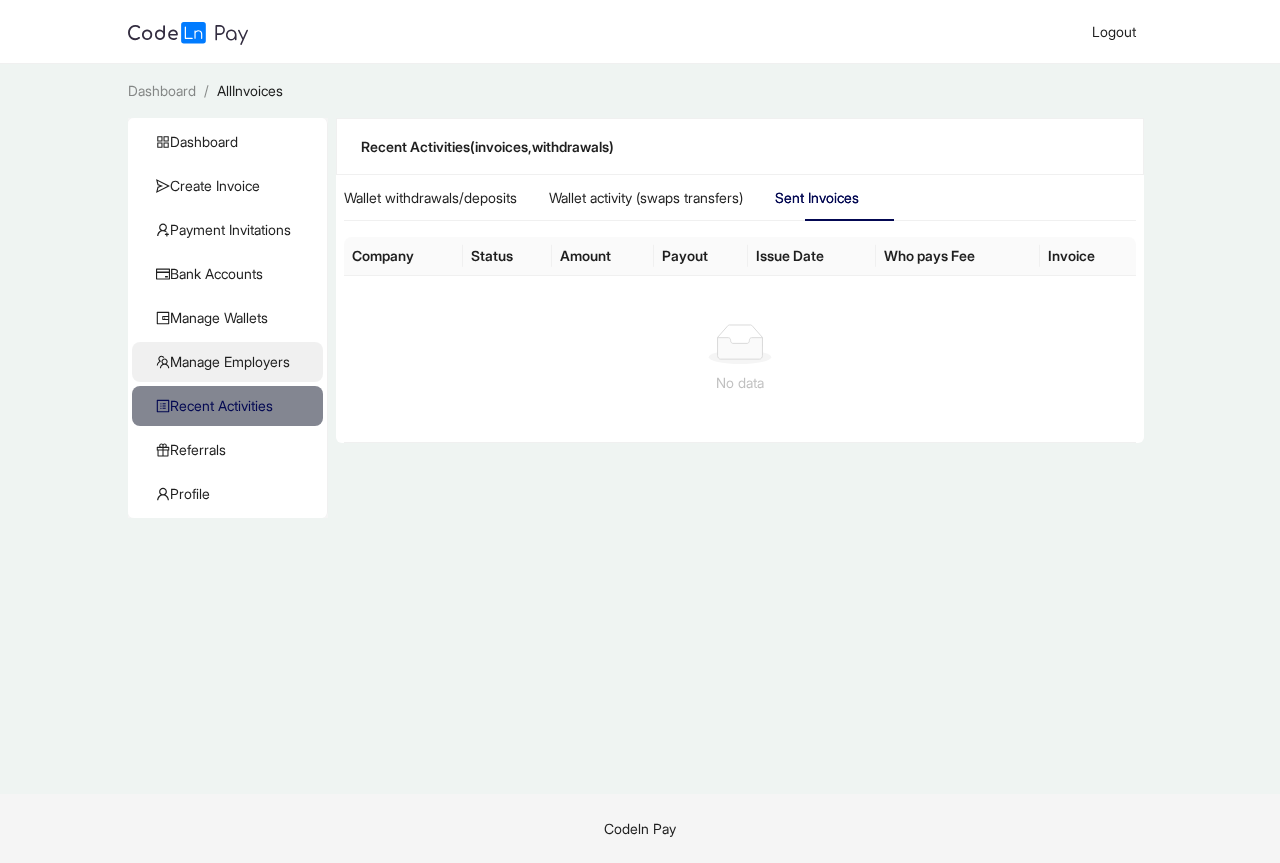 click on "Manage Employers" 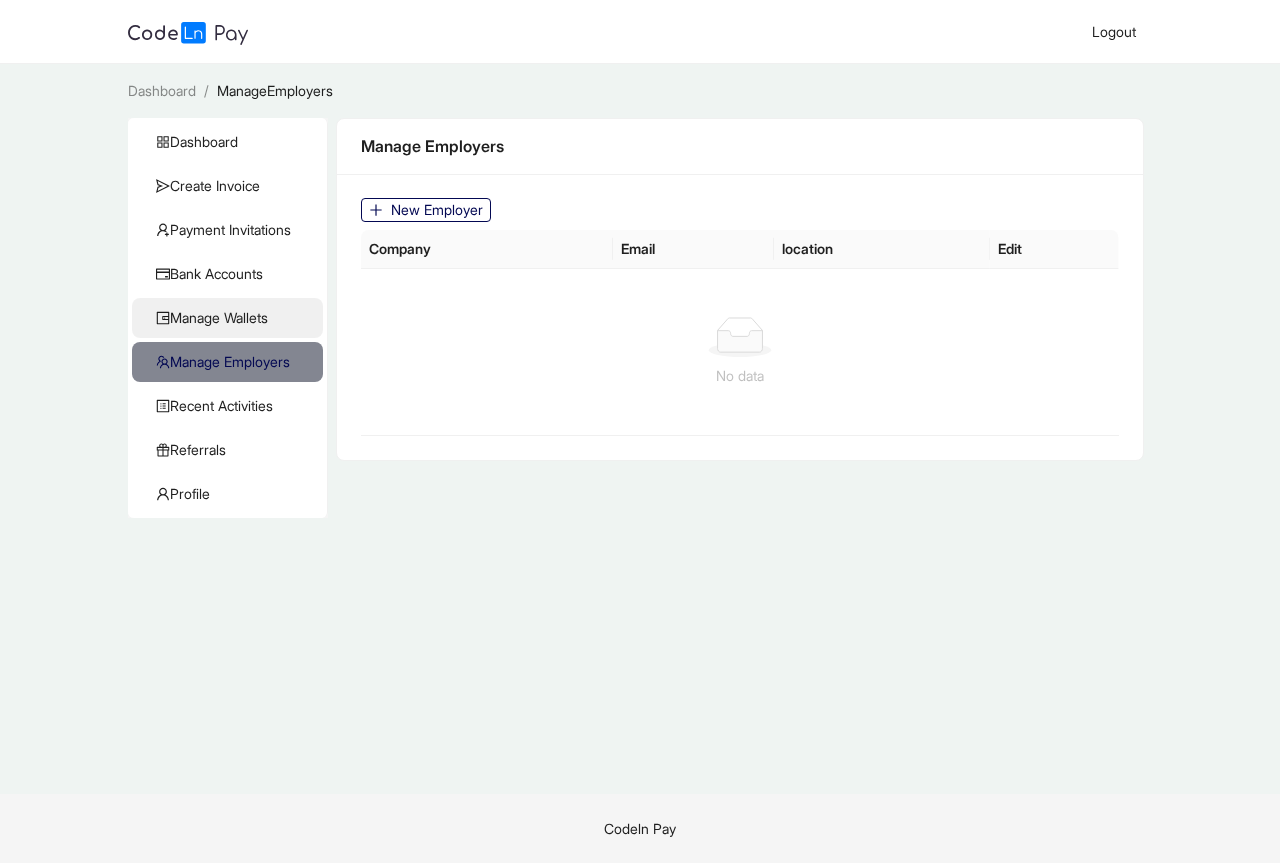 click on "Manage Wallets" 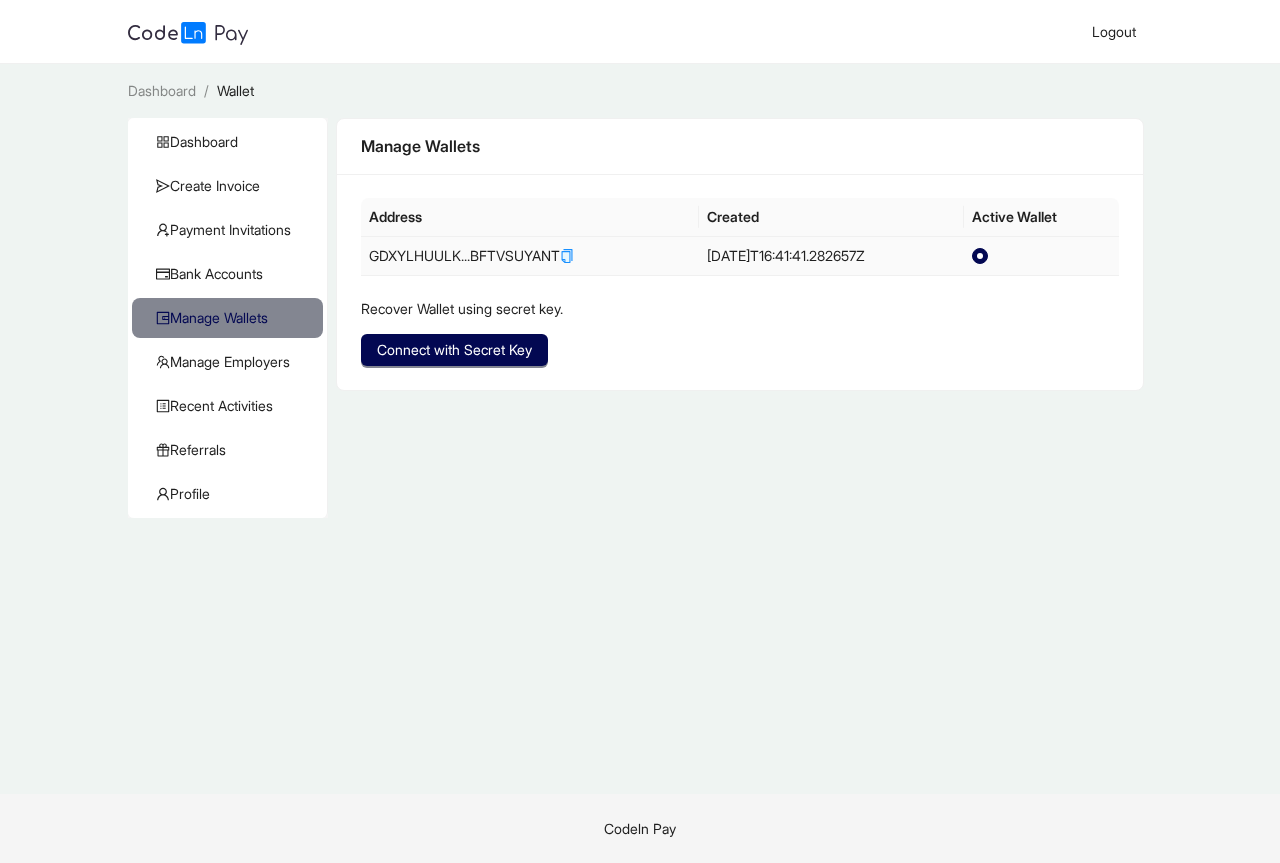 click 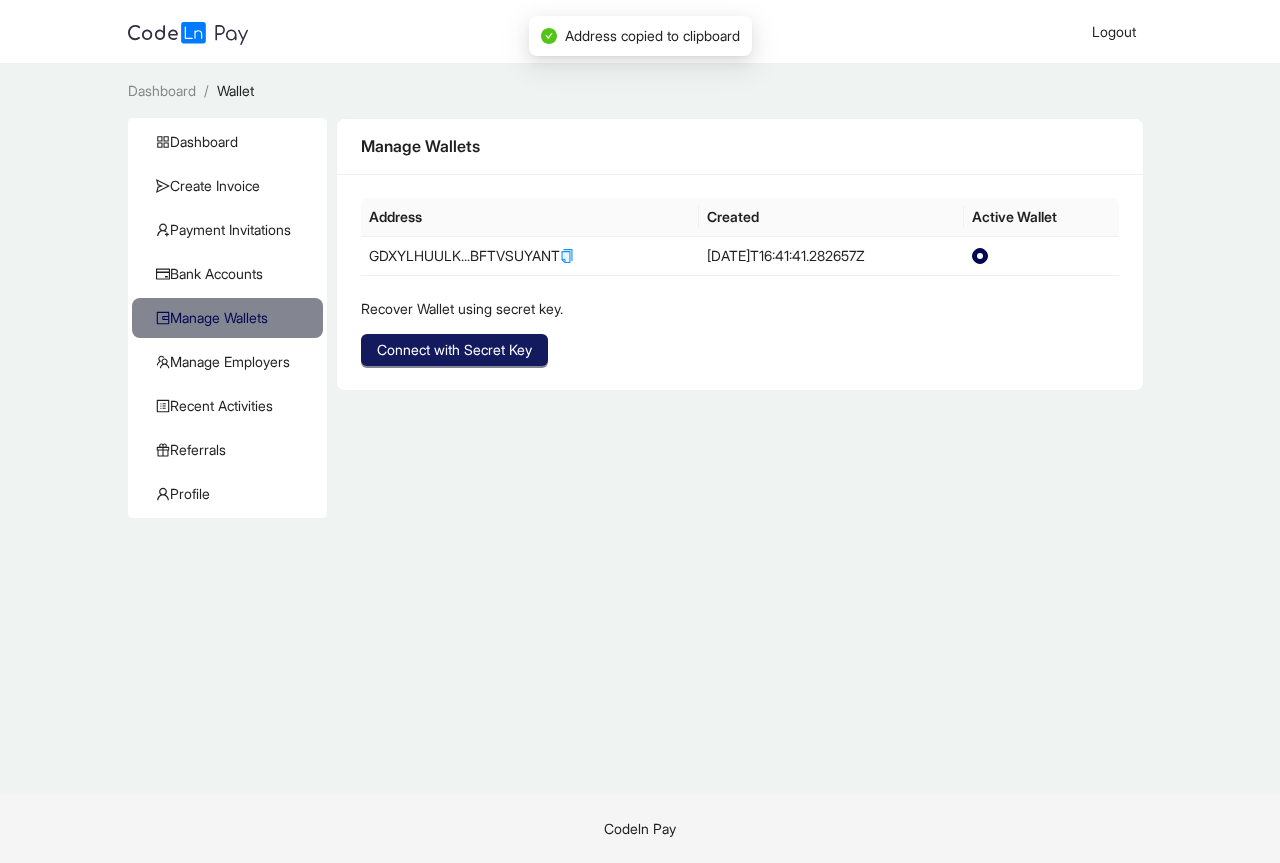 click on "Connect with Secret Key" 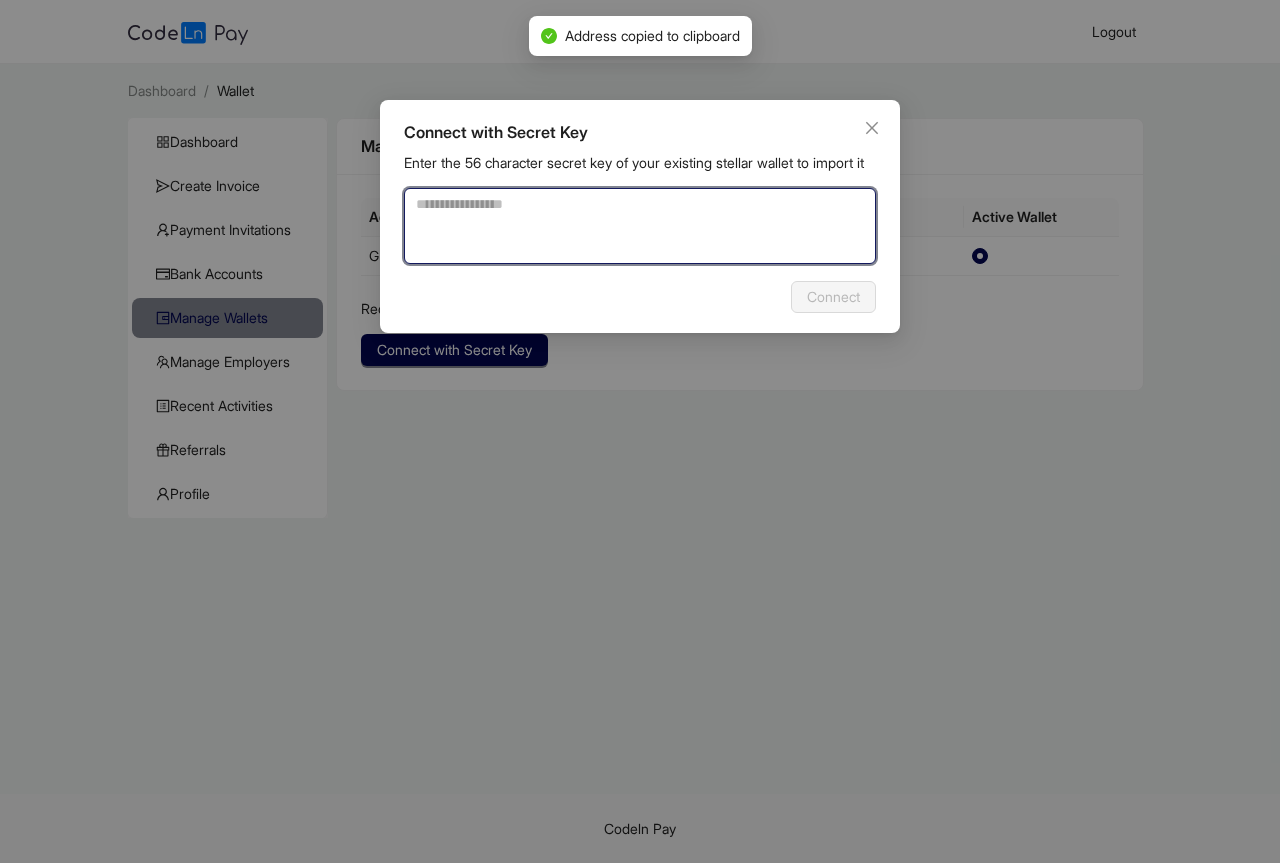 paste on "**********" 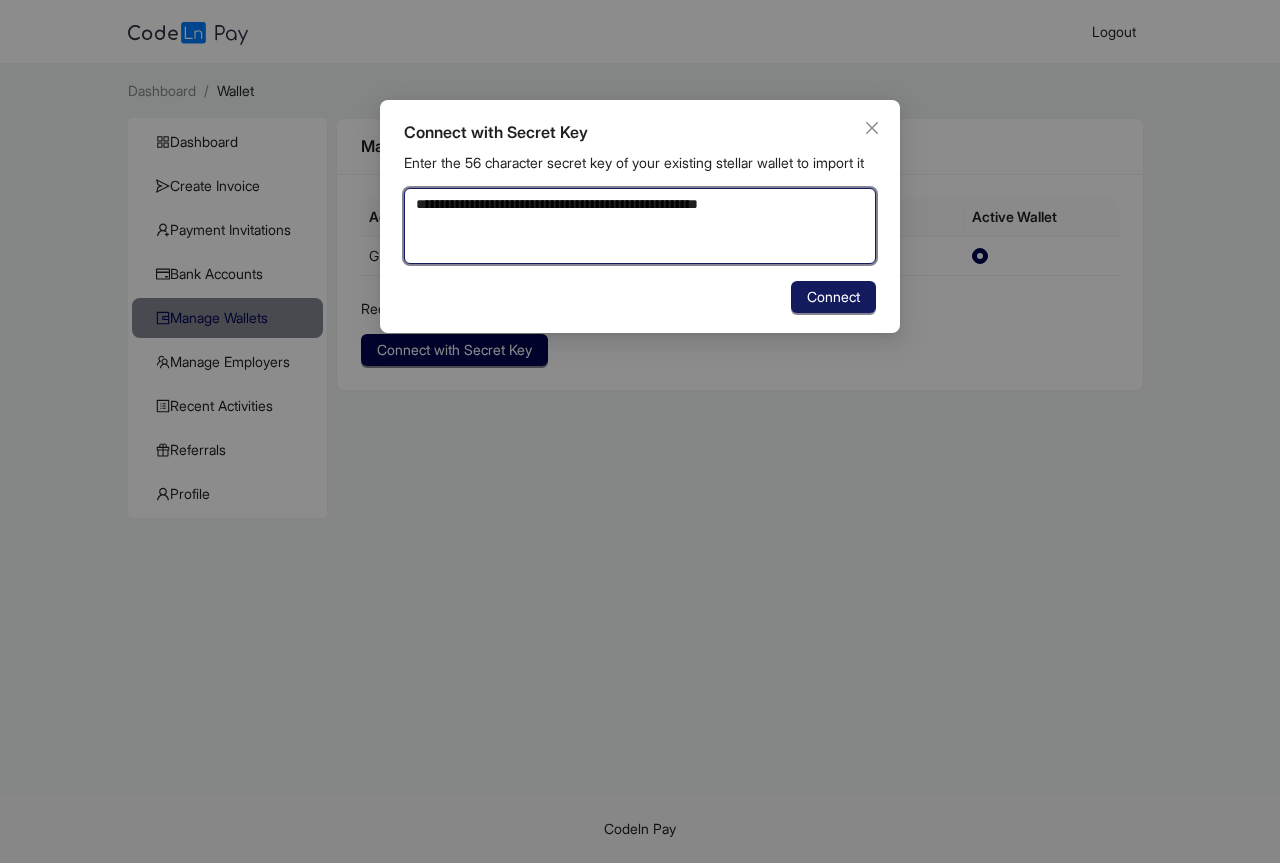 type on "**********" 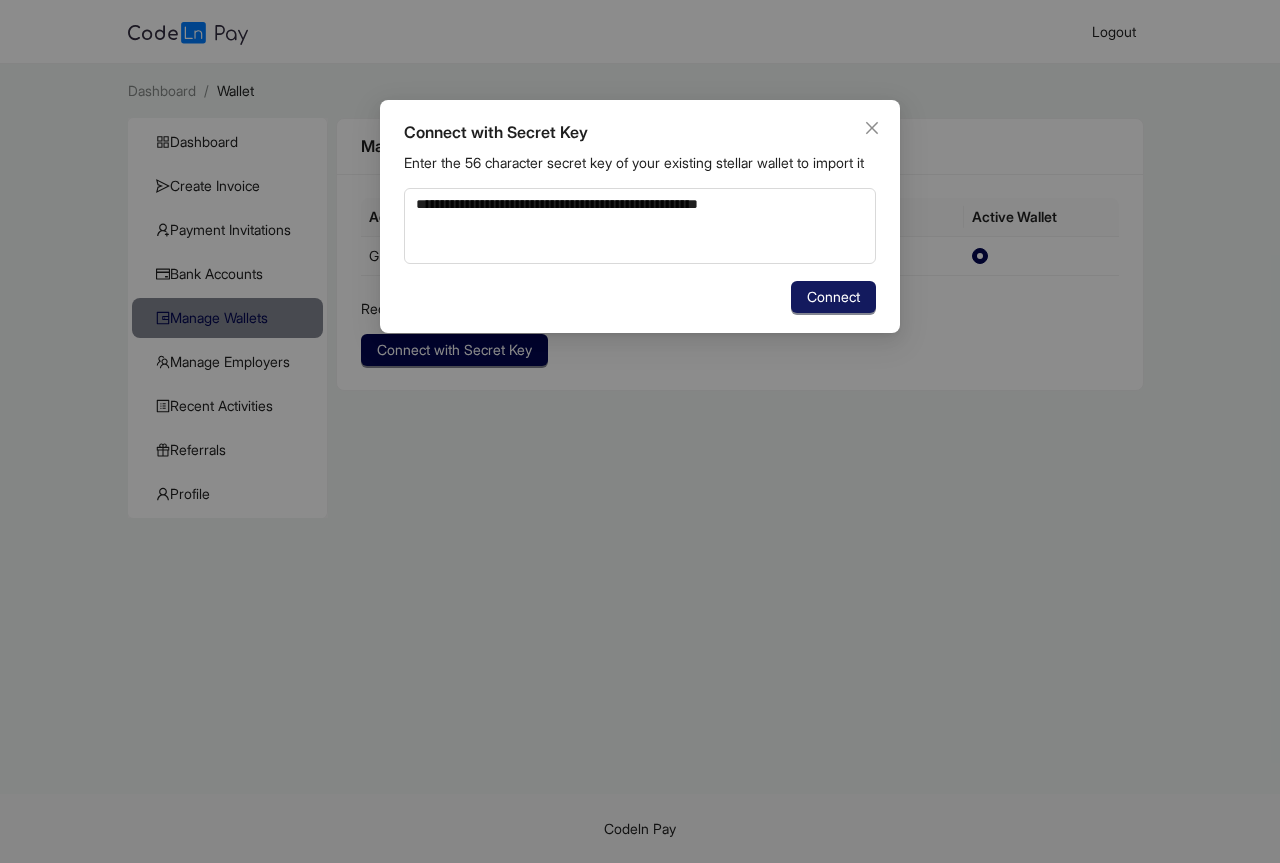 click on "Connect" 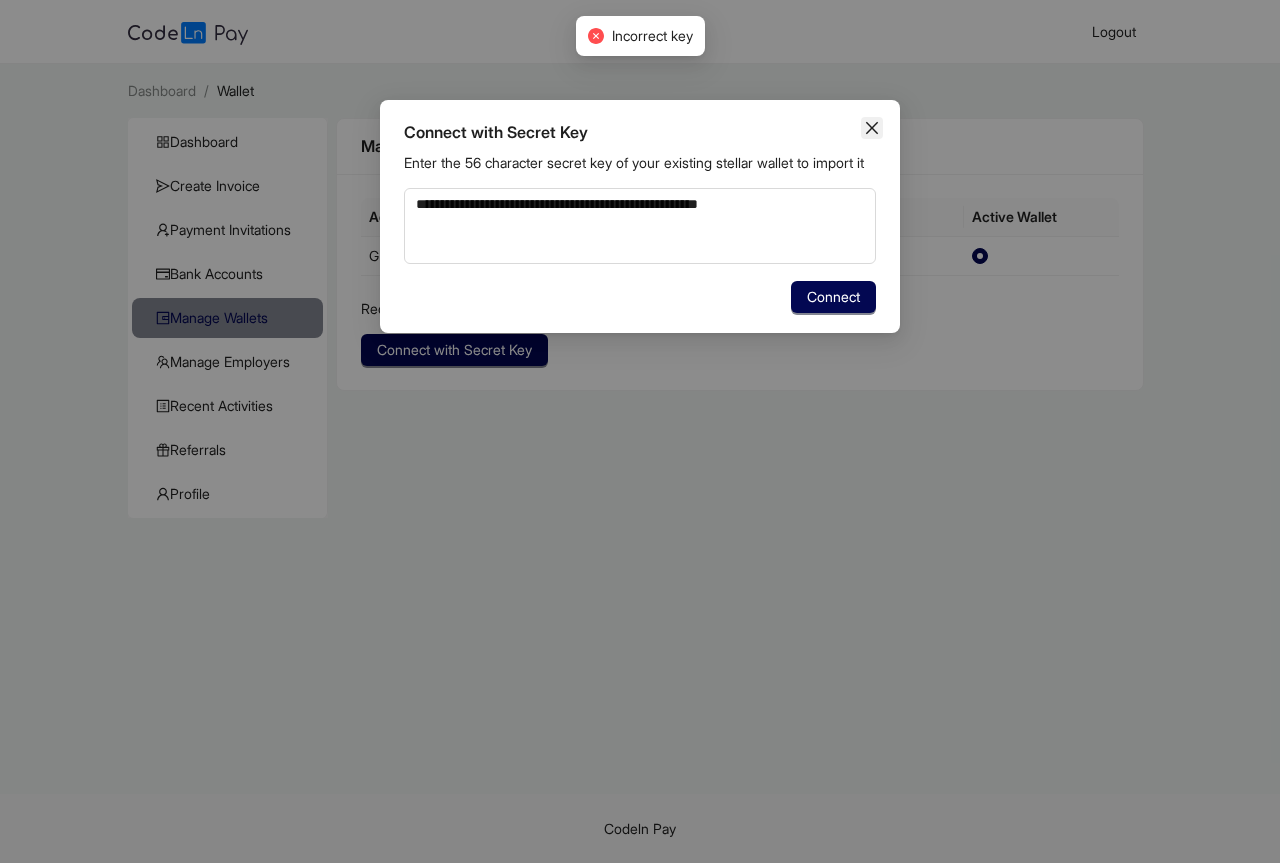 click 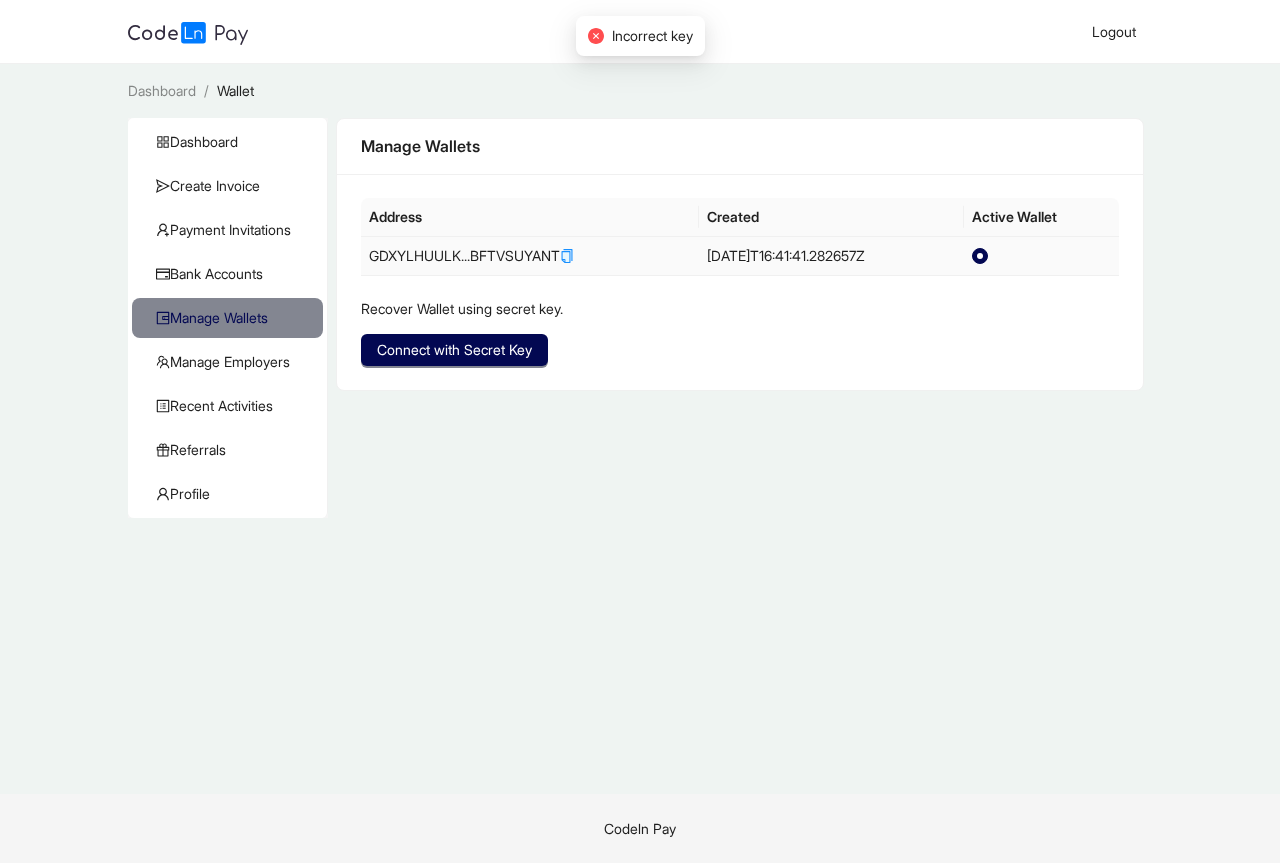 click on "GDXYLHUULK...BFTVSUYANT" 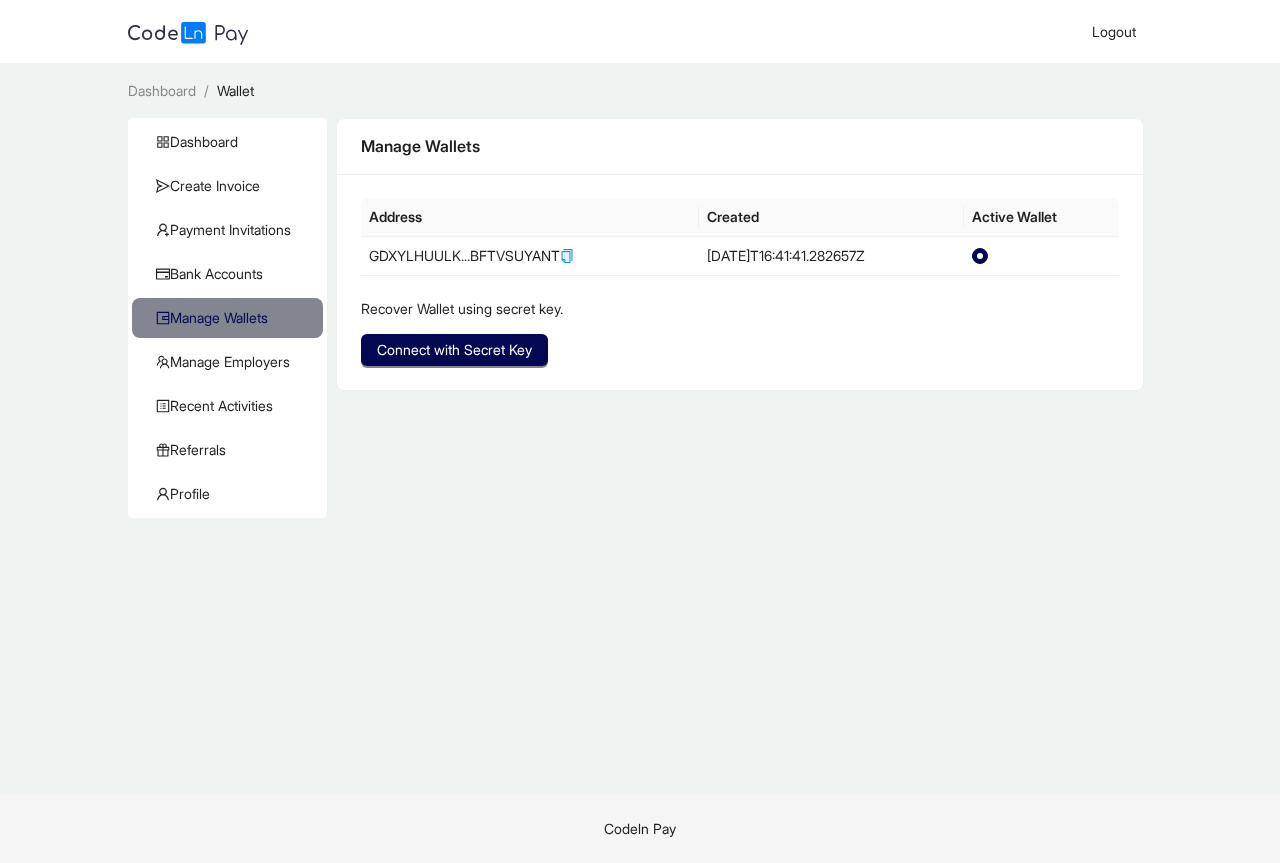 click on "Recover Wallet using secret key." 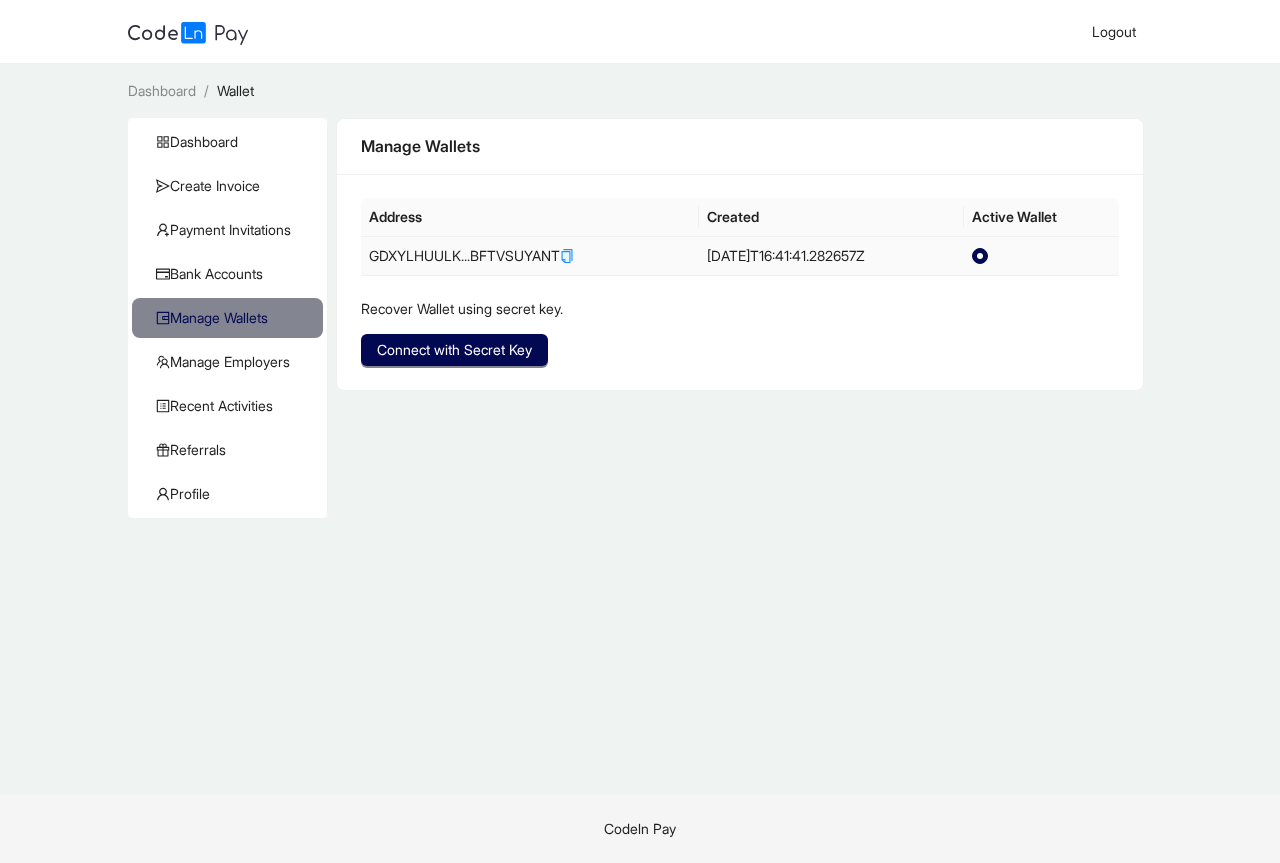 click on "[DATE]T16:41:41.282657Z" 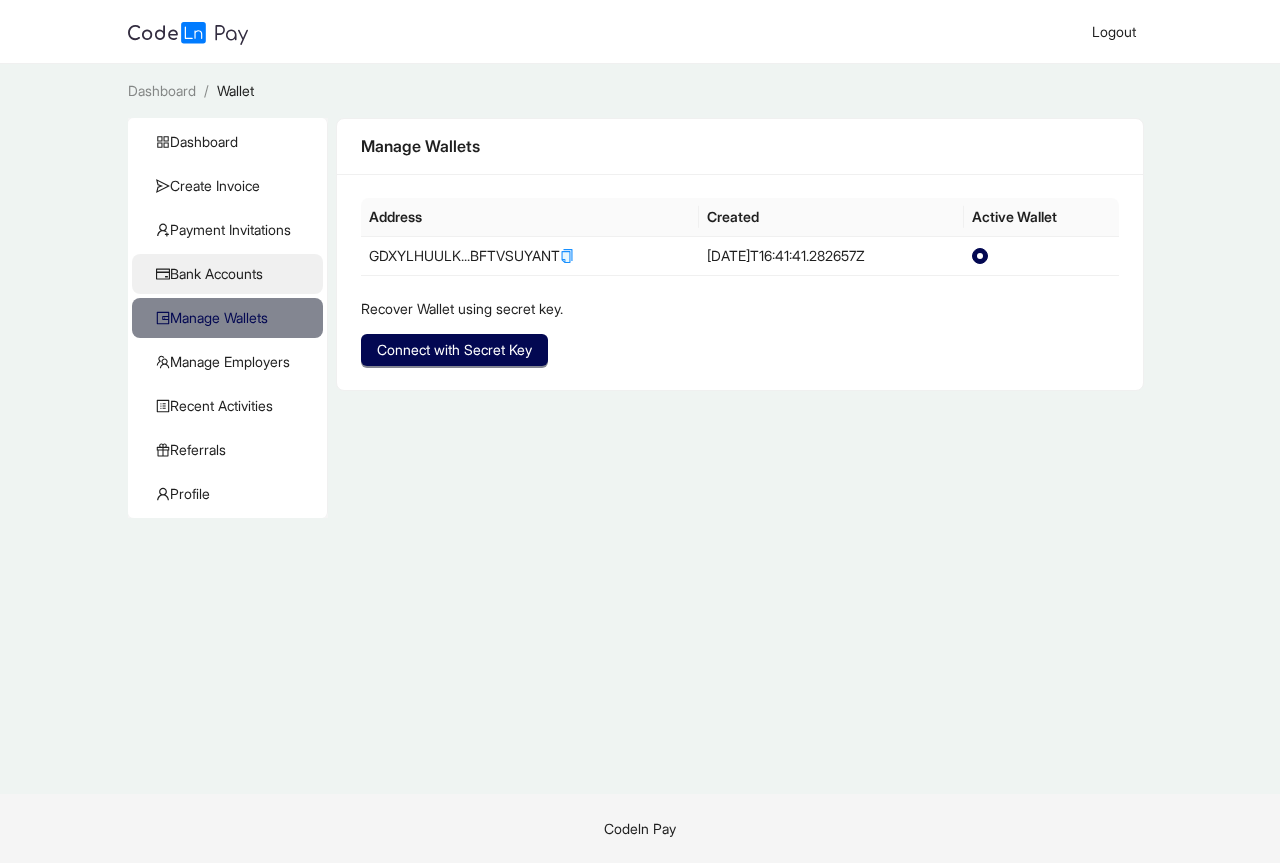 click on "Bank Accounts" 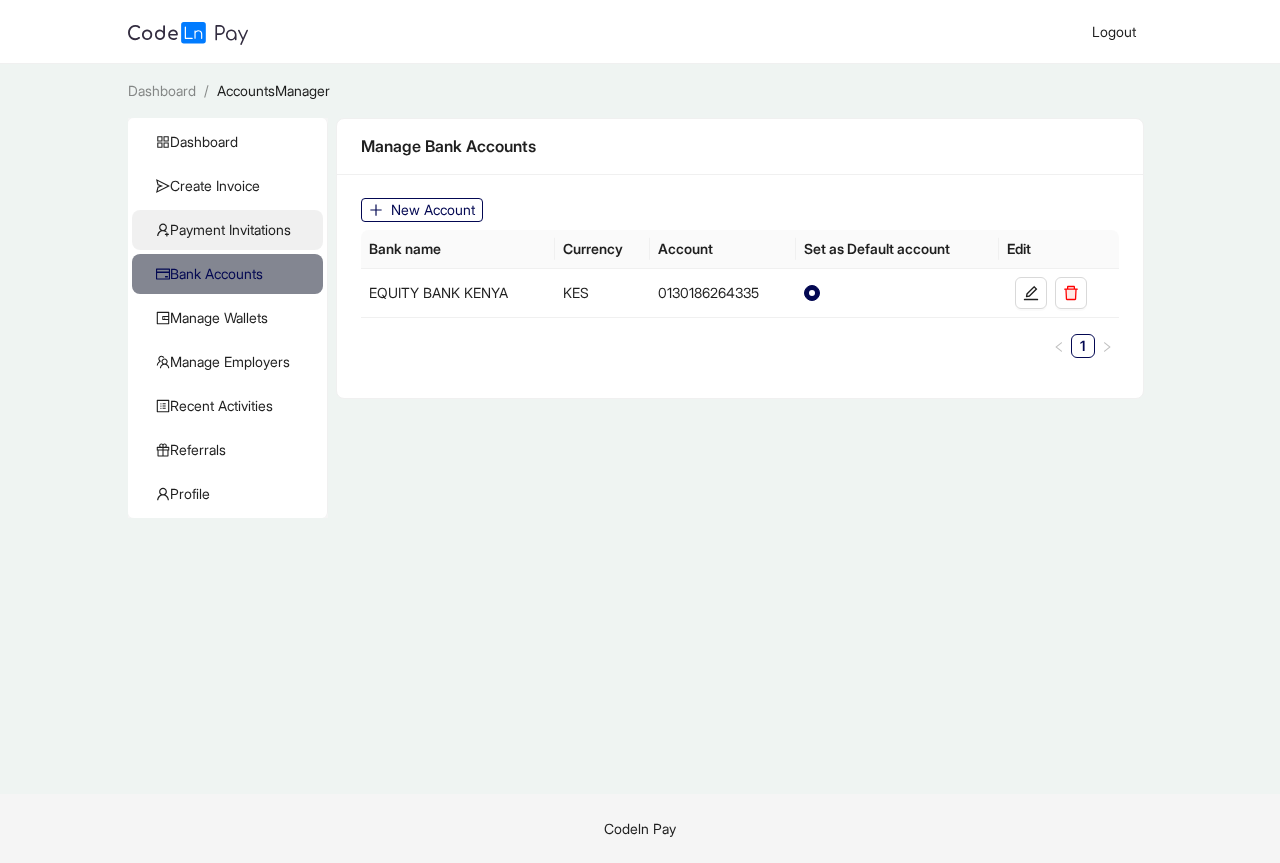 click on "Payment Invitations" 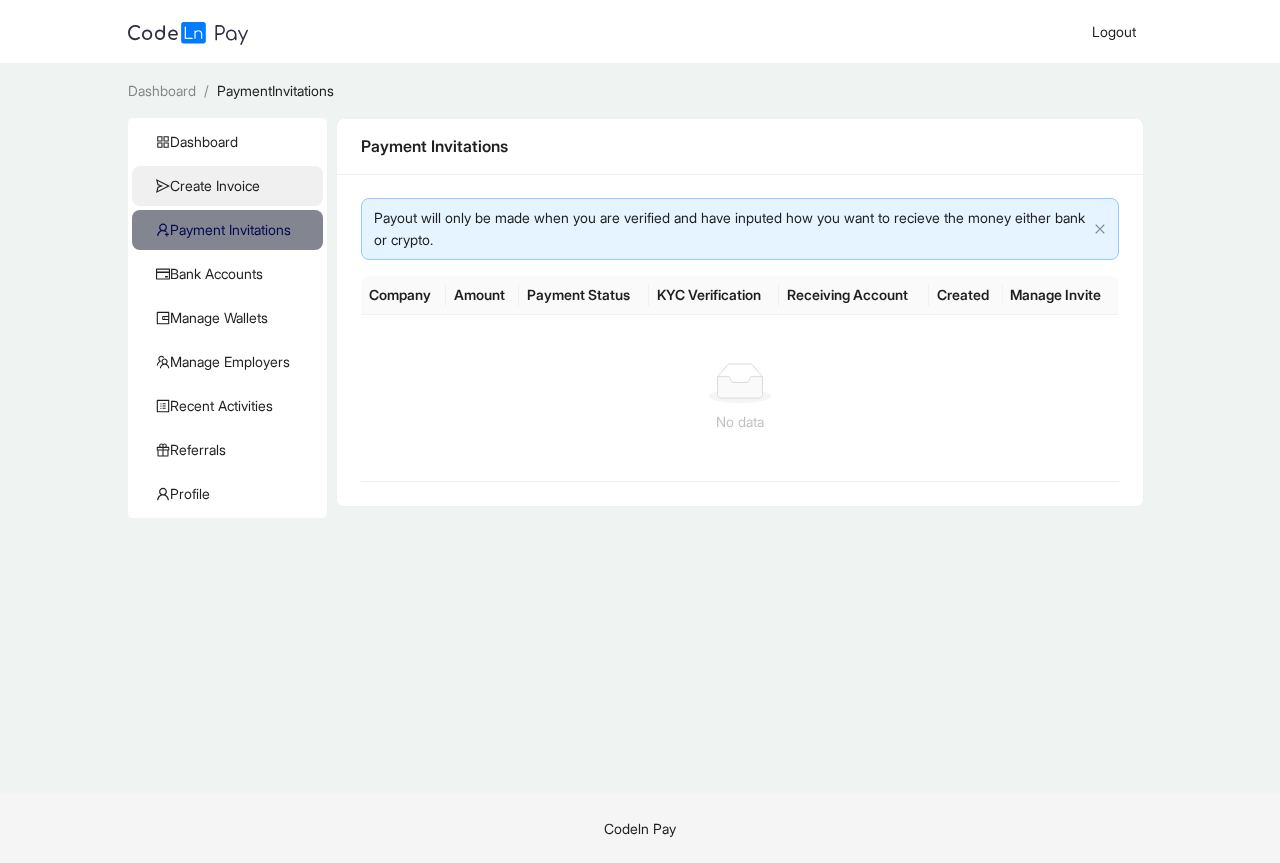 click on "Create Invoice" 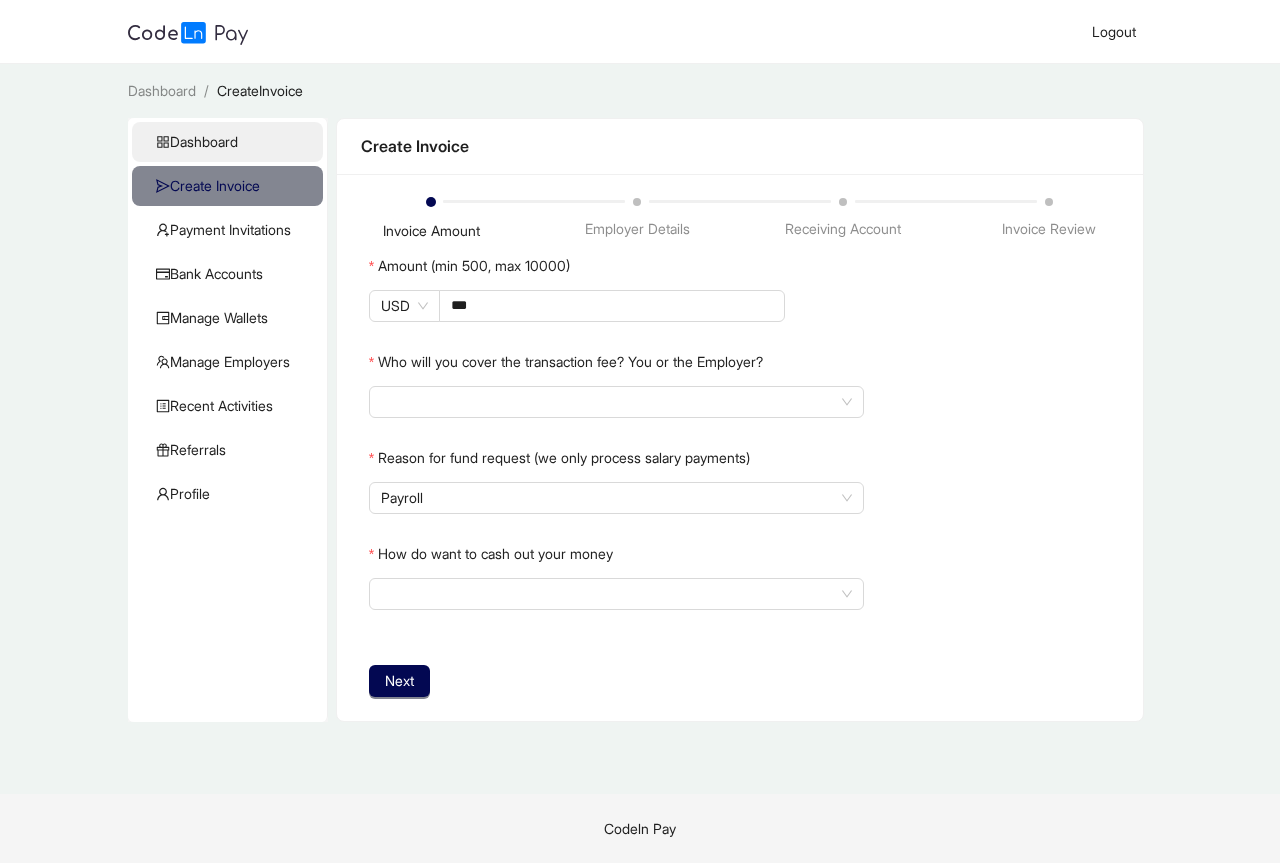 click on "Dashboard" 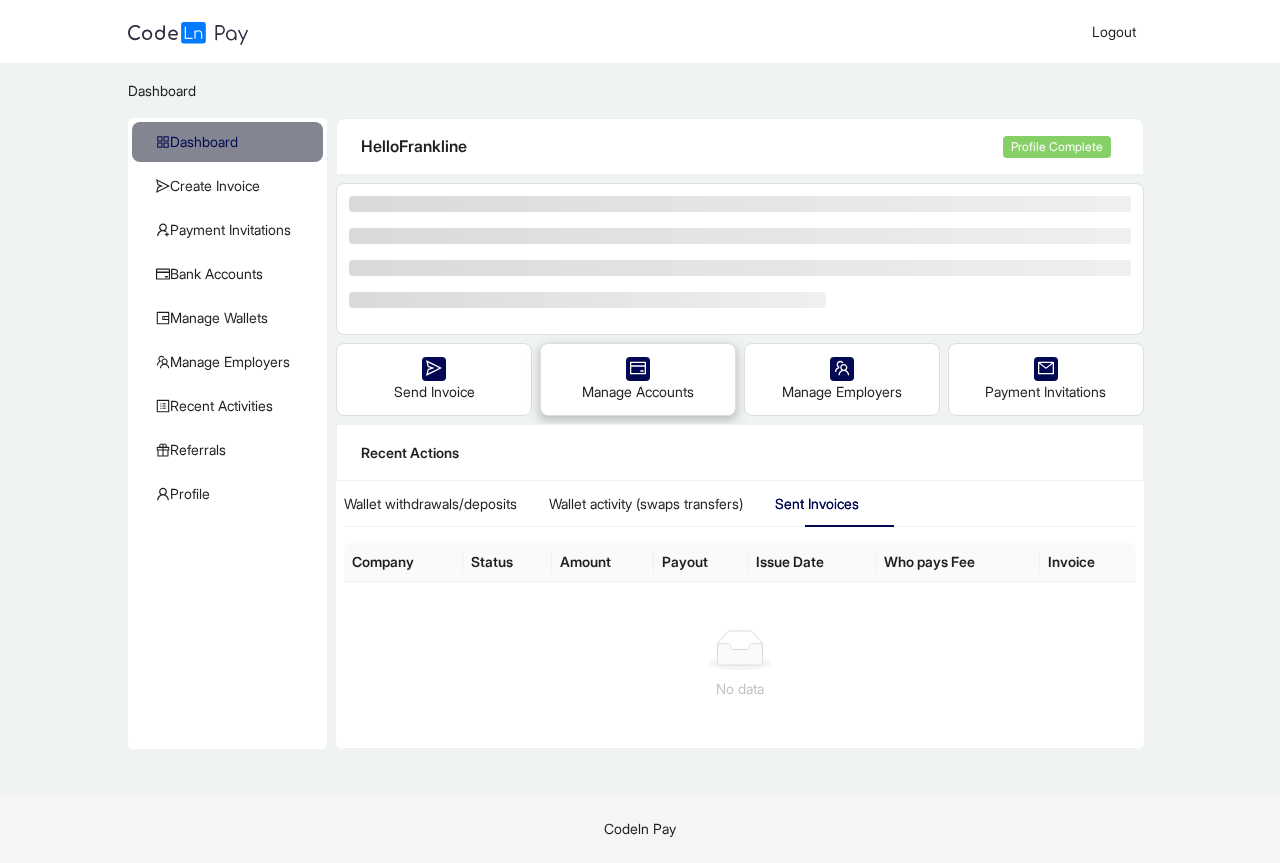 click on "Manage Accounts" at bounding box center (638, 379) 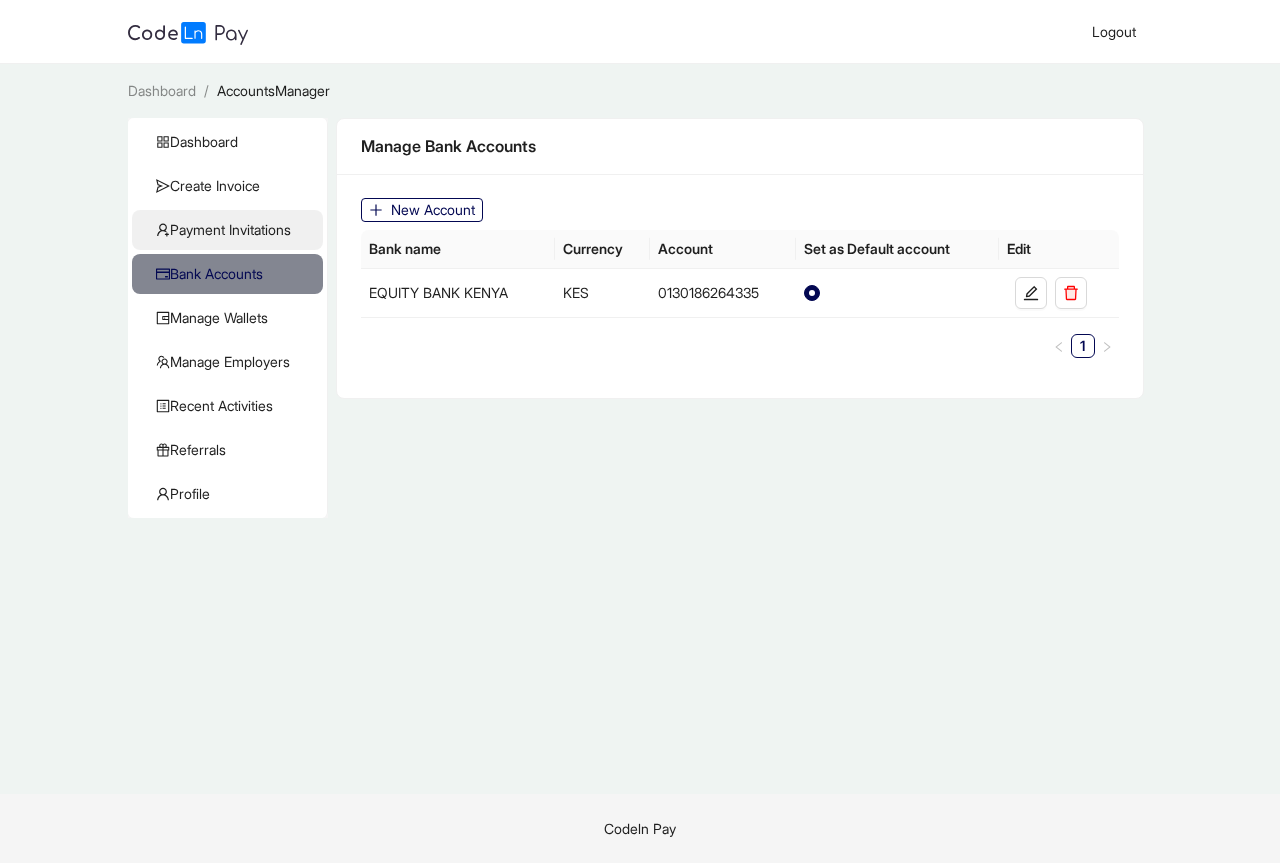 click on "Payment Invitations" 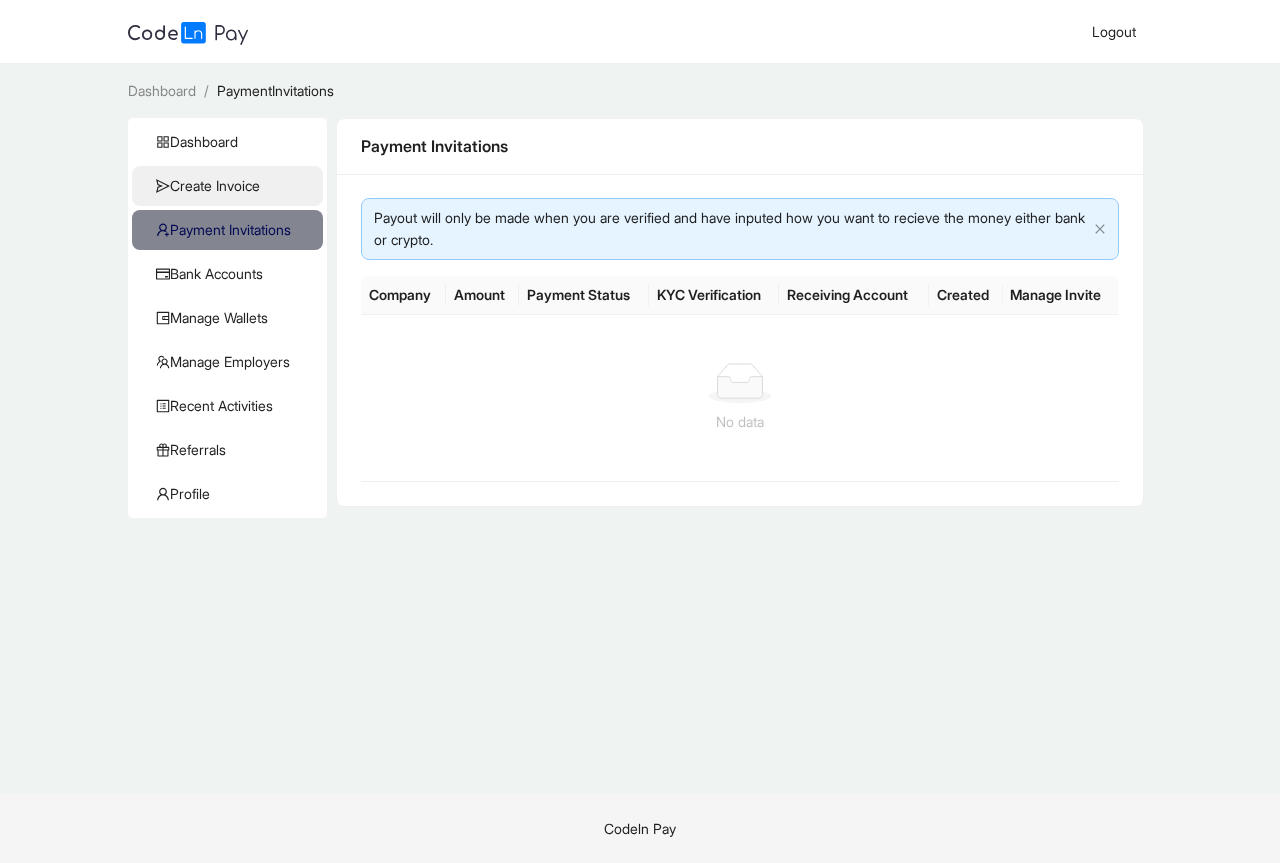 click on "Create Invoice" 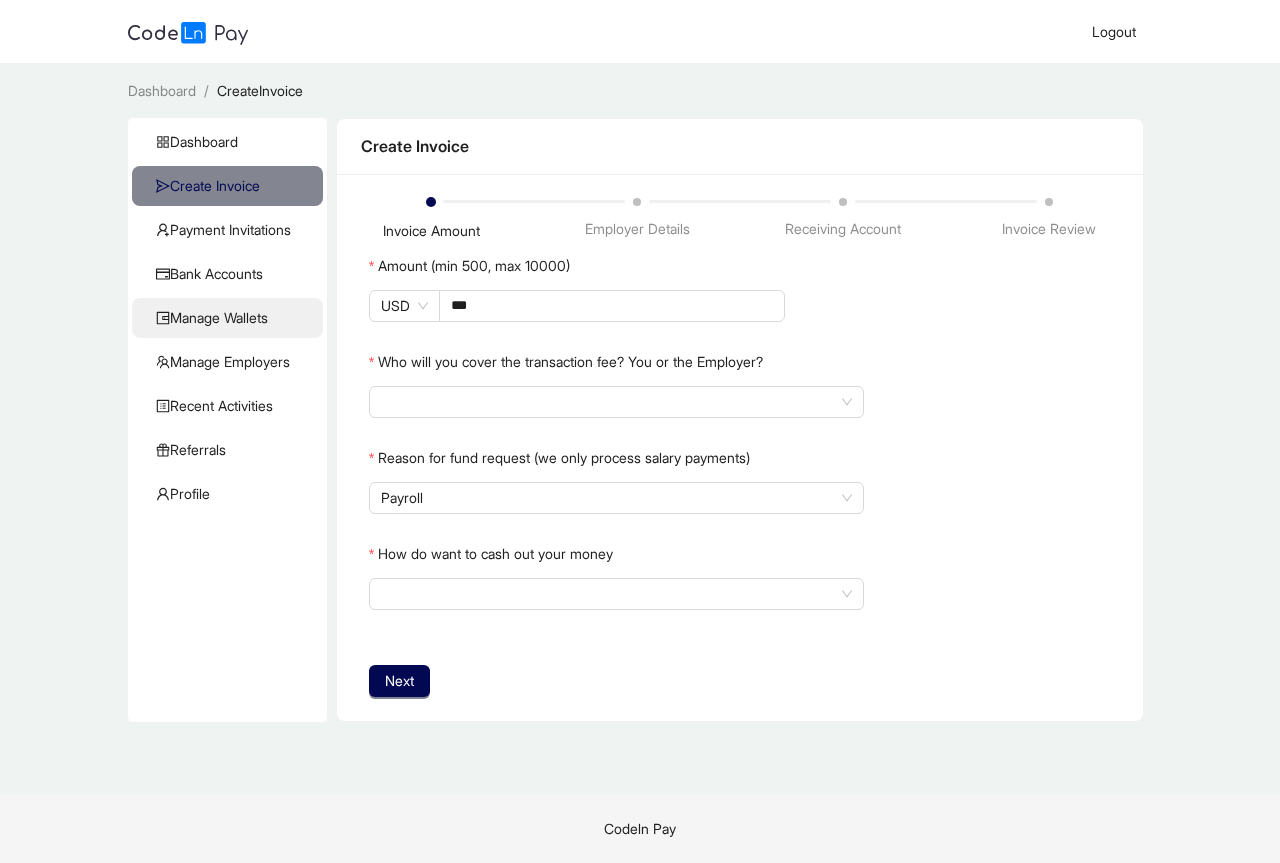 click on "Manage Wallets" 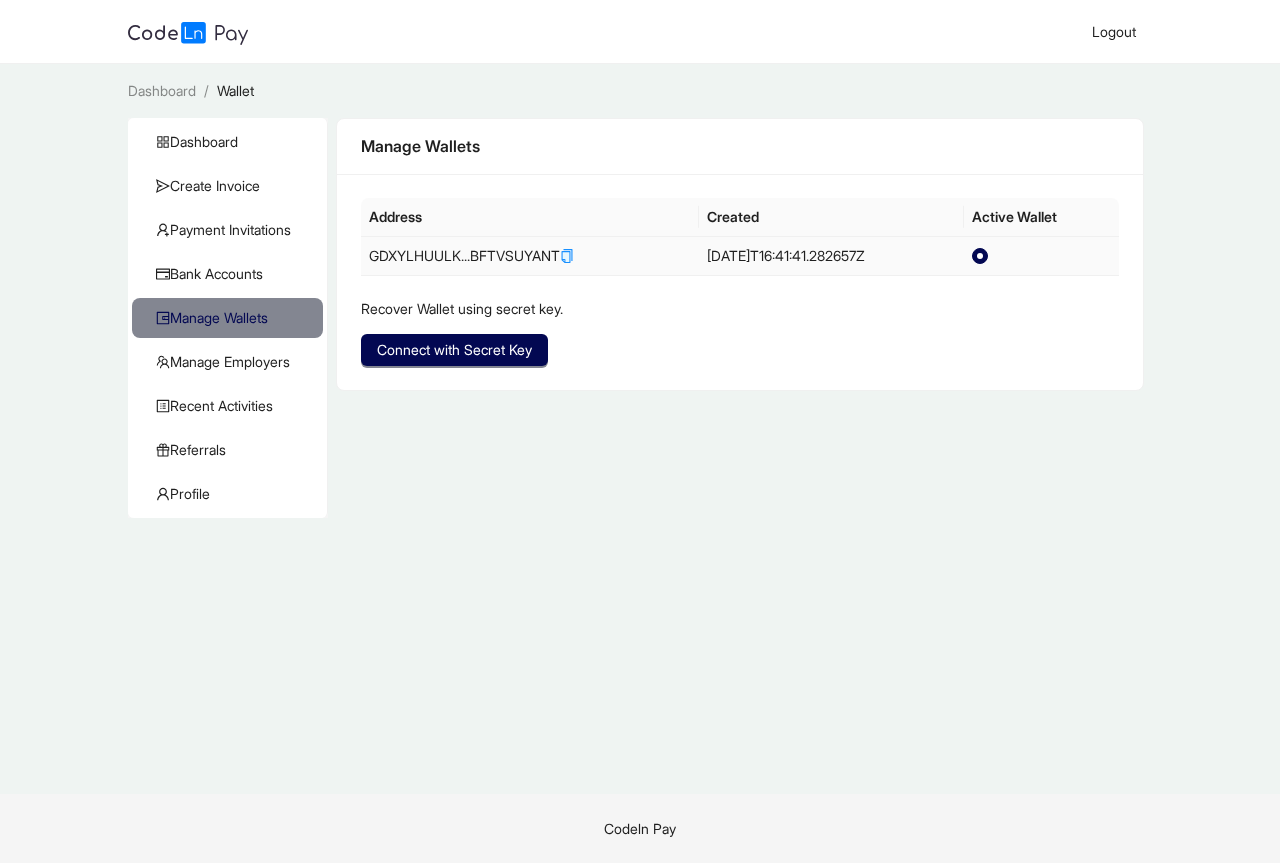 drag, startPoint x: 979, startPoint y: 259, endPoint x: 500, endPoint y: 316, distance: 482.37952 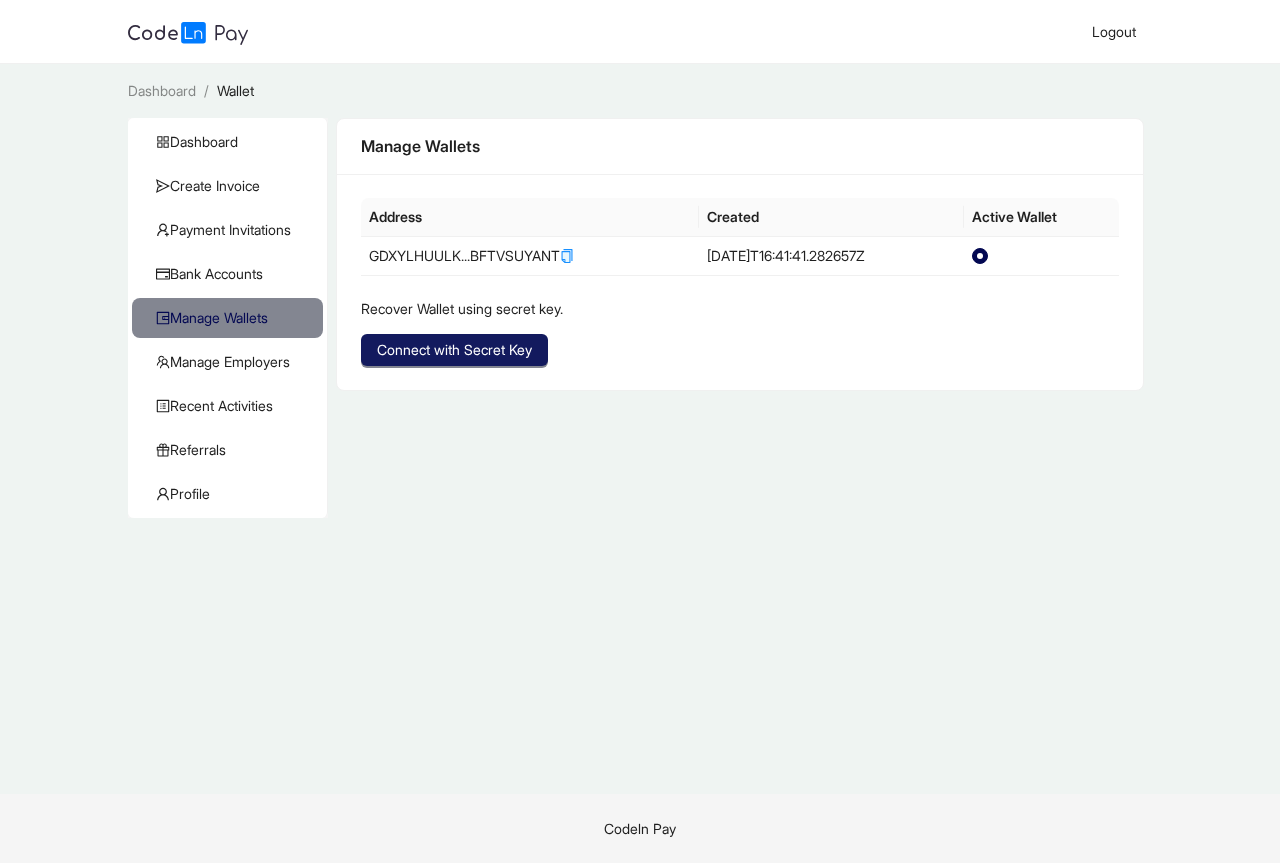click on "Connect with Secret Key" 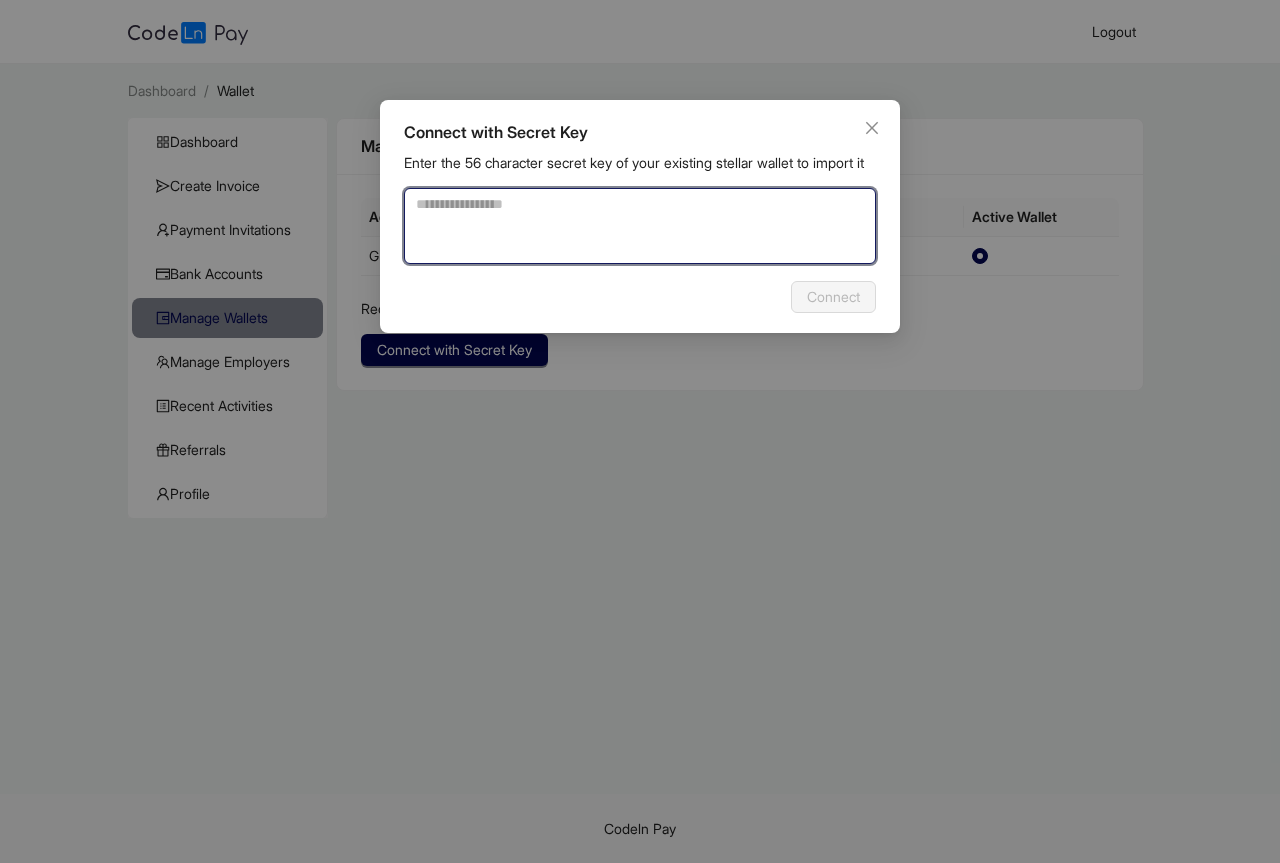 click 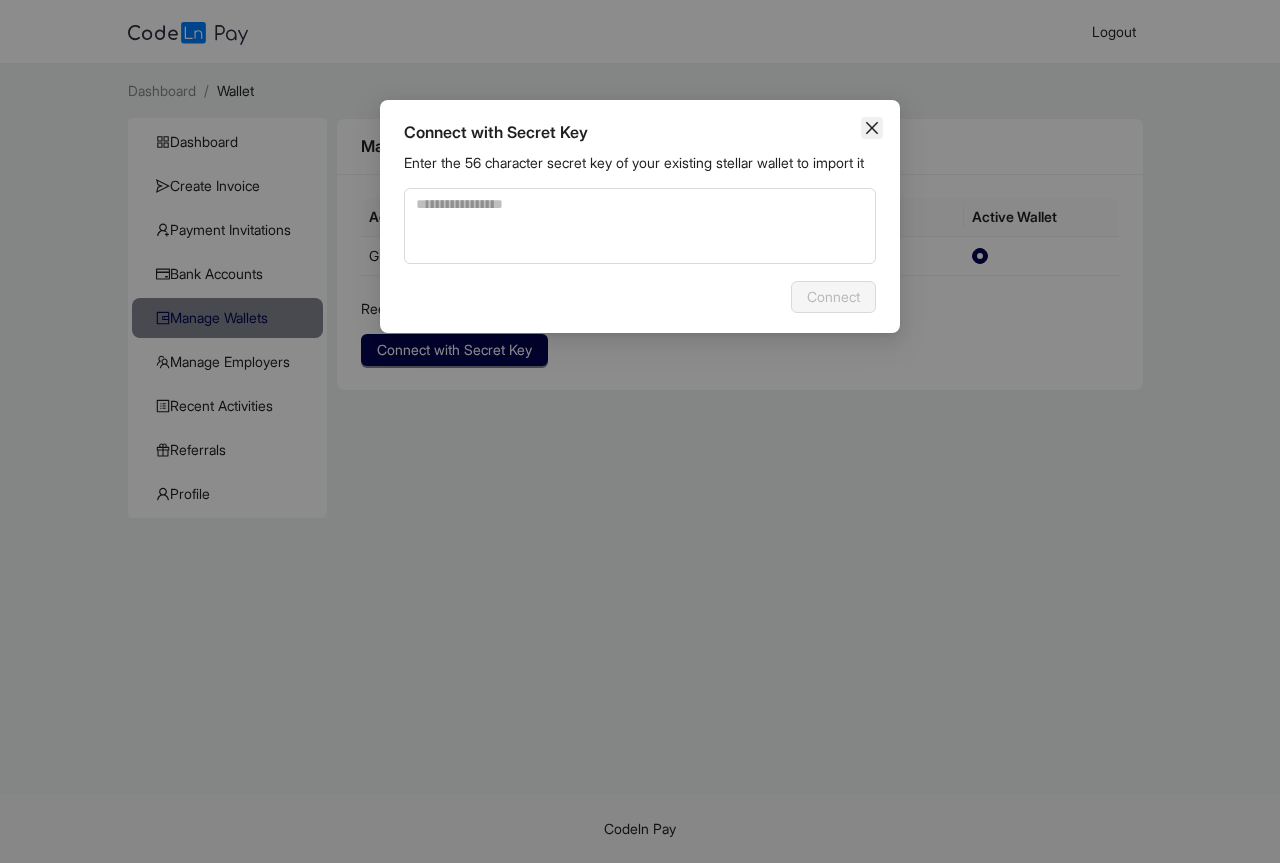 click 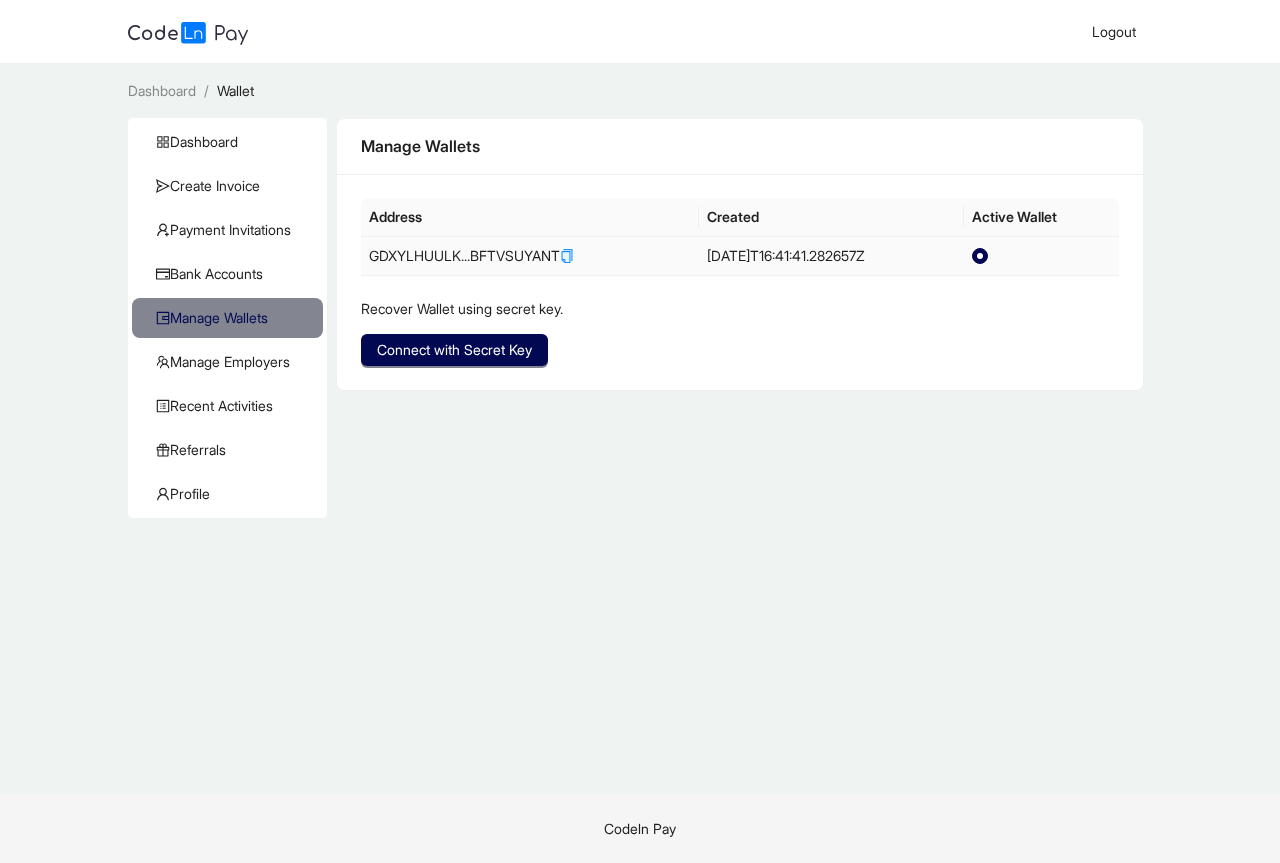 type 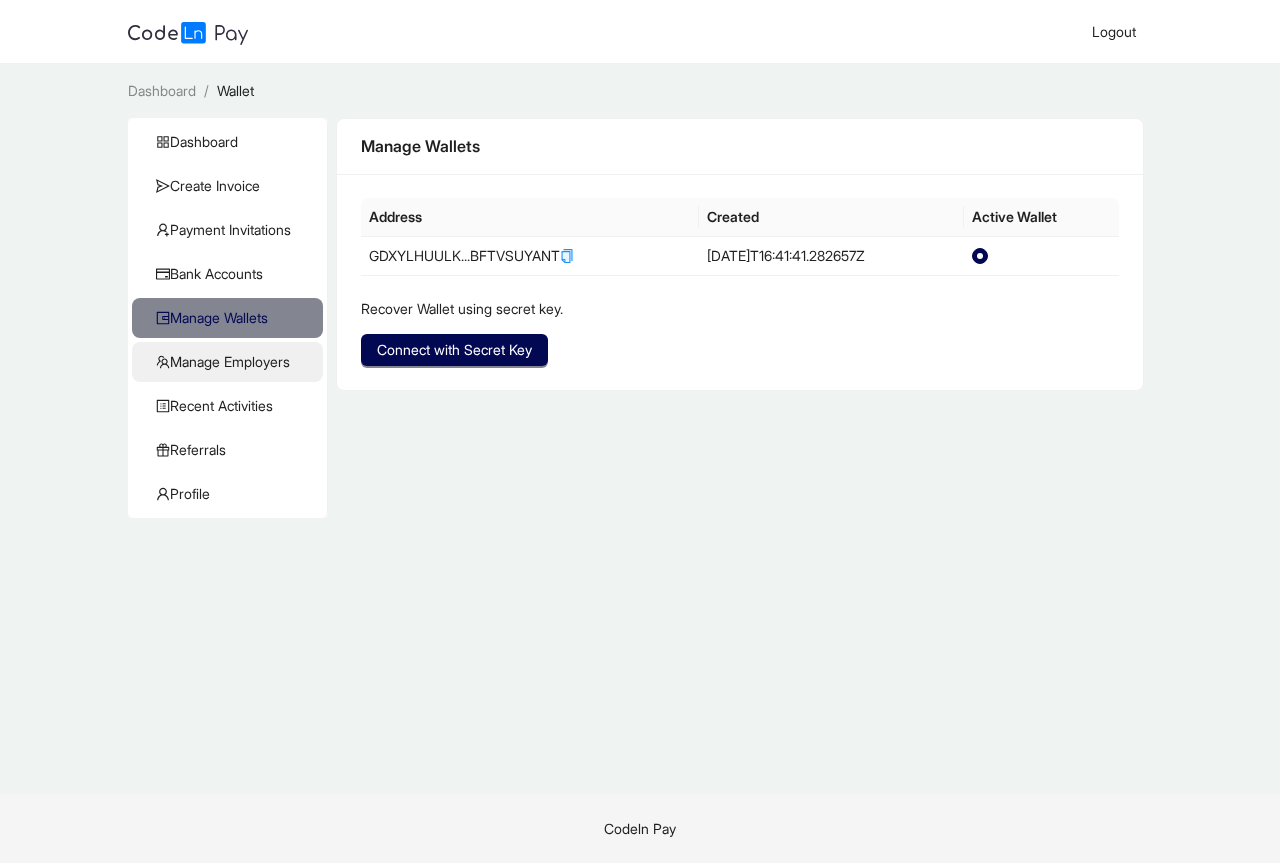 click on "Manage Employers" 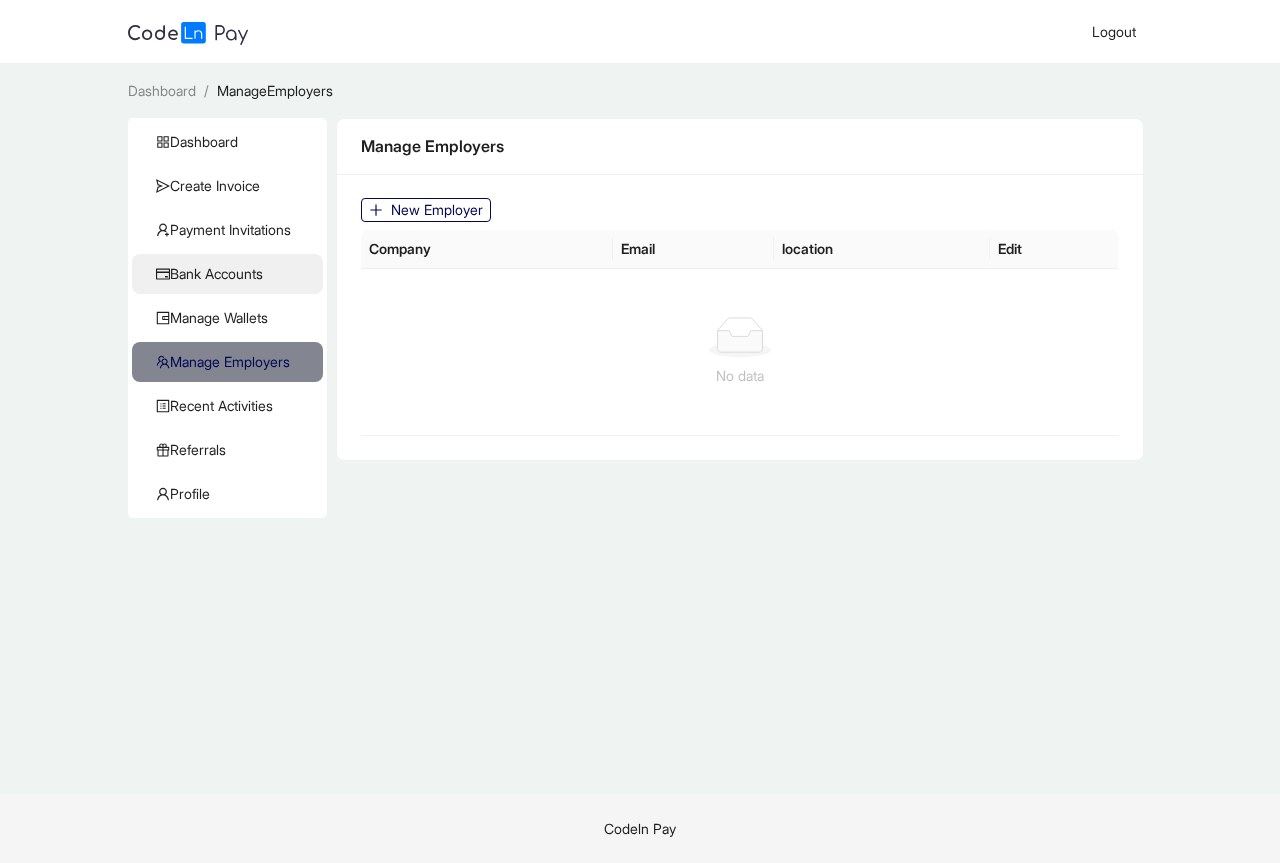 click on "Bank Accounts" 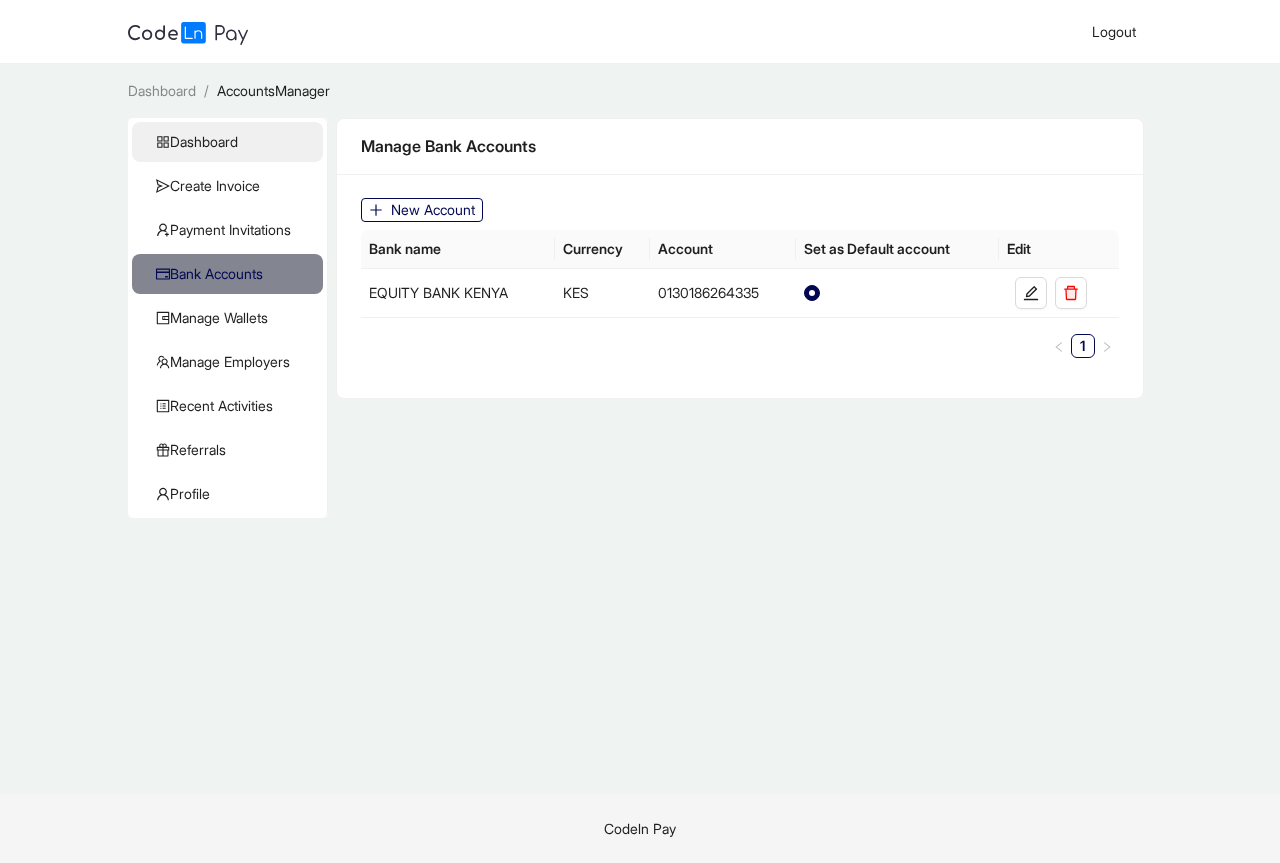 click on "Dashboard" 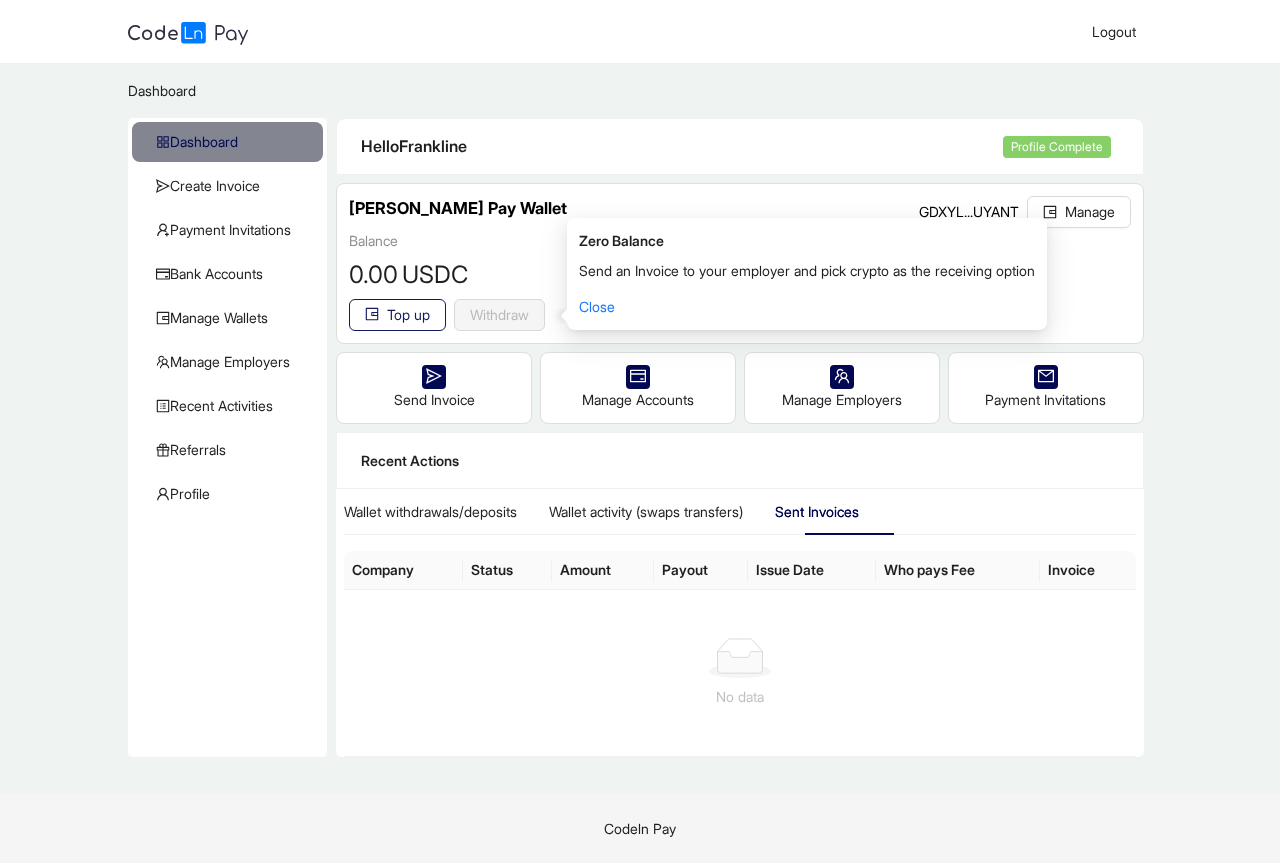 click on "Top up" 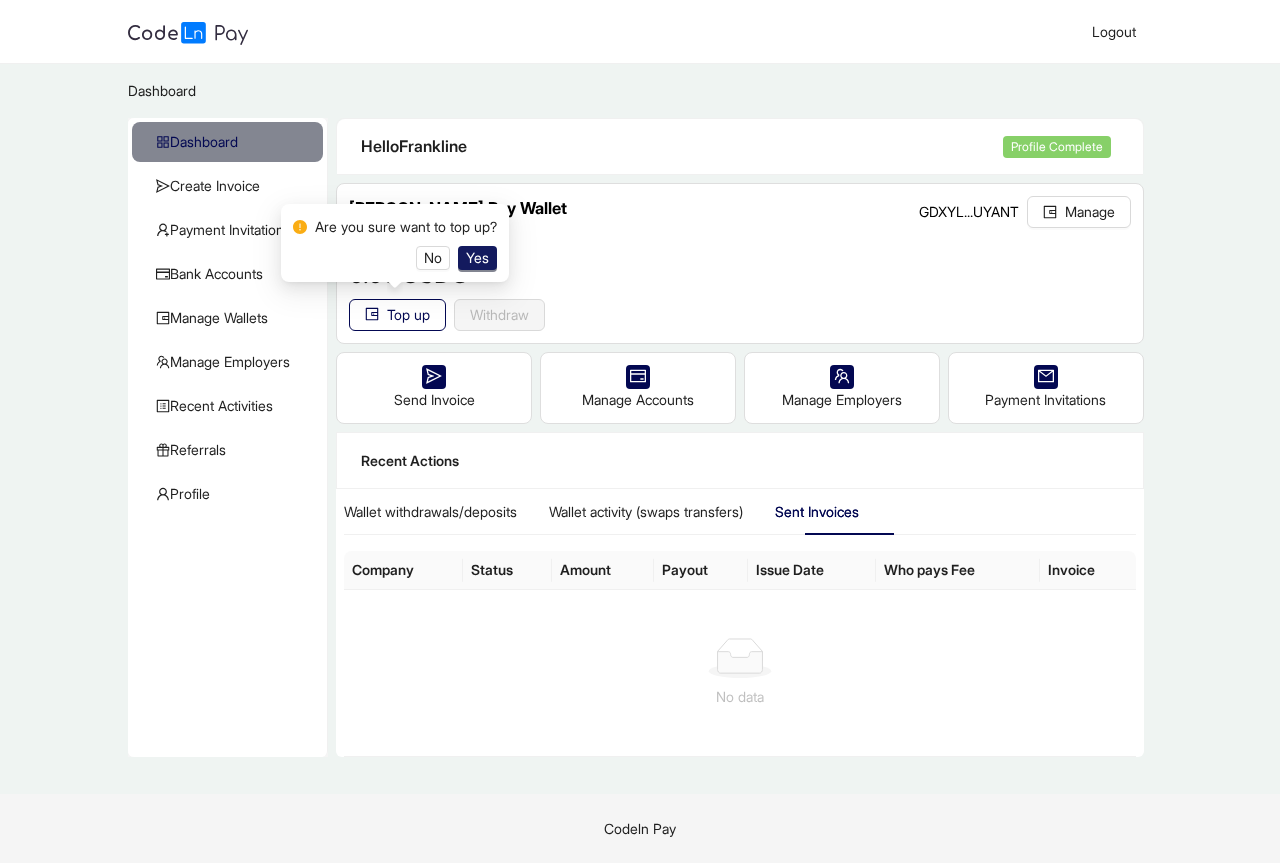 click on "Yes" 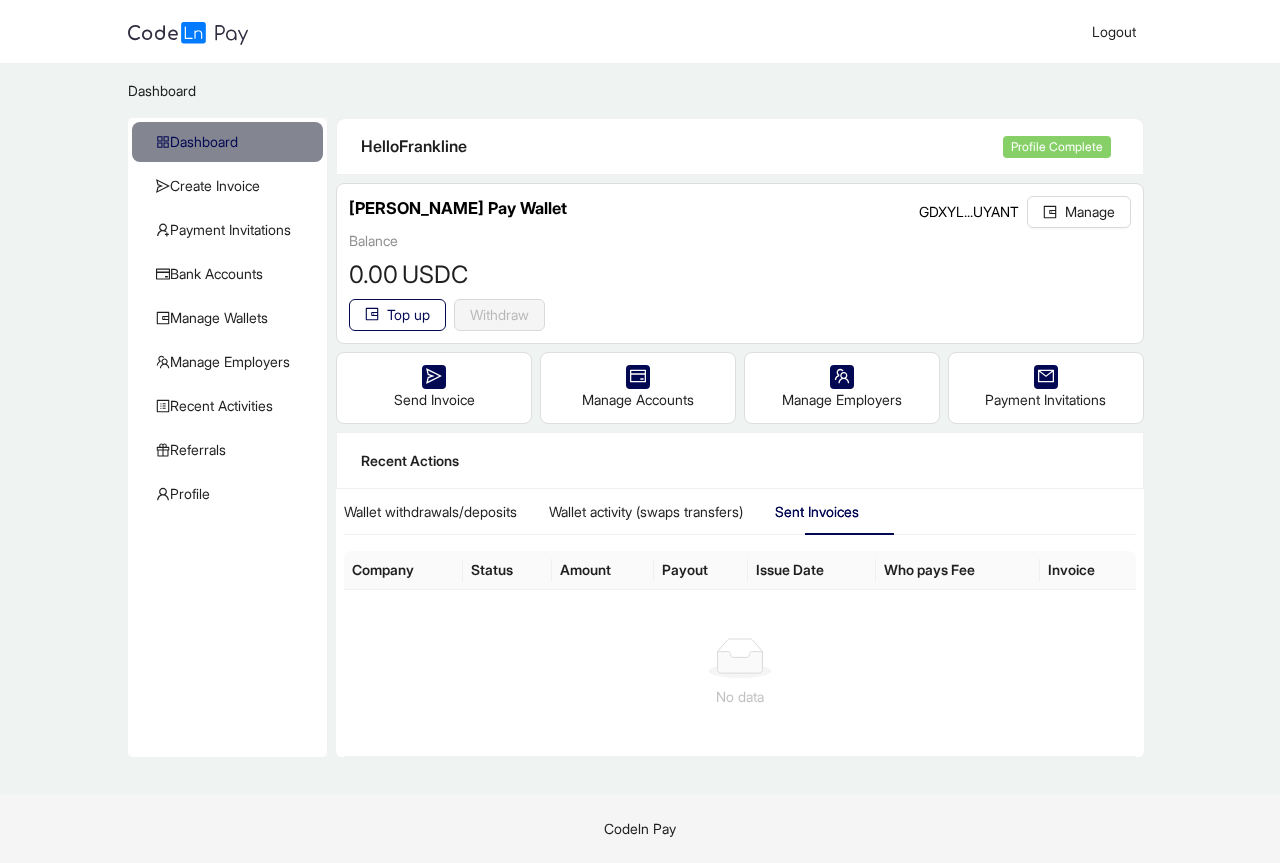 click on "Withdraw" 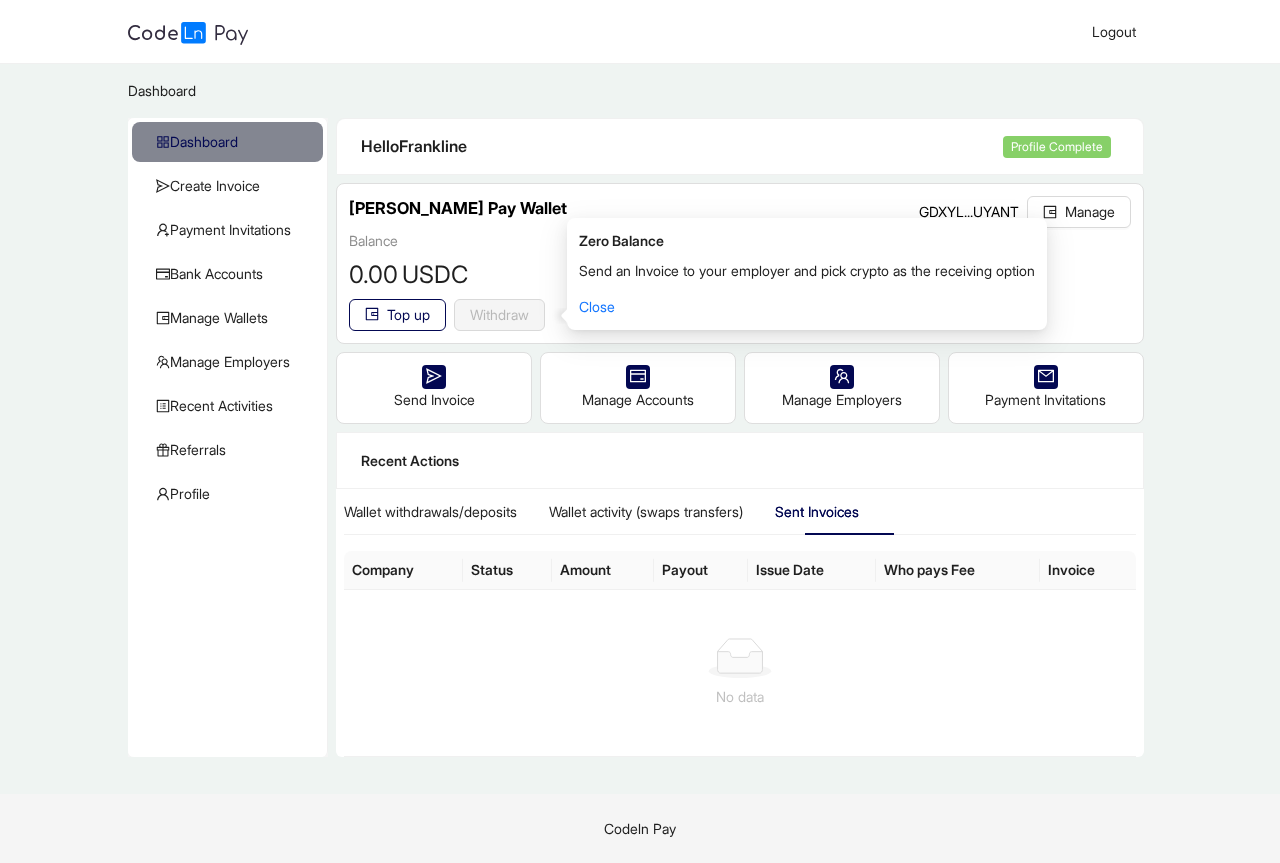 click on "Balance 0 .00 USDC Top up Withdraw reset" at bounding box center [740, 280] 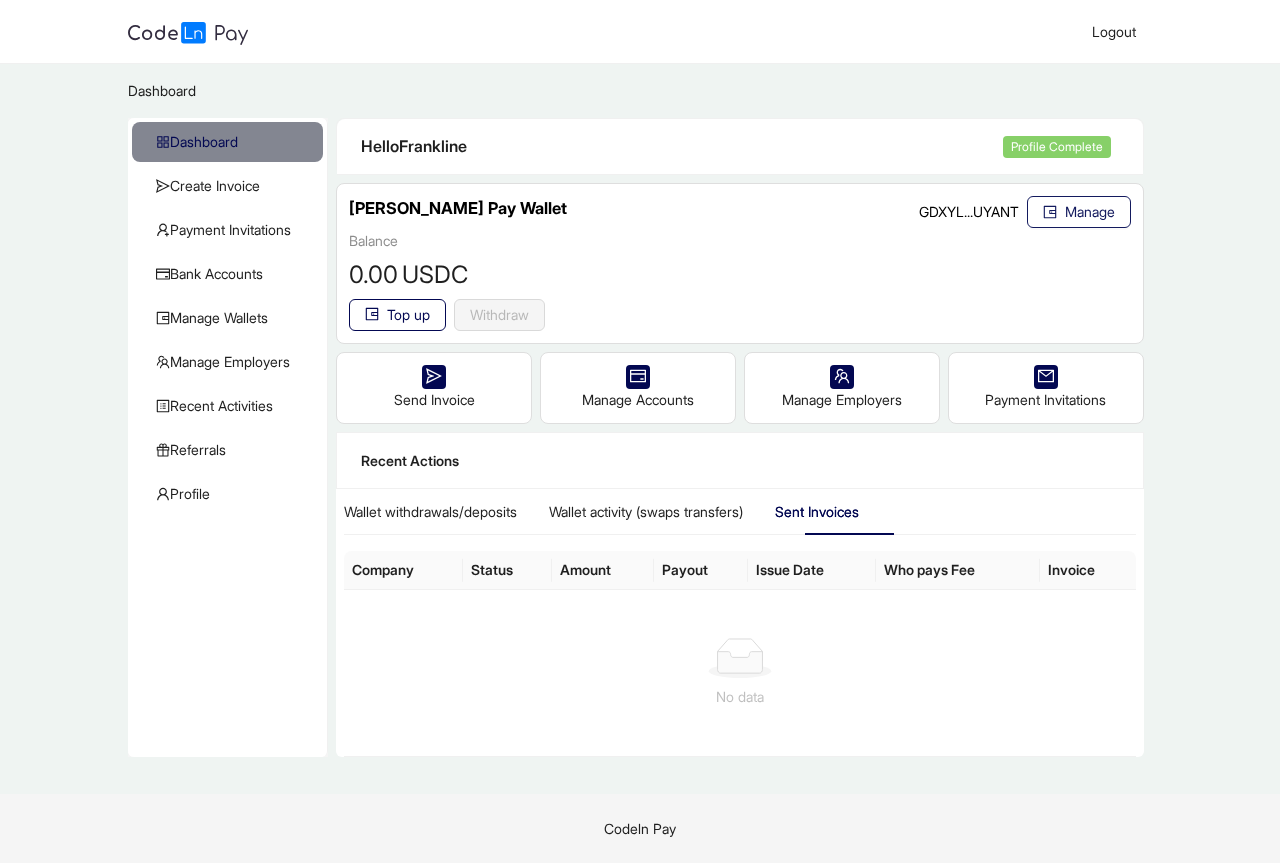 click on "Manage" 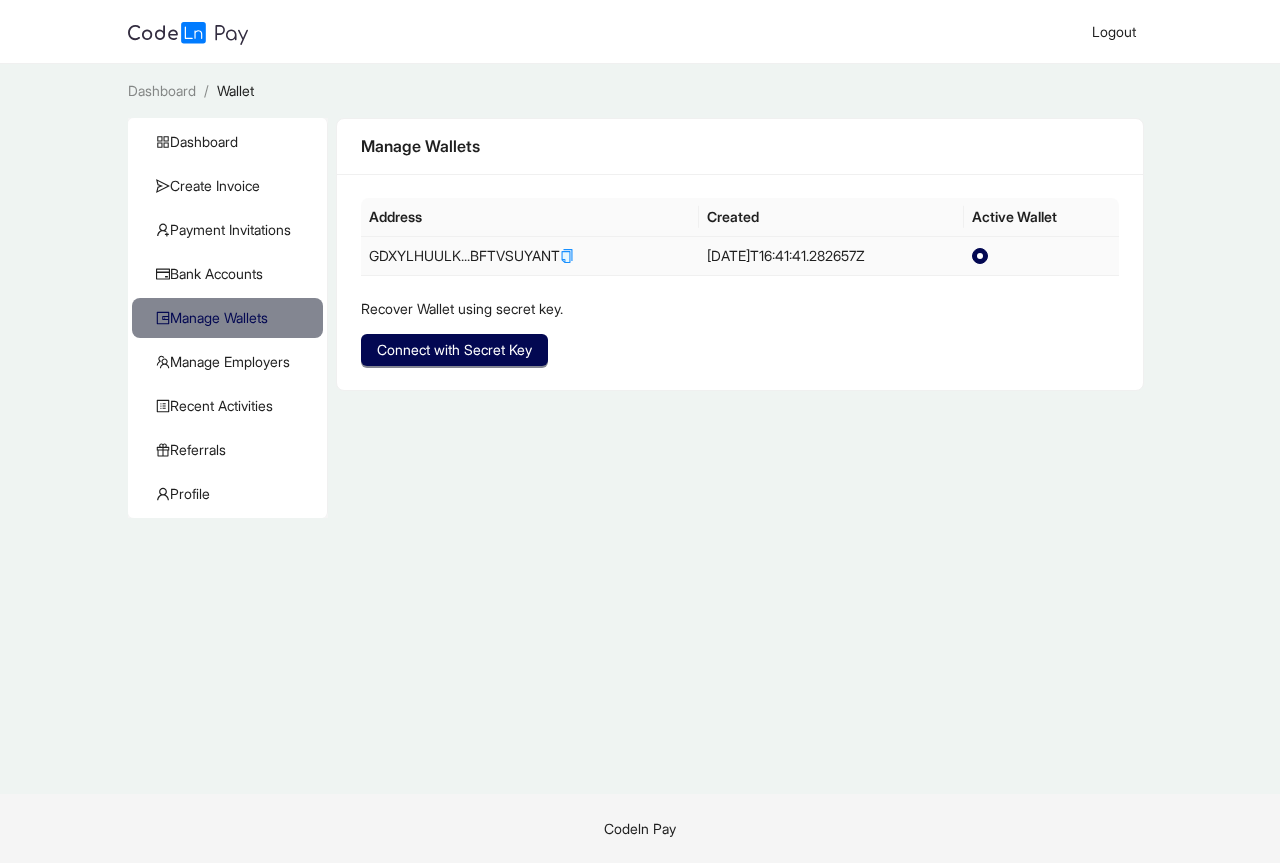 click 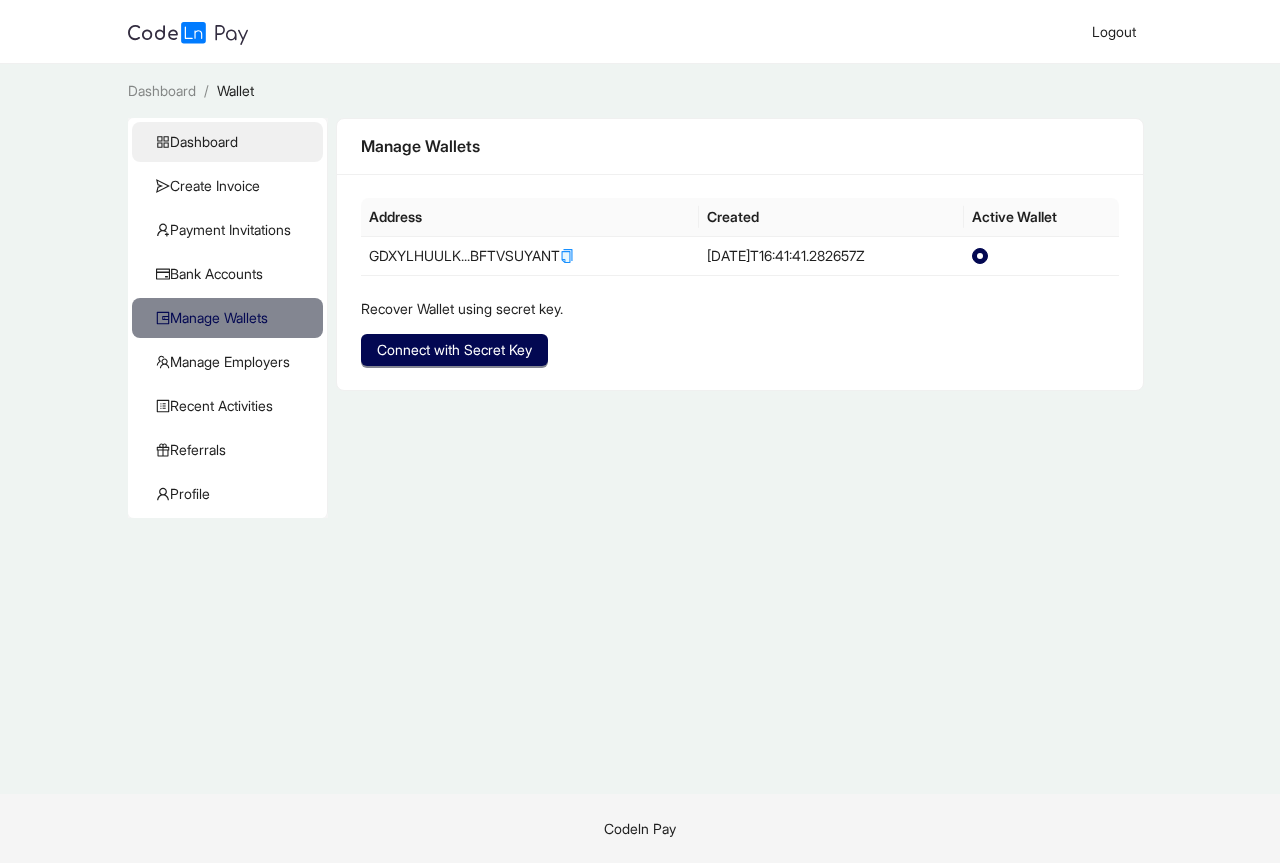 click on "Dashboard" 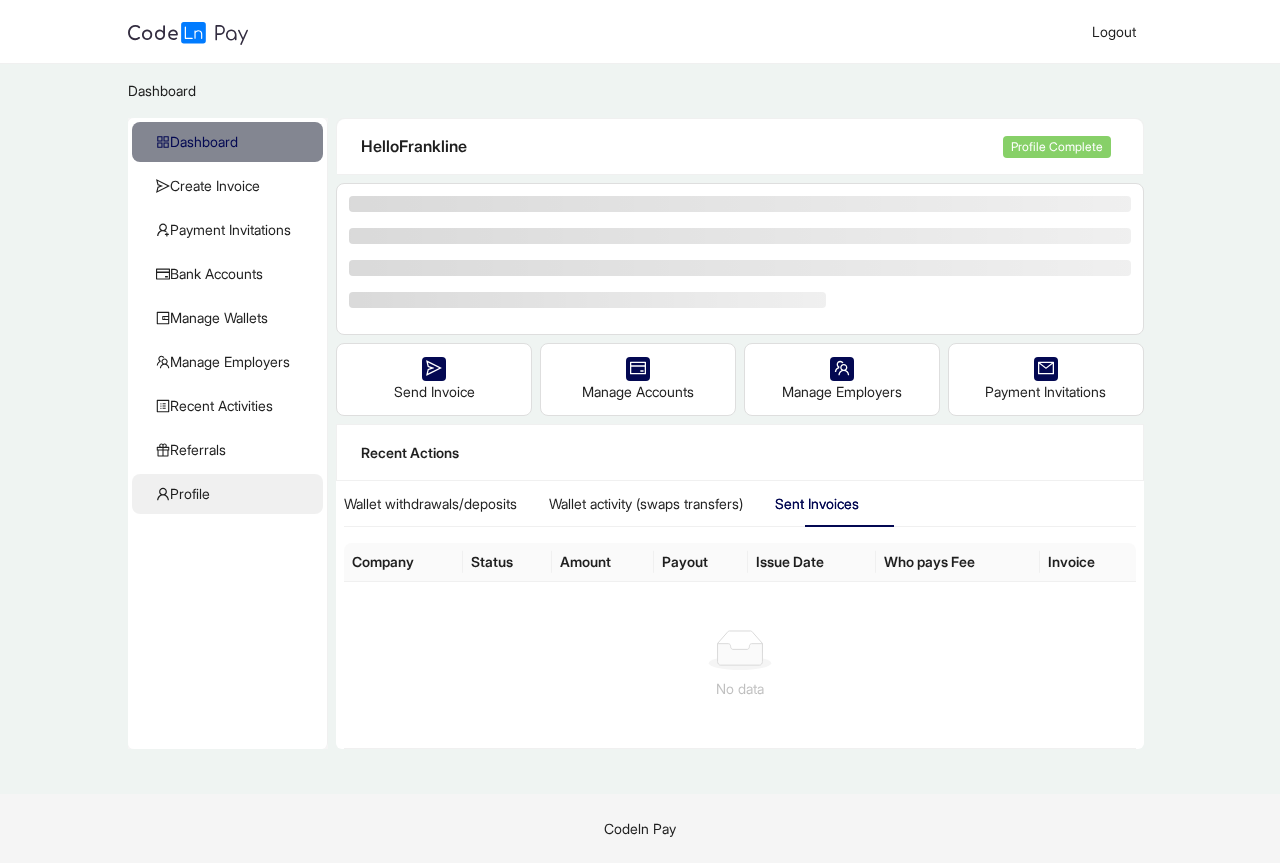click on "Profile" 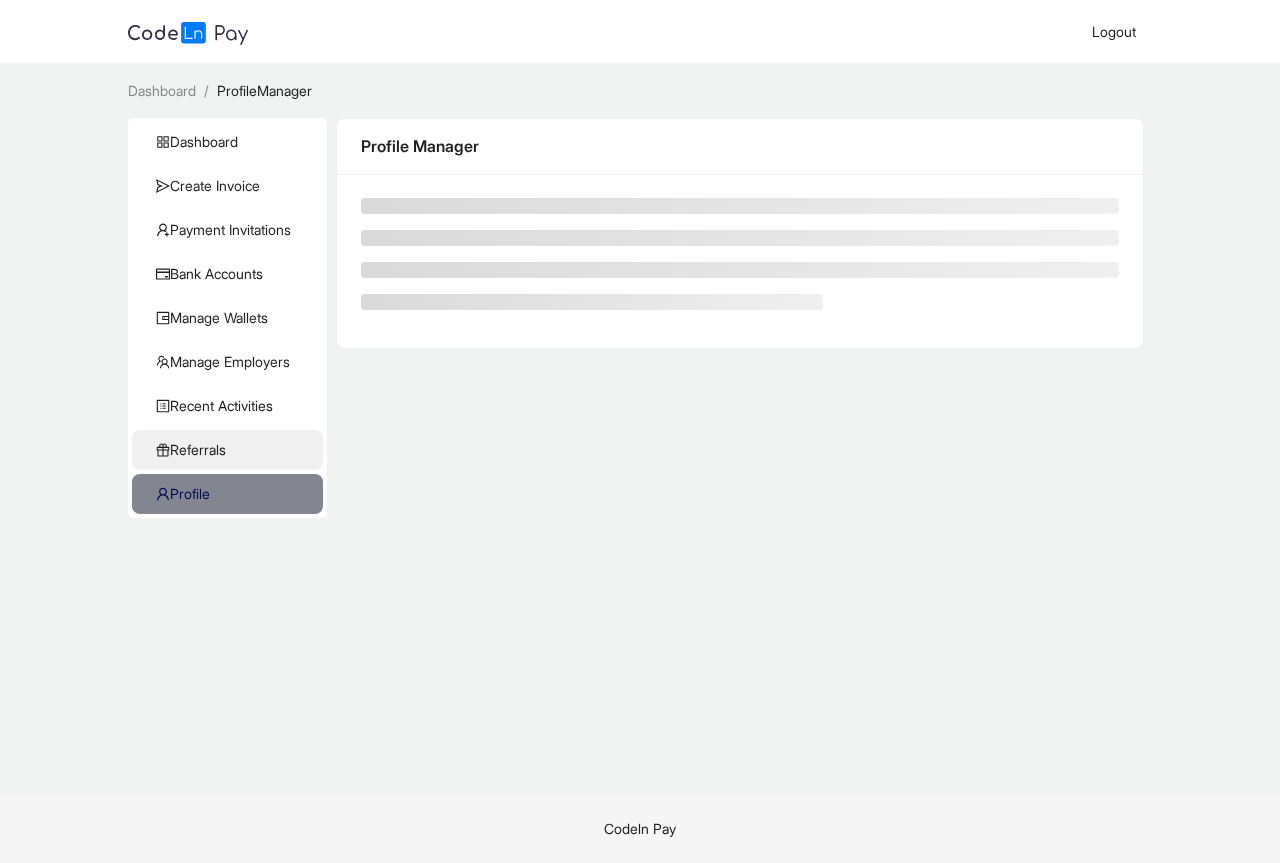 click on "Referrals" 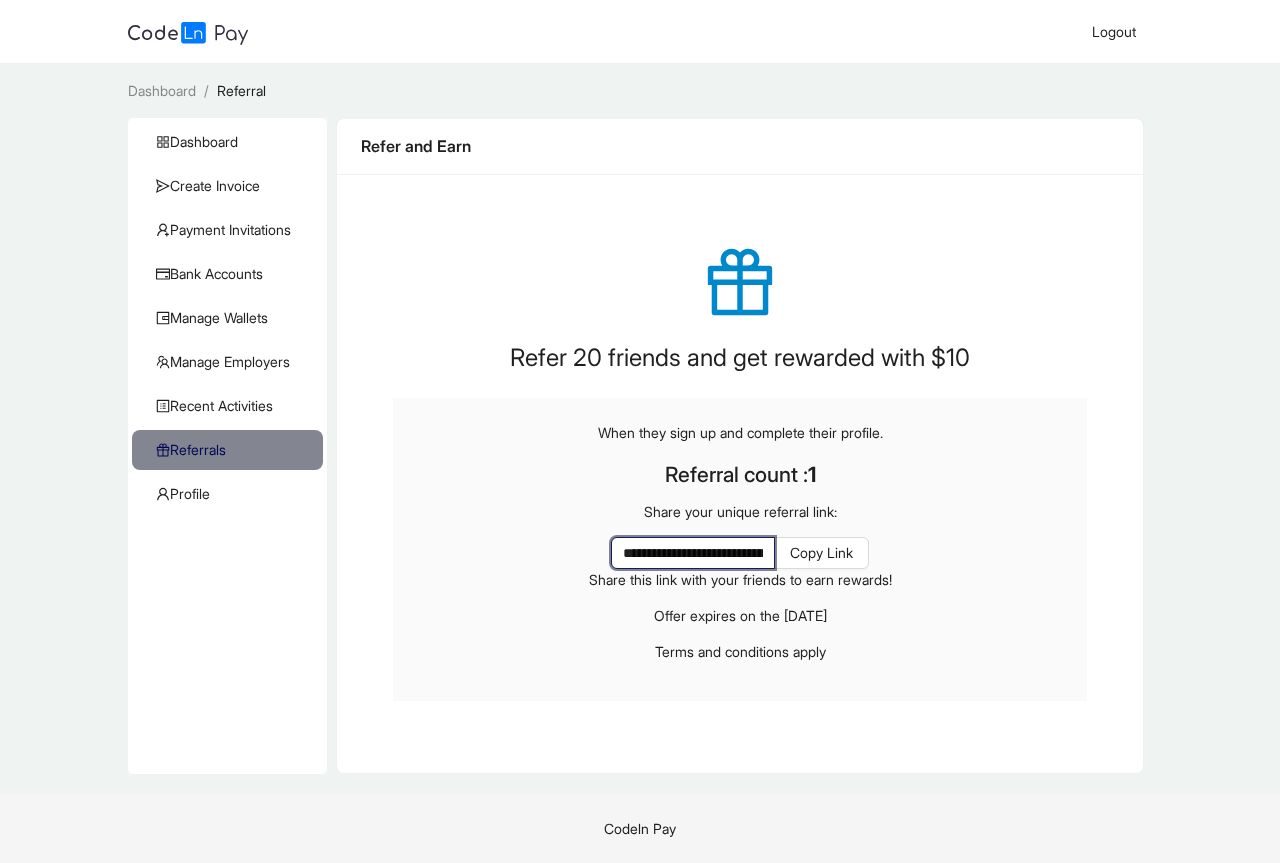 click on "**********" 